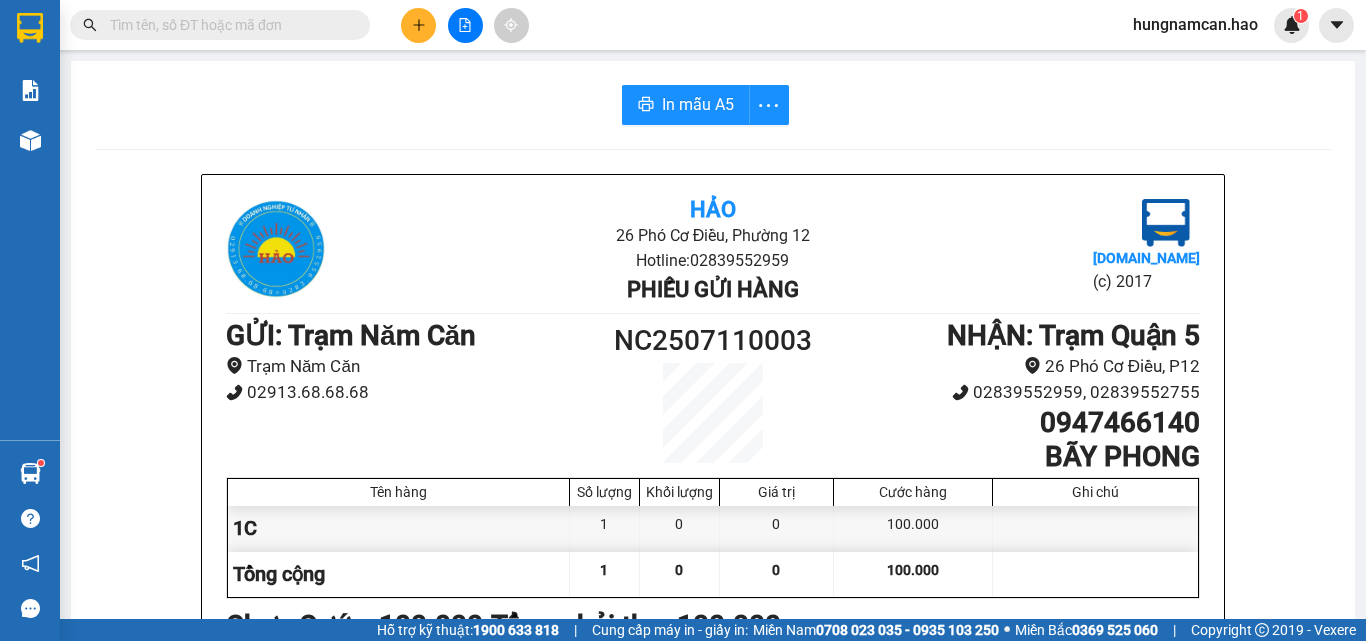 scroll, scrollTop: 0, scrollLeft: 0, axis: both 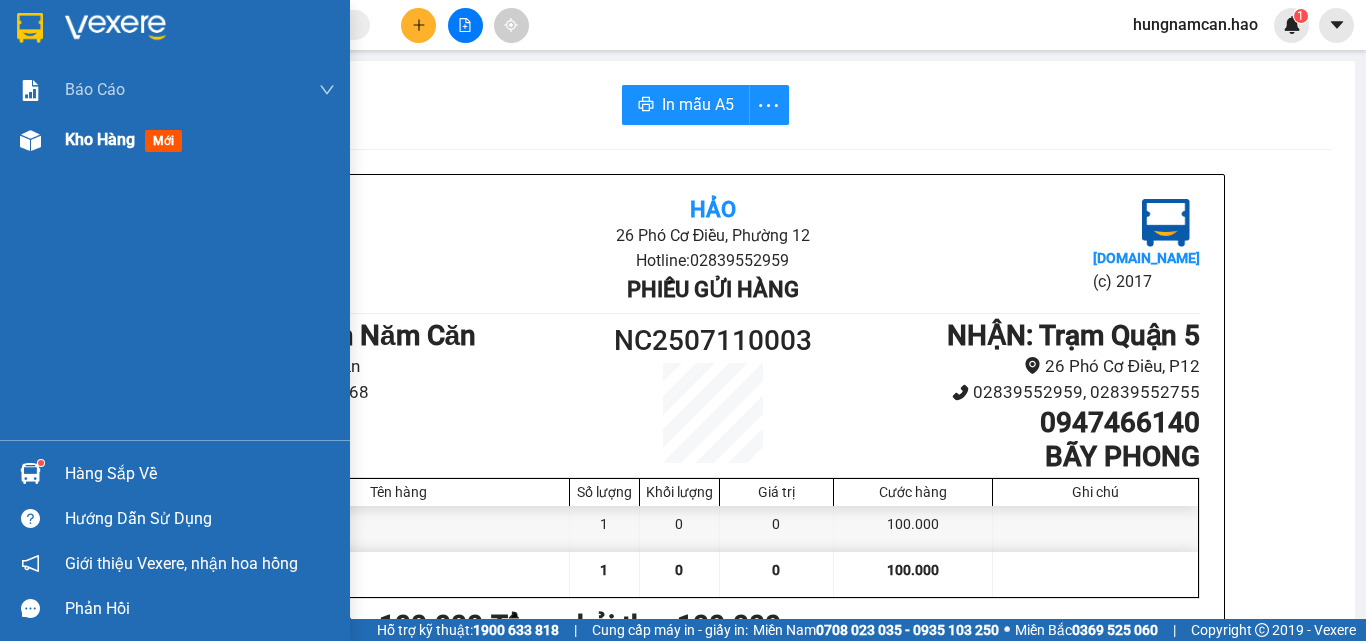 click on "Kho hàng mới" at bounding box center (175, 140) 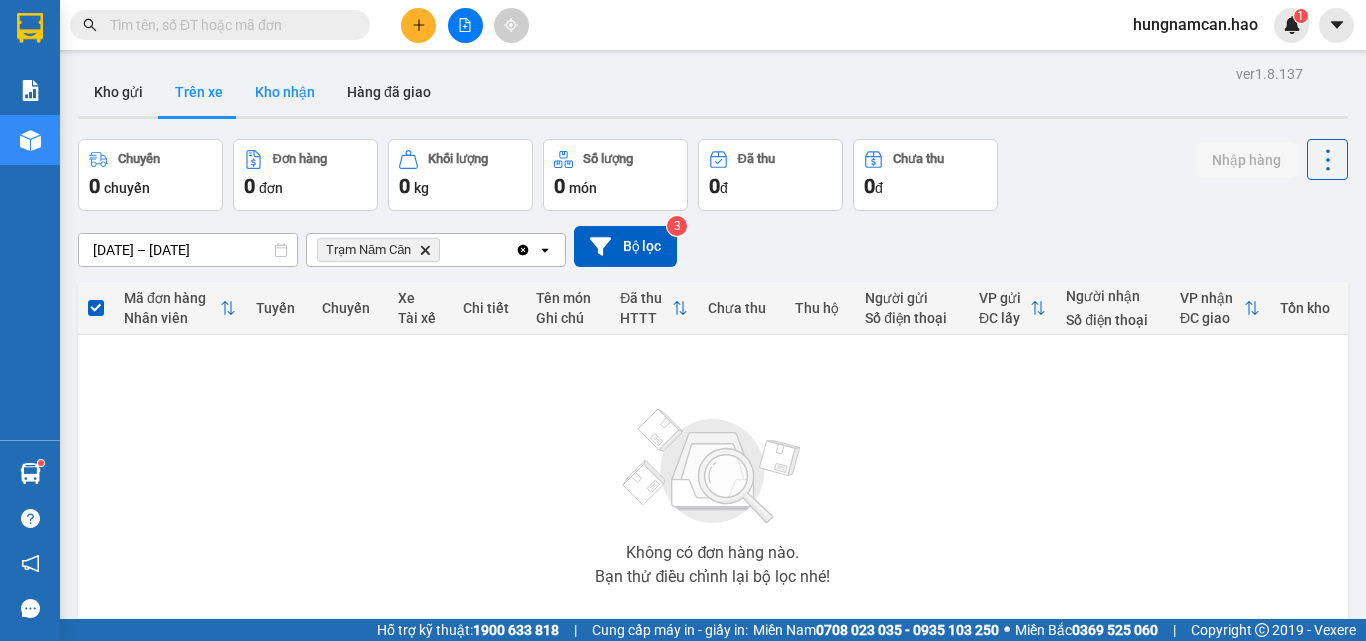 click on "Kho nhận" at bounding box center (285, 92) 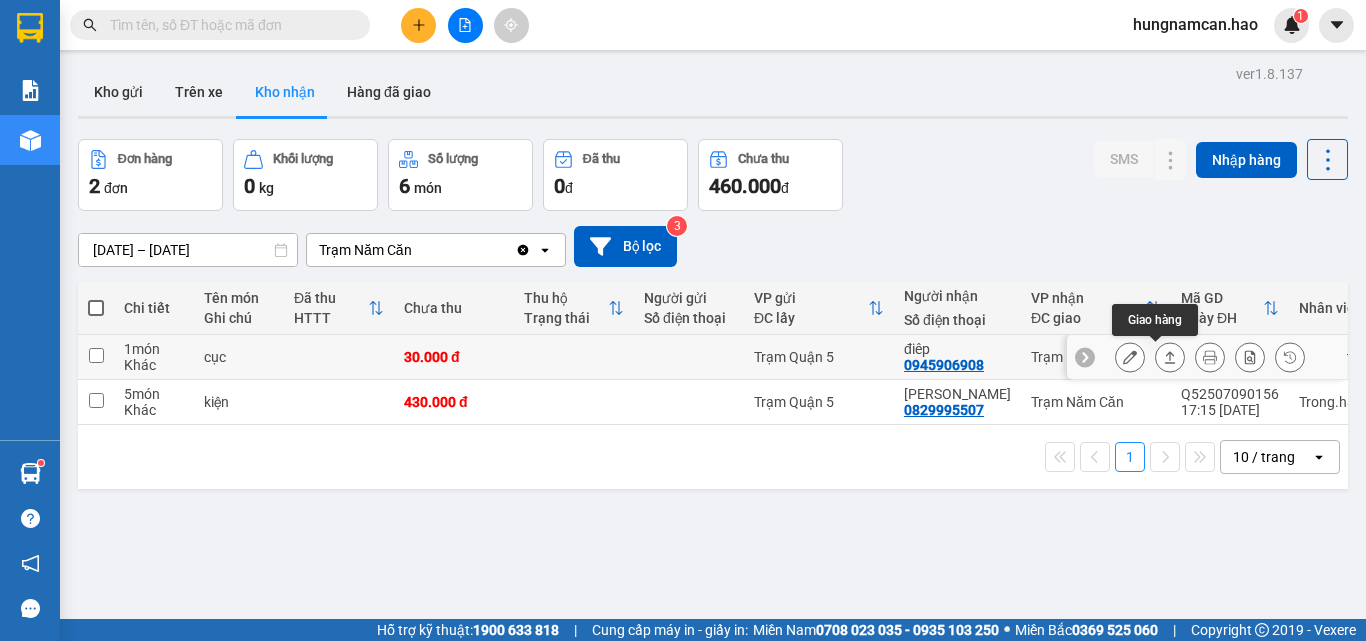 click 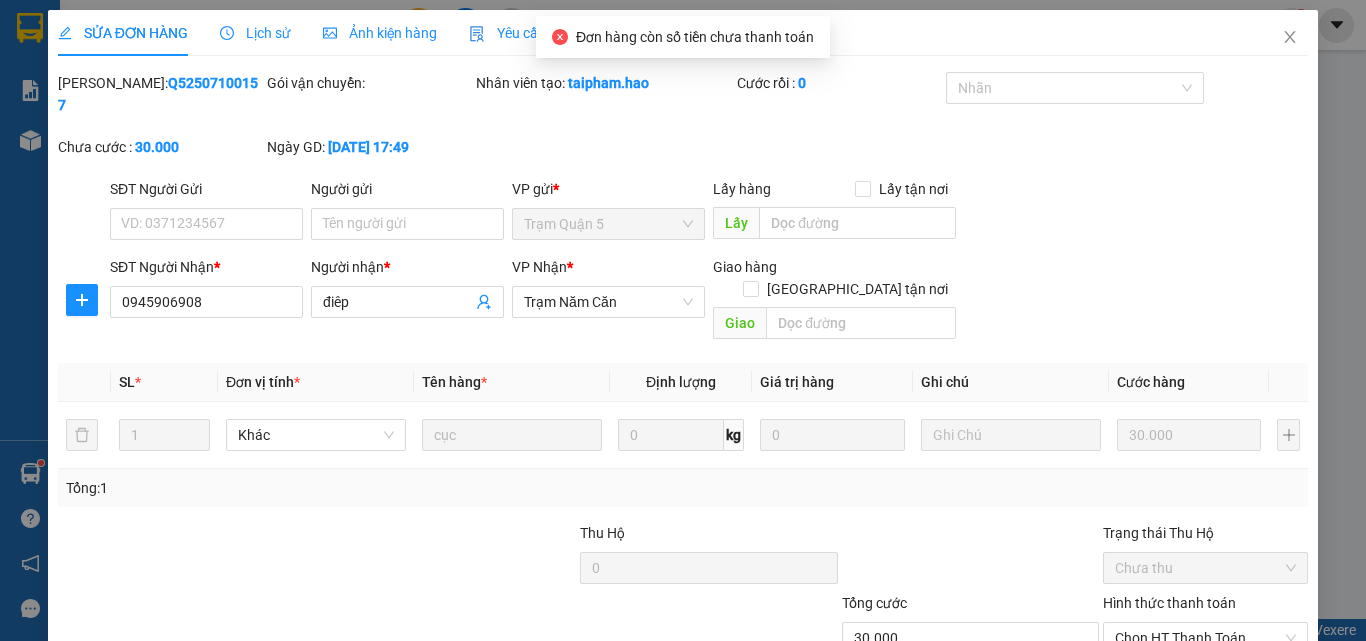type on "0945906908" 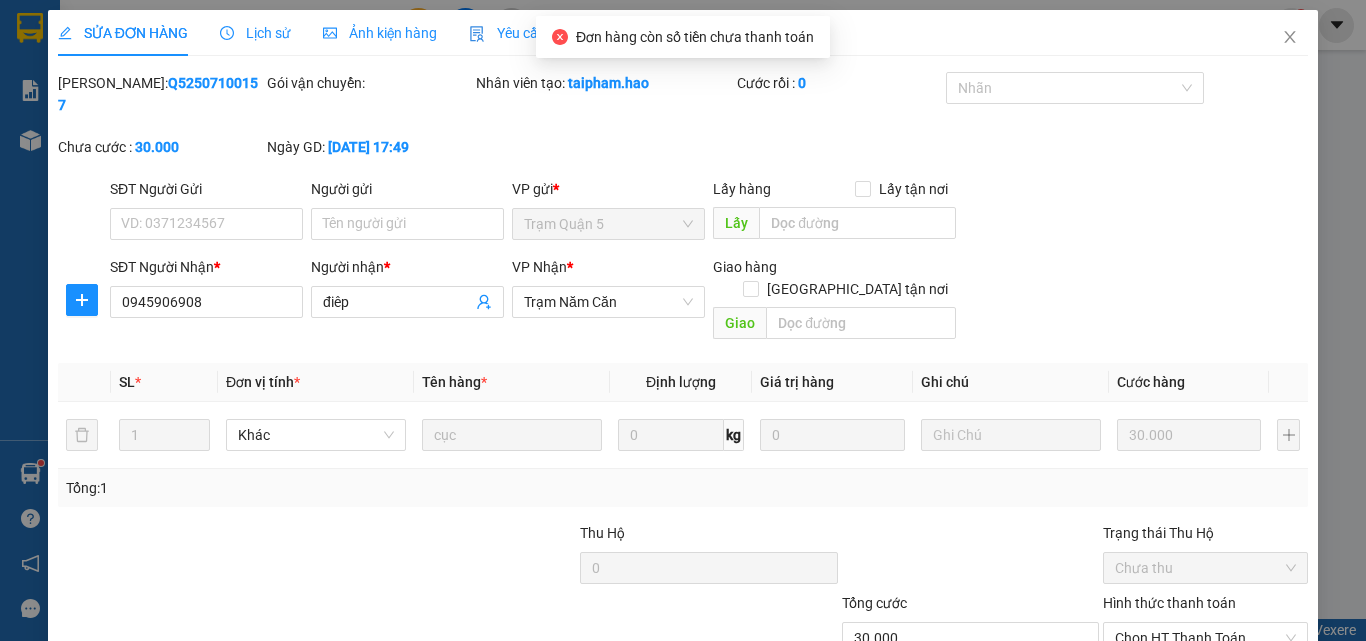 type on "điêp" 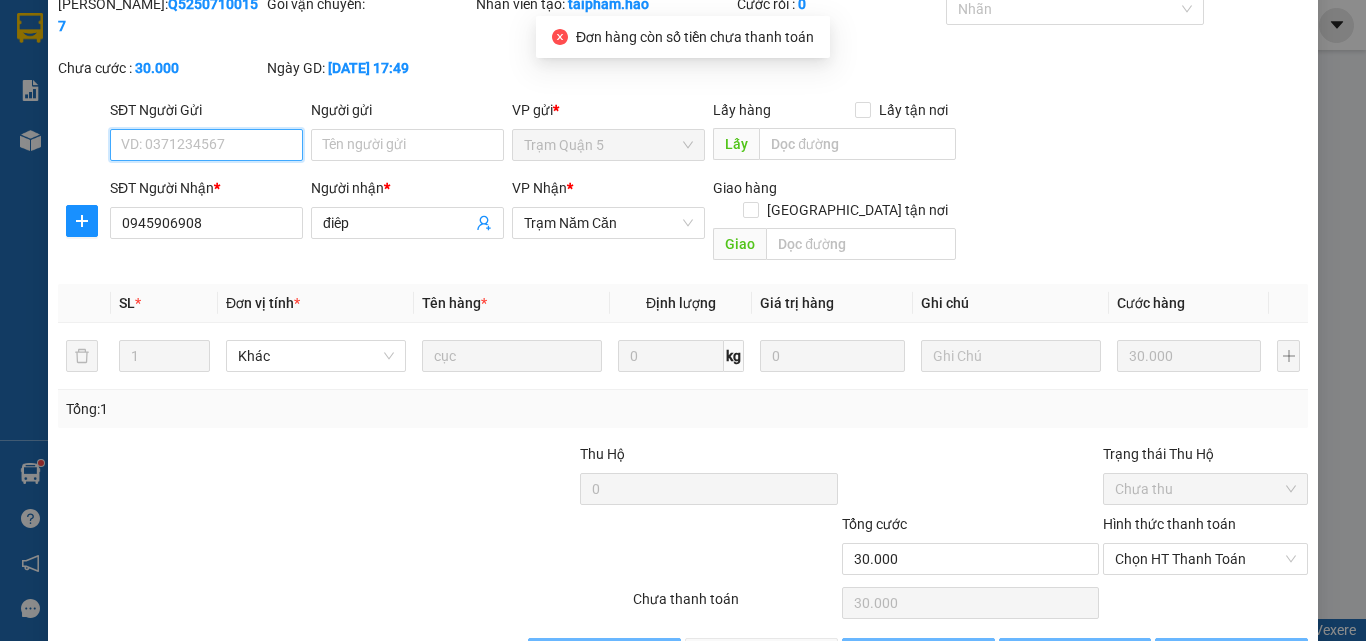 scroll, scrollTop: 103, scrollLeft: 0, axis: vertical 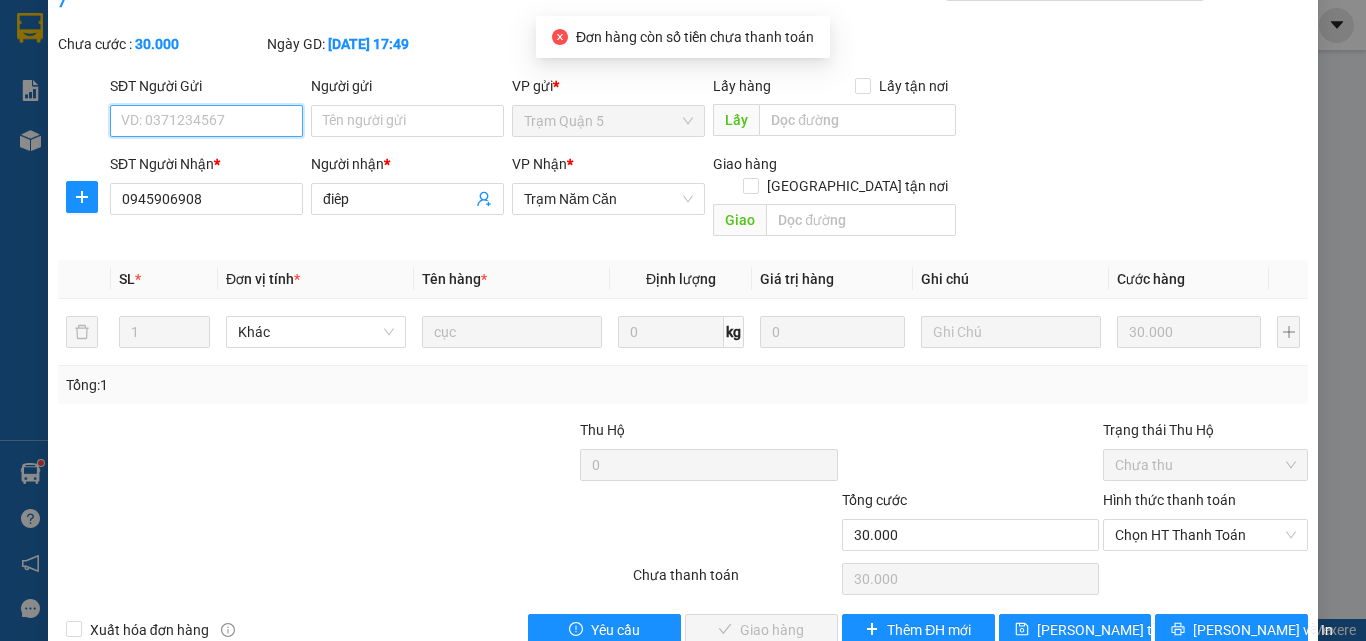 drag, startPoint x: 1131, startPoint y: 485, endPoint x: 1131, endPoint y: 514, distance: 29 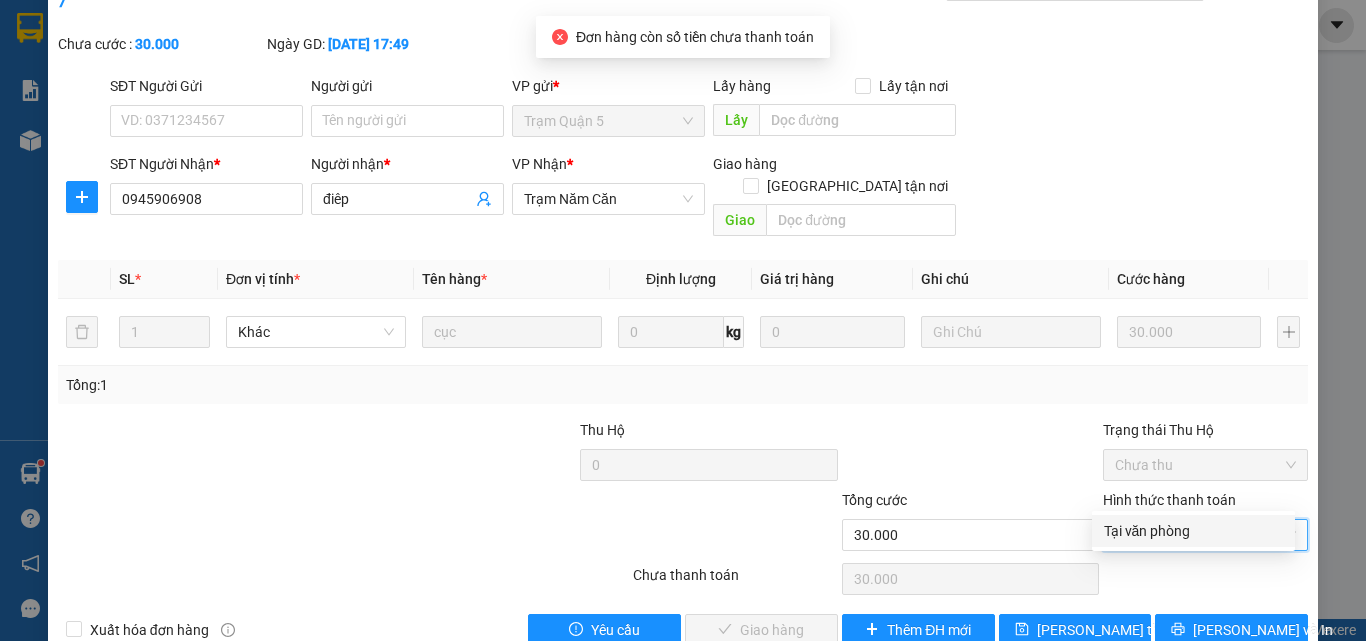 drag, startPoint x: 1126, startPoint y: 534, endPoint x: 999, endPoint y: 546, distance: 127.56567 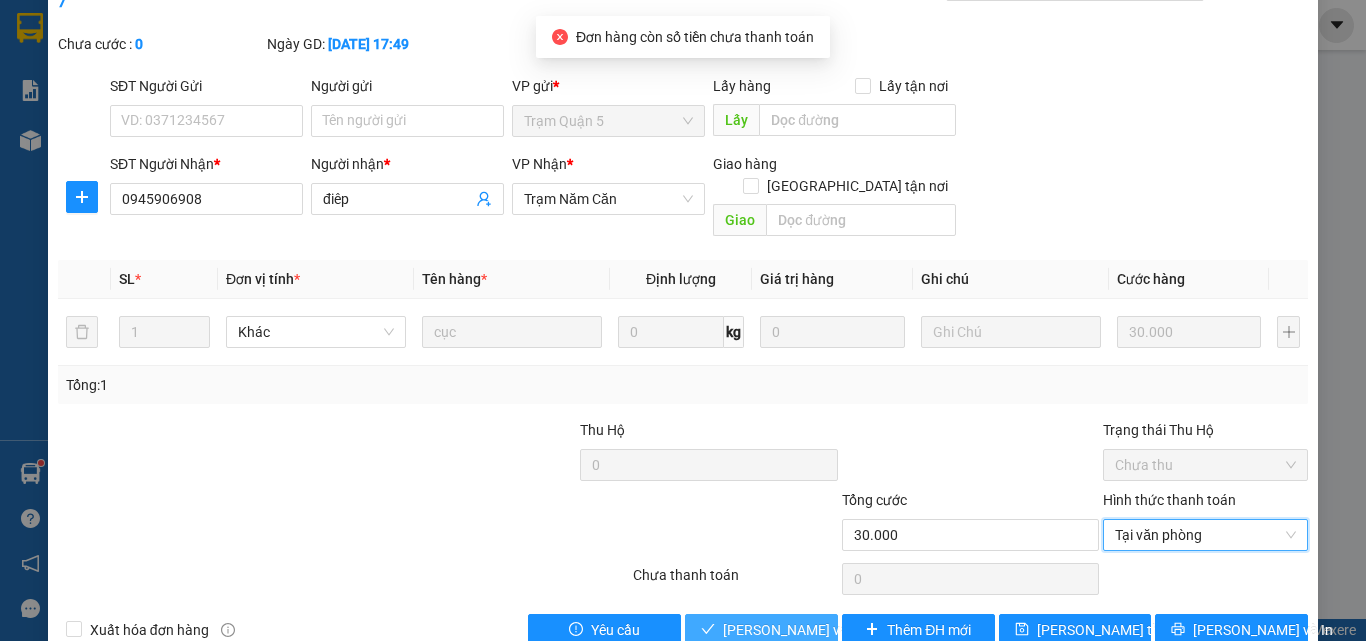 click on "[PERSON_NAME] và Giao hàng" at bounding box center (819, 630) 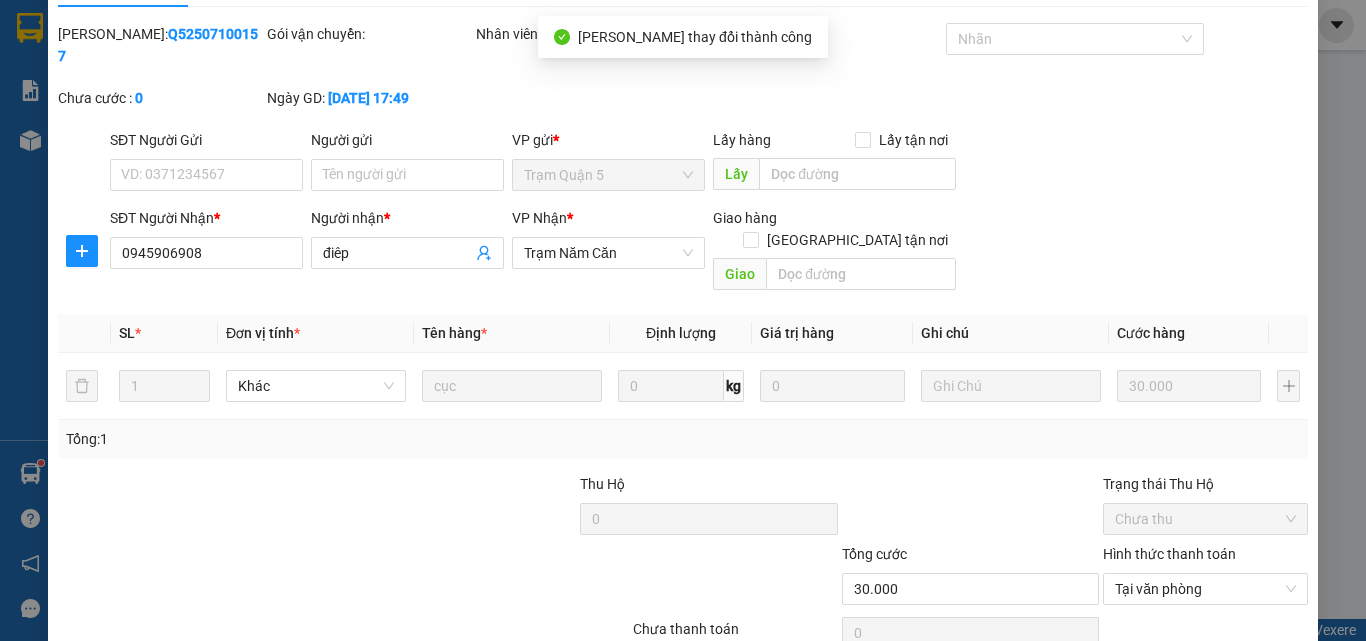 scroll, scrollTop: 0, scrollLeft: 0, axis: both 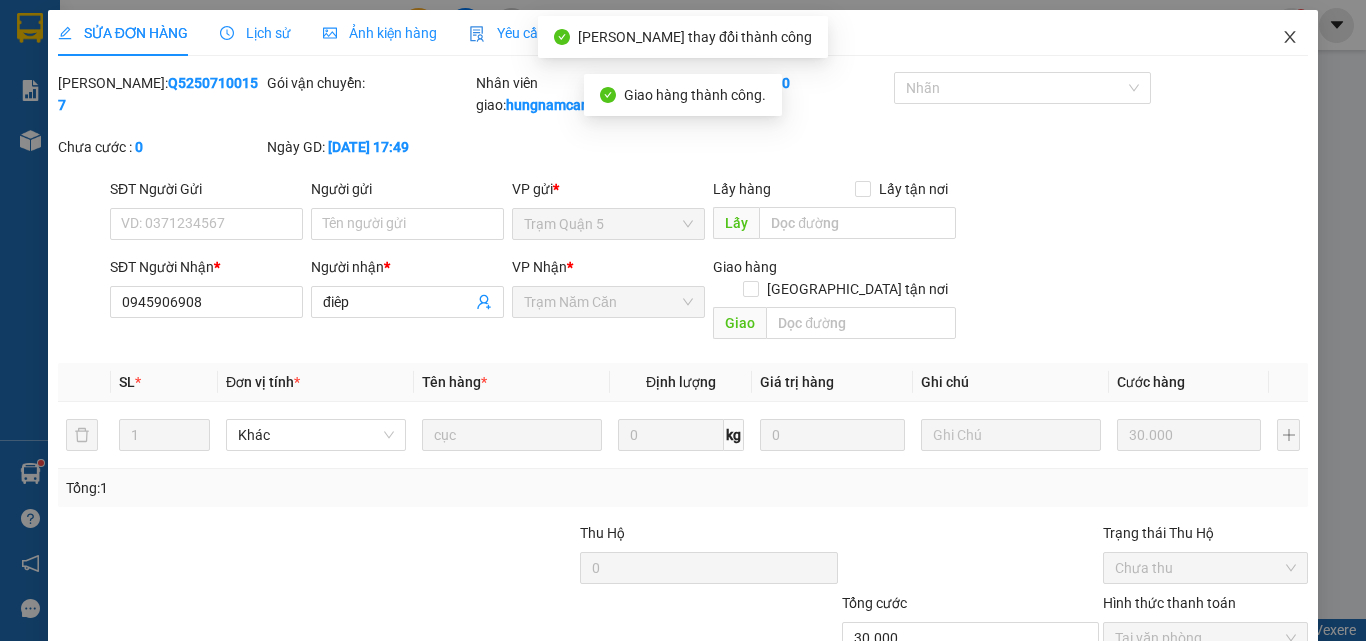 click at bounding box center [1290, 38] 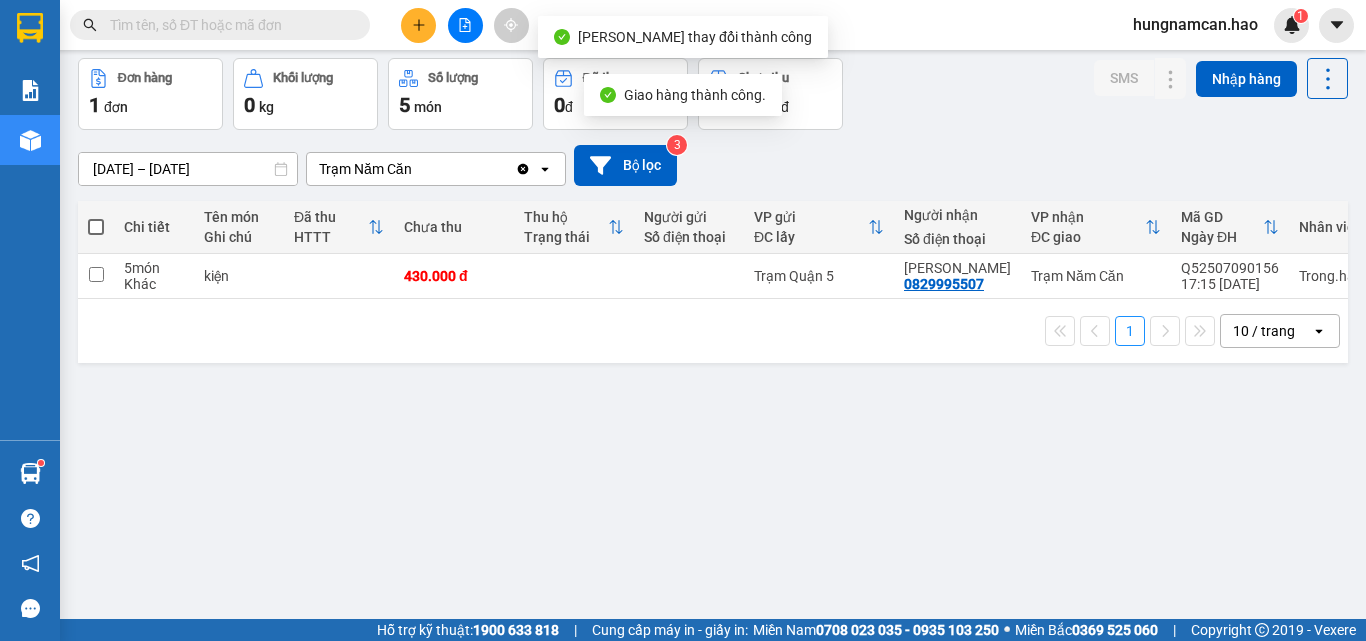 scroll, scrollTop: 92, scrollLeft: 0, axis: vertical 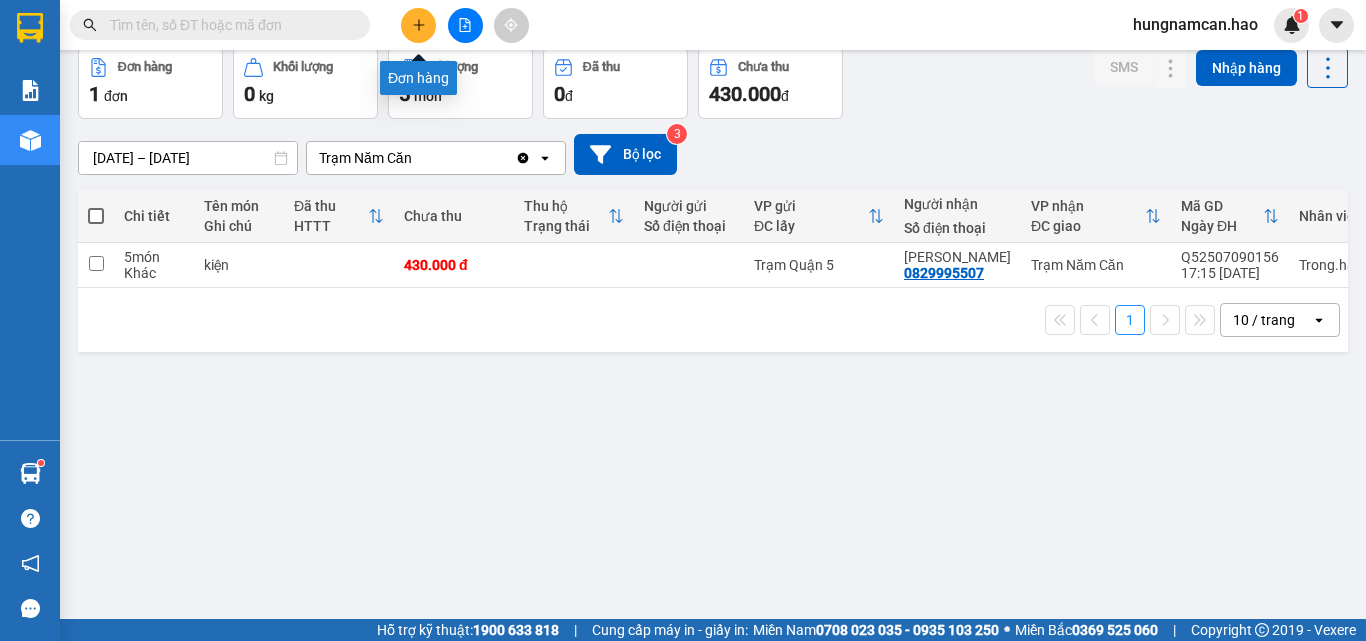 click at bounding box center (418, 25) 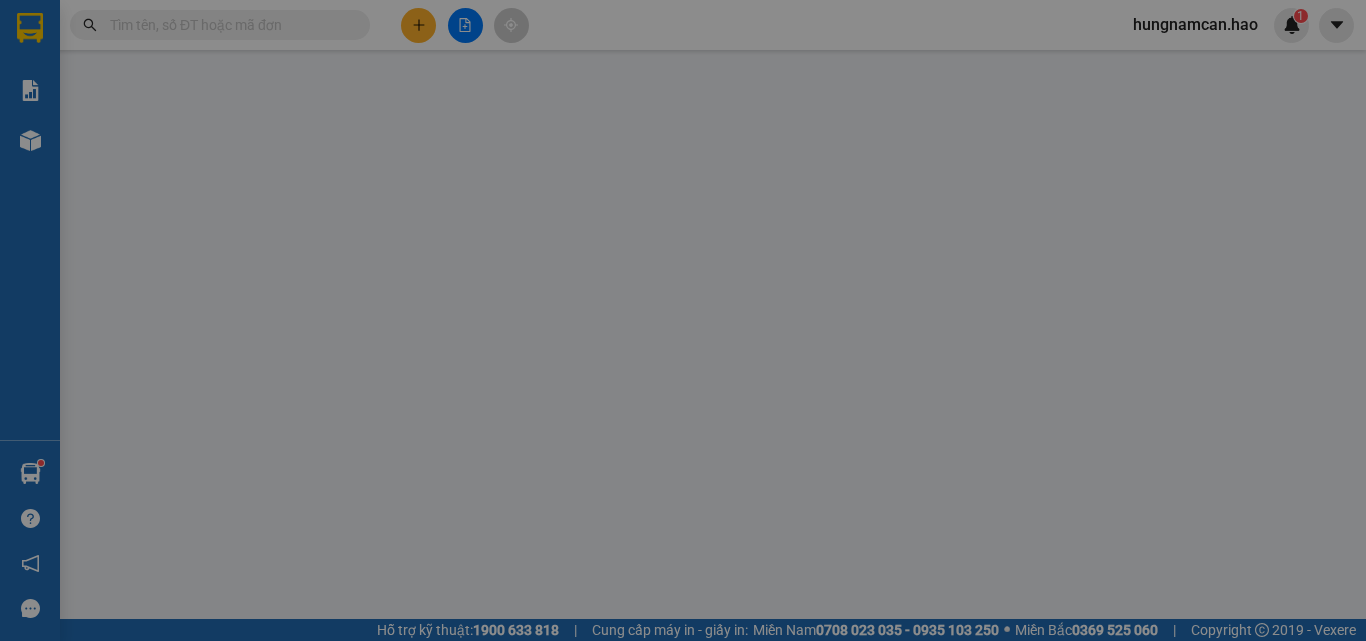 scroll, scrollTop: 0, scrollLeft: 0, axis: both 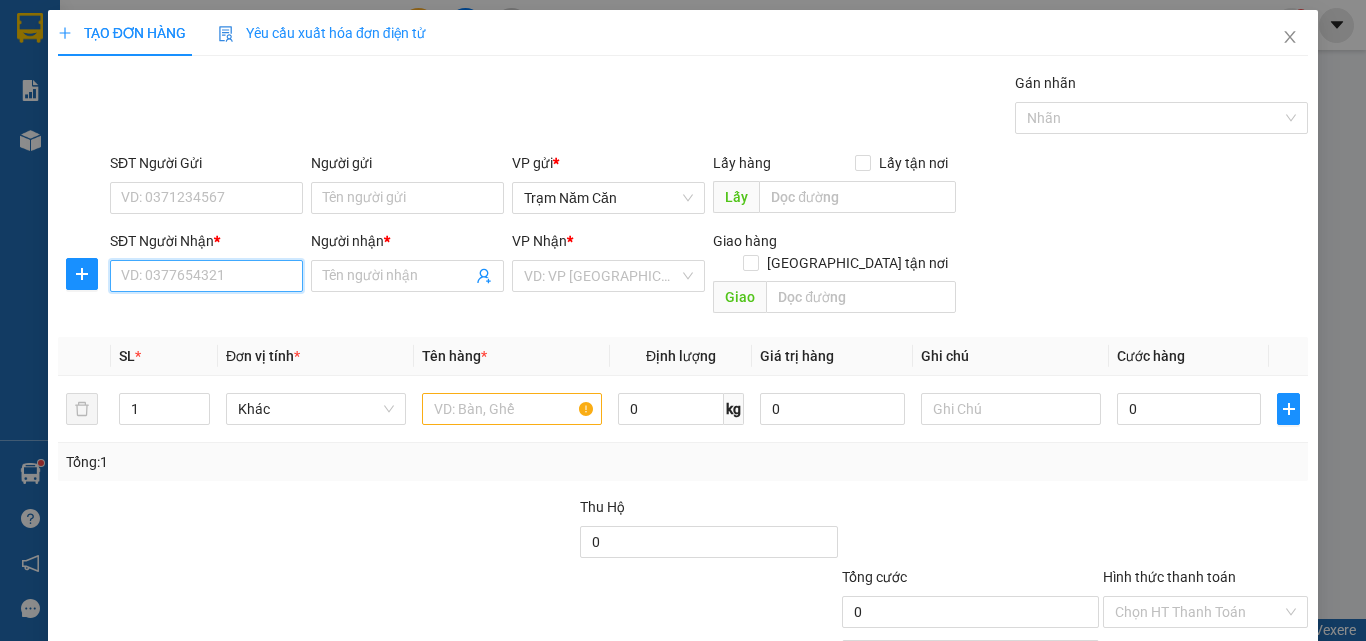 click on "SĐT Người Nhận  *" at bounding box center [206, 276] 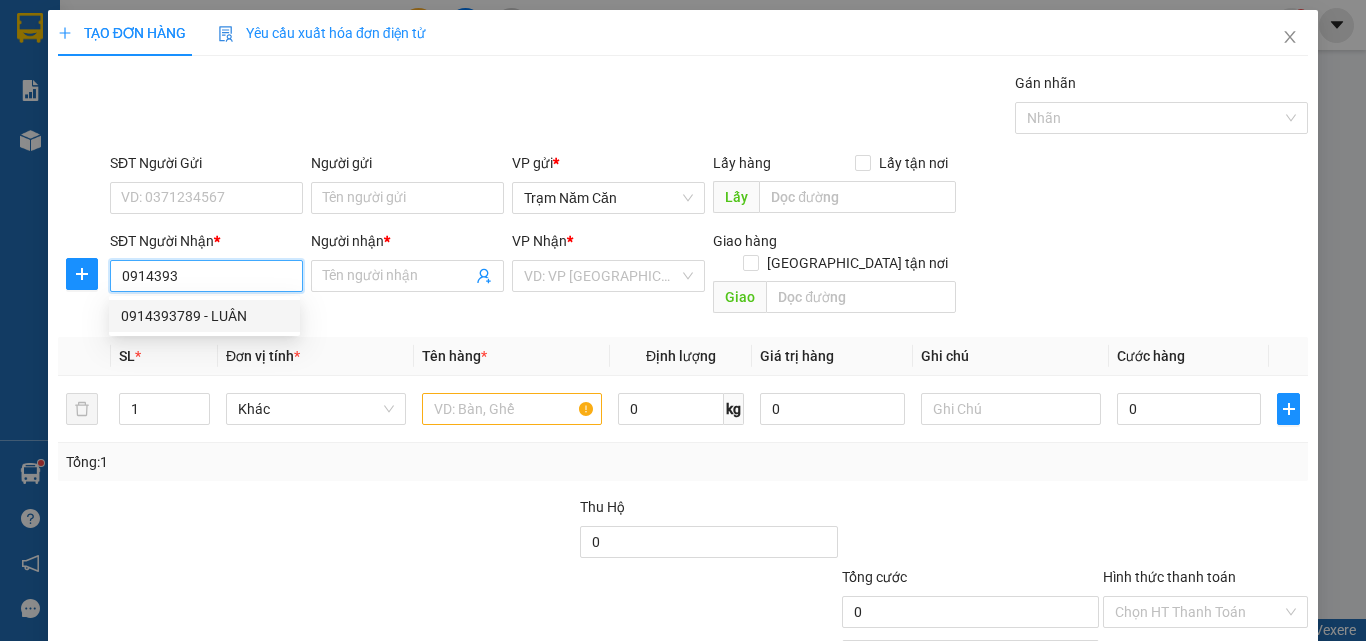 click on "0914393789 - LUÂN" at bounding box center [204, 316] 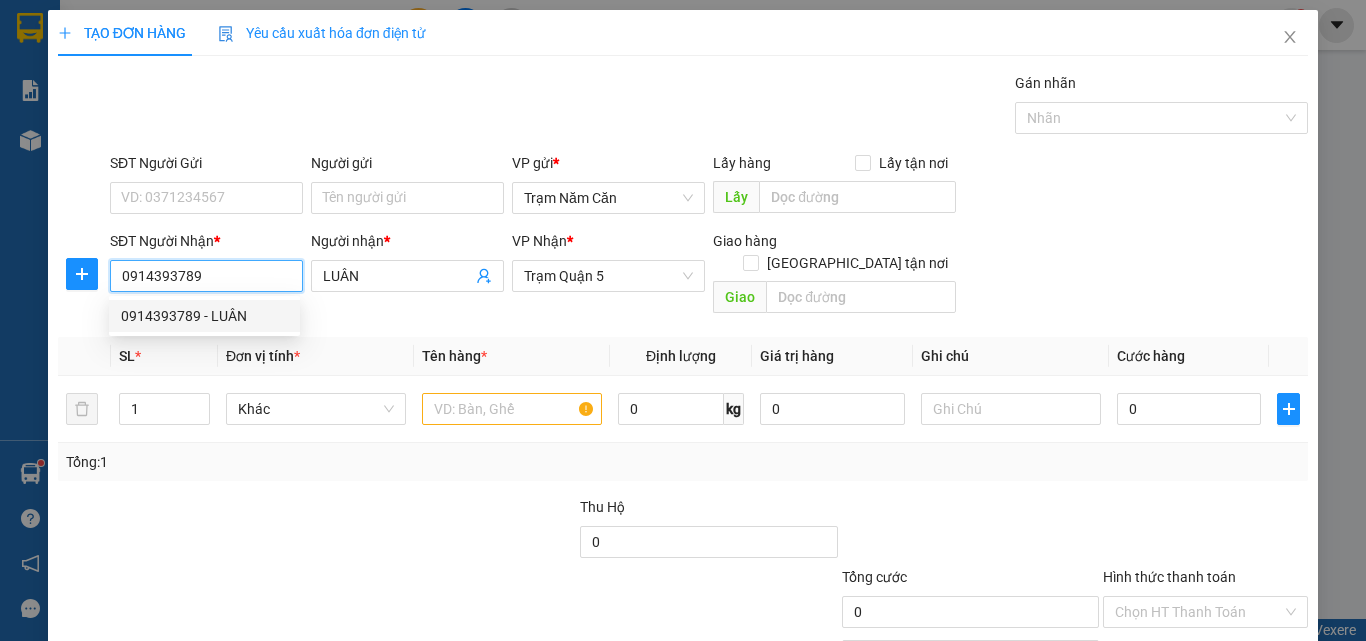 type on "40.000" 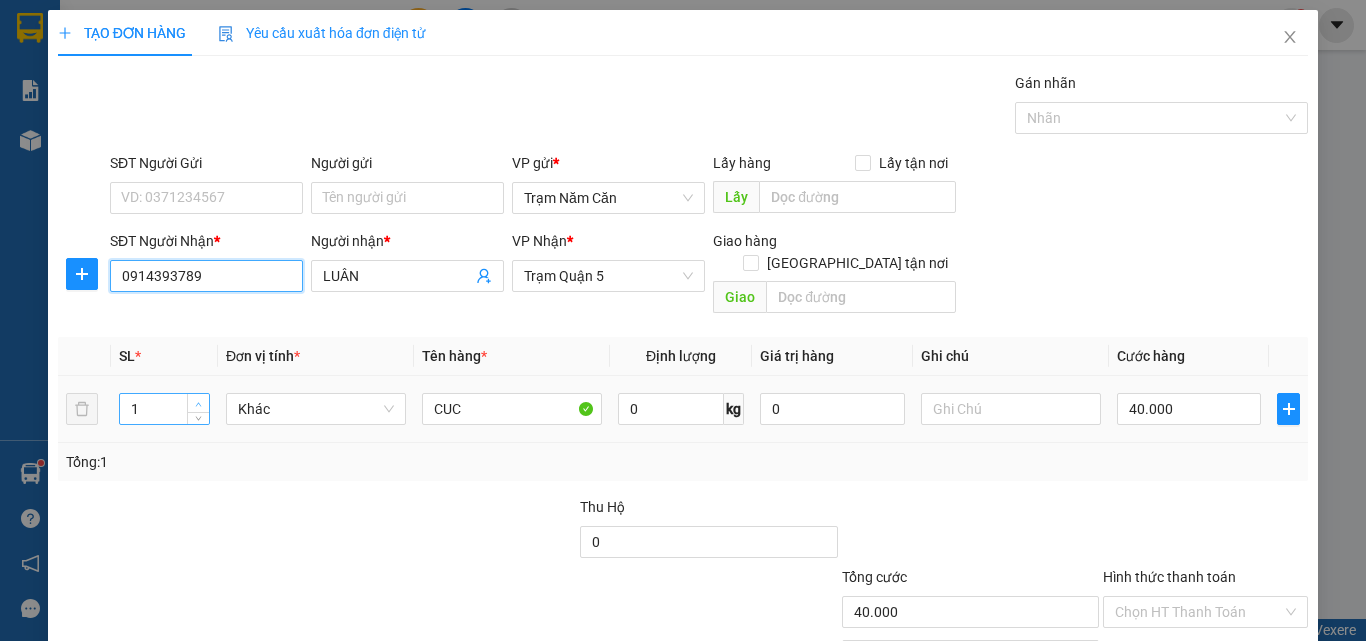 type on "0914393789" 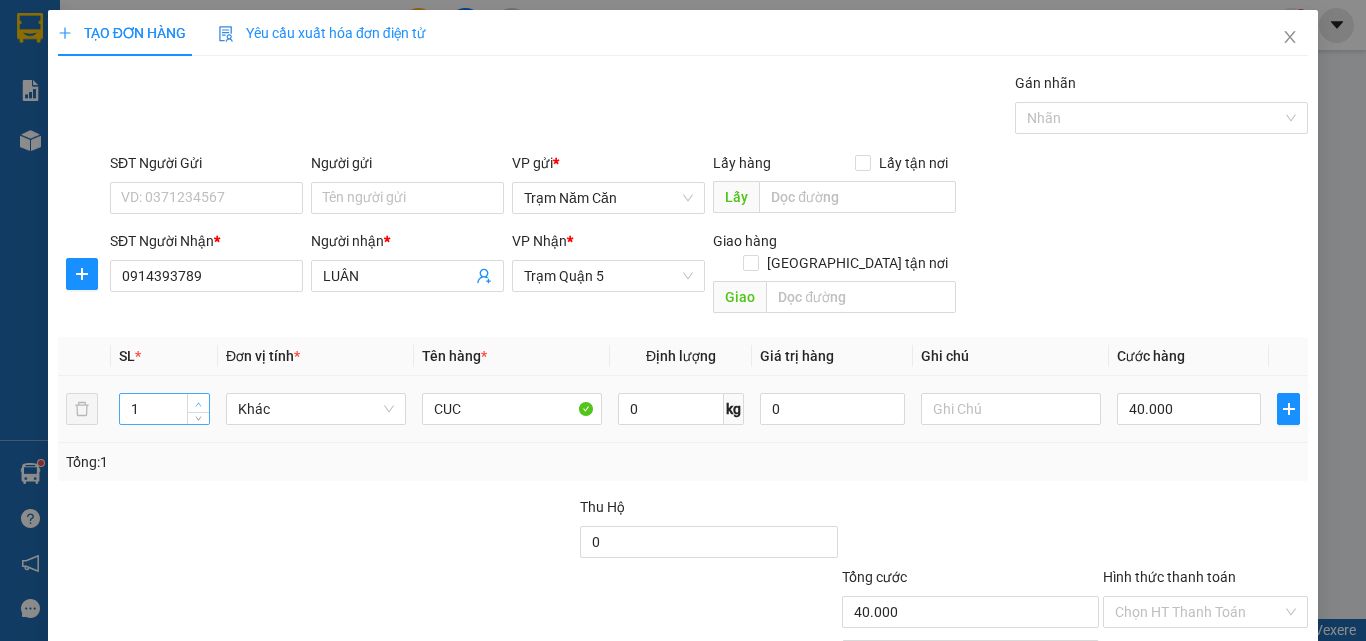 type on "2" 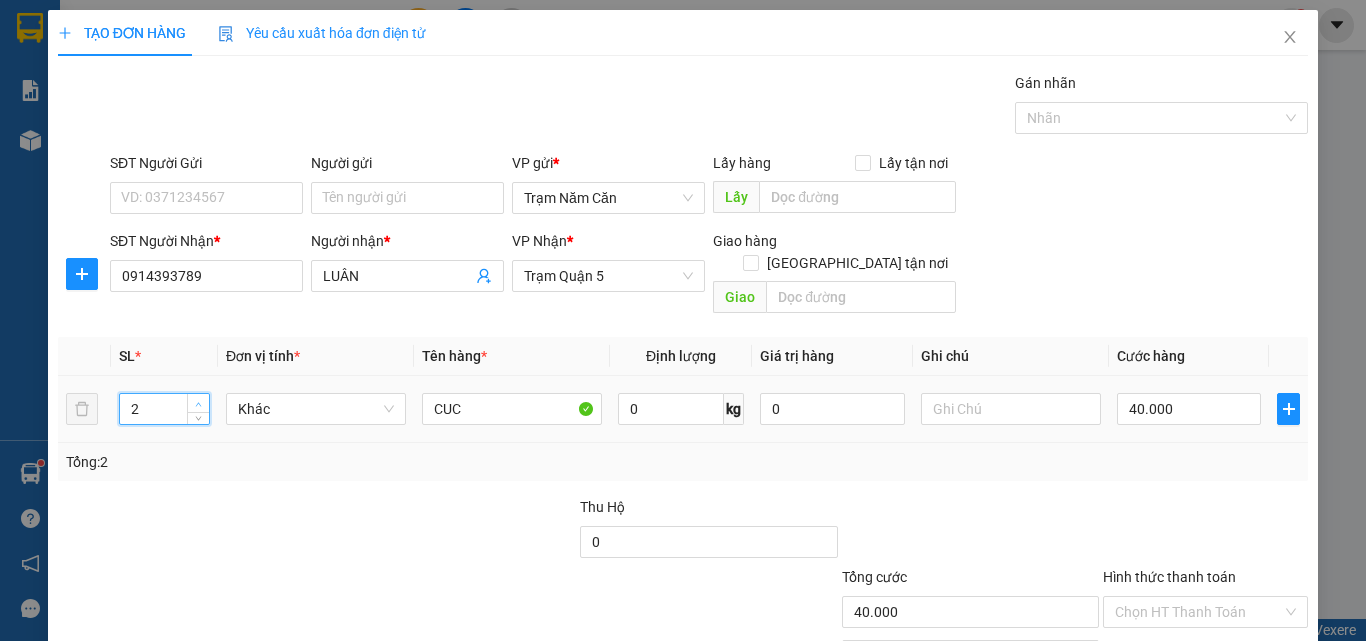 click at bounding box center [198, 403] 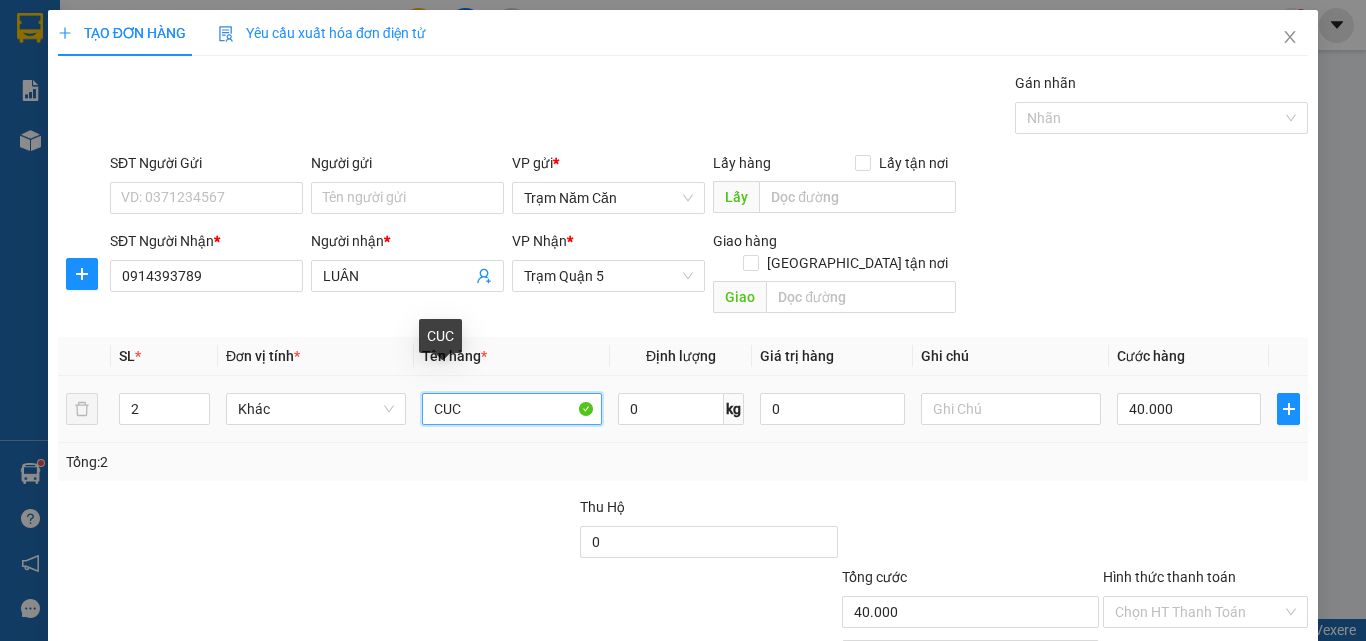 drag, startPoint x: 482, startPoint y: 385, endPoint x: 0, endPoint y: 339, distance: 484.19003 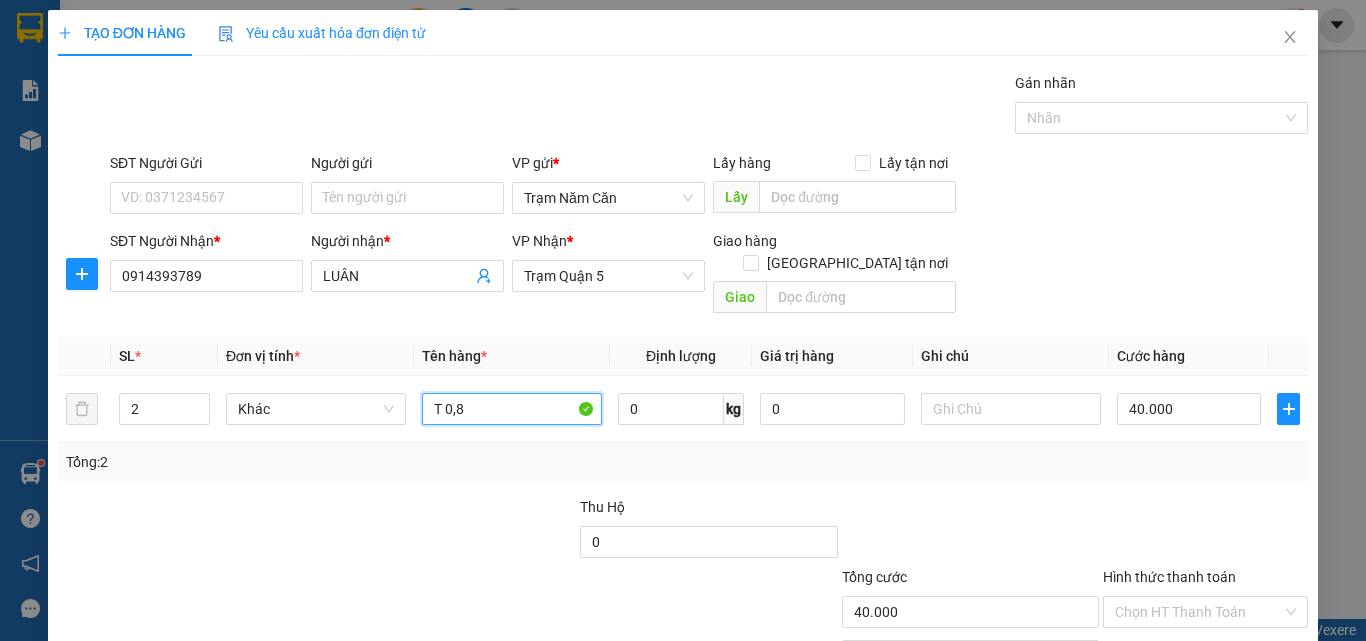 type on "T 0,8" 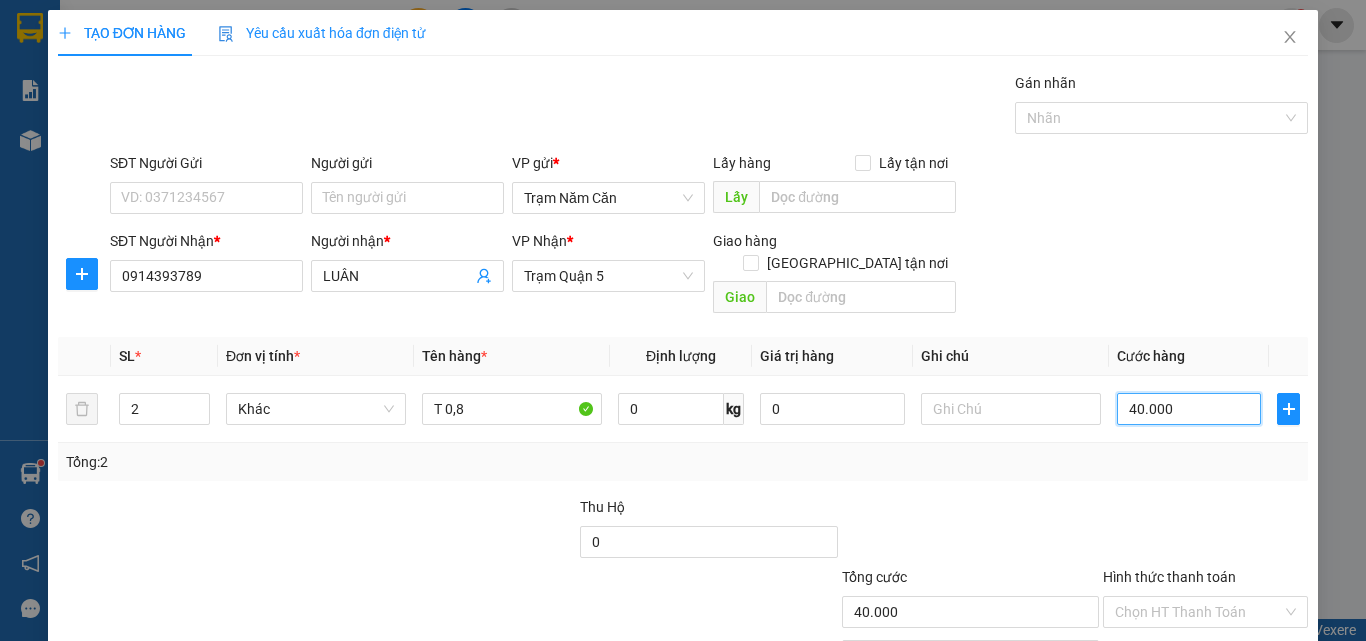 type on "0" 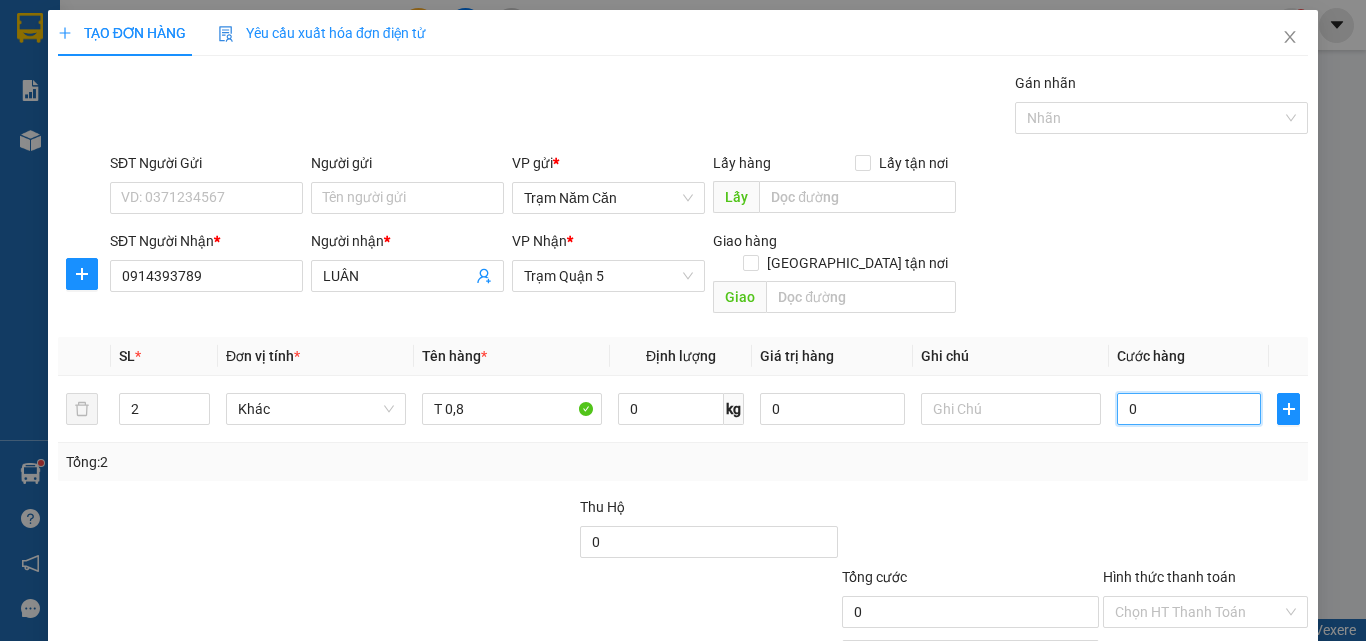 type on "5" 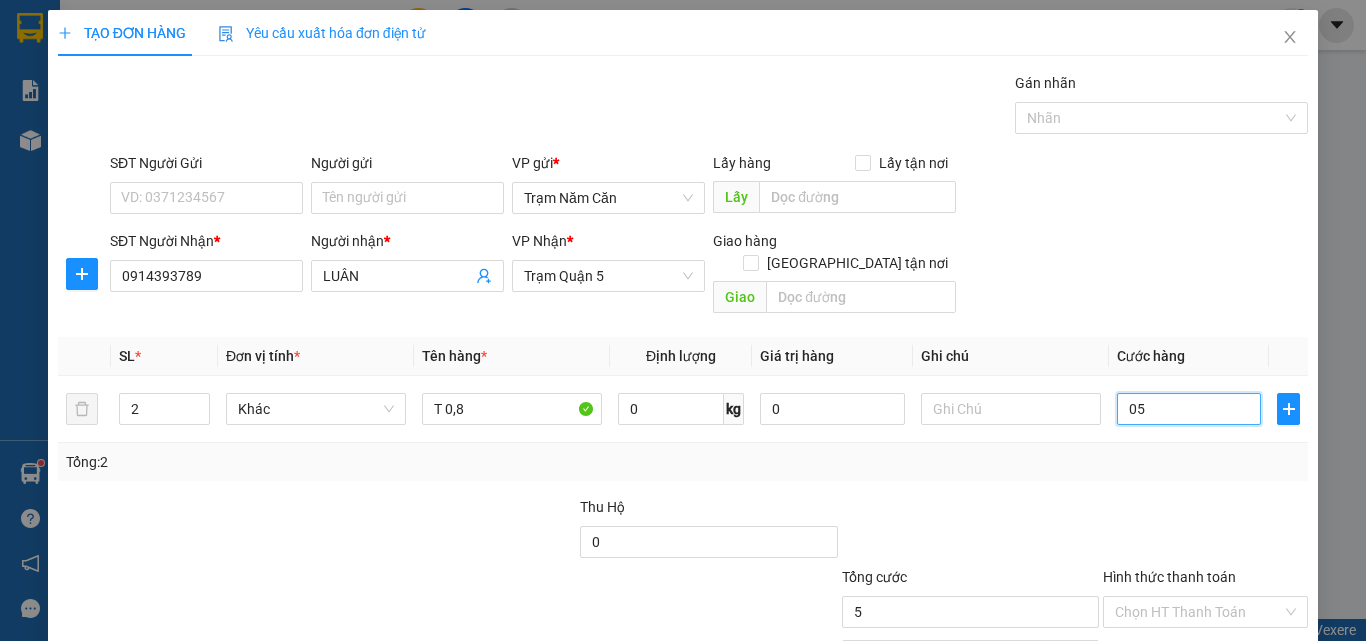 type on "050" 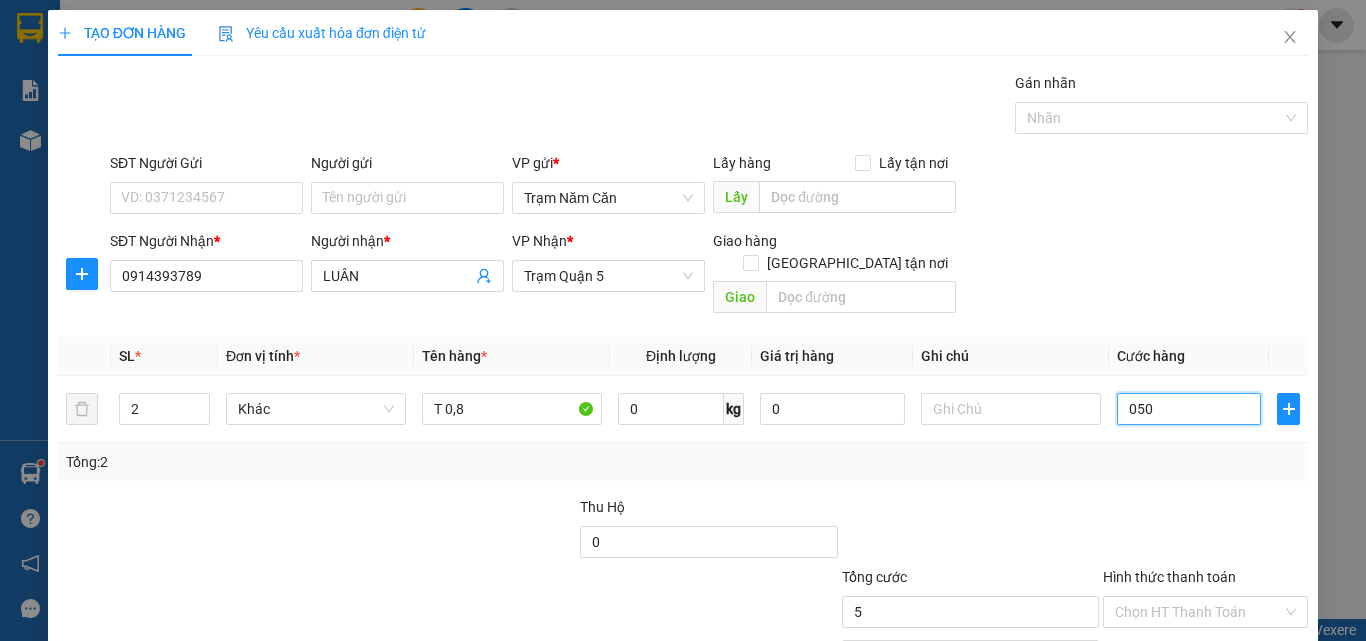 type on "50" 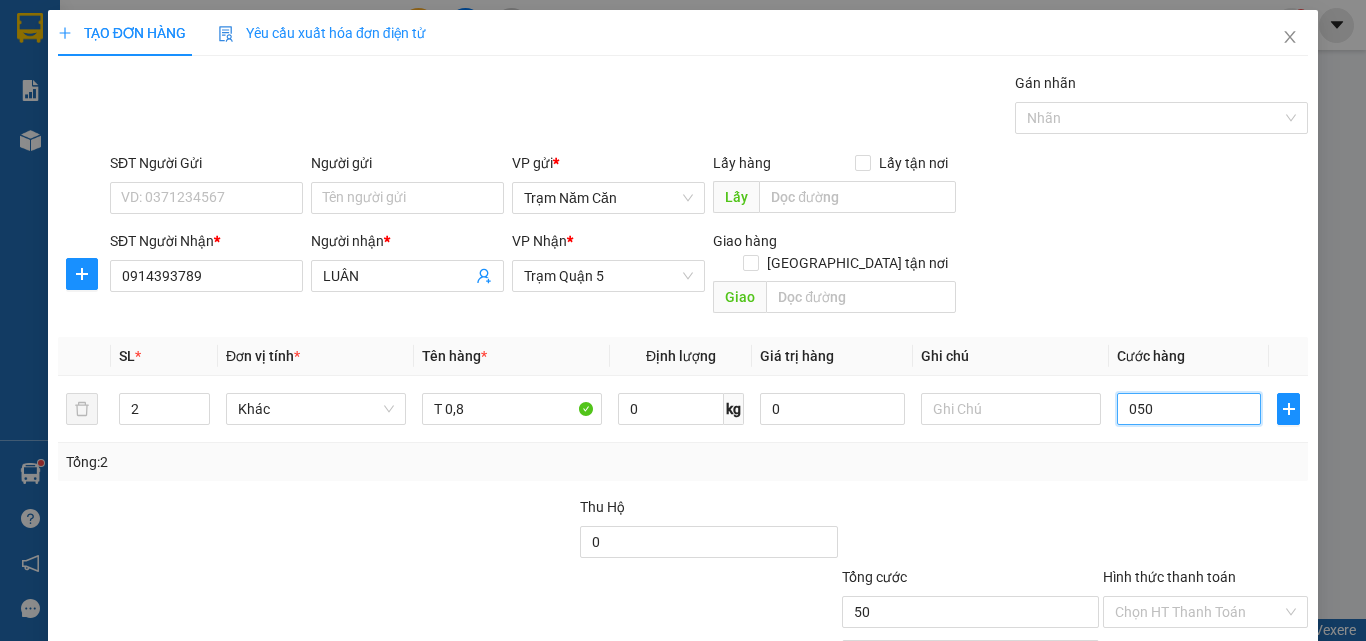 type on "050" 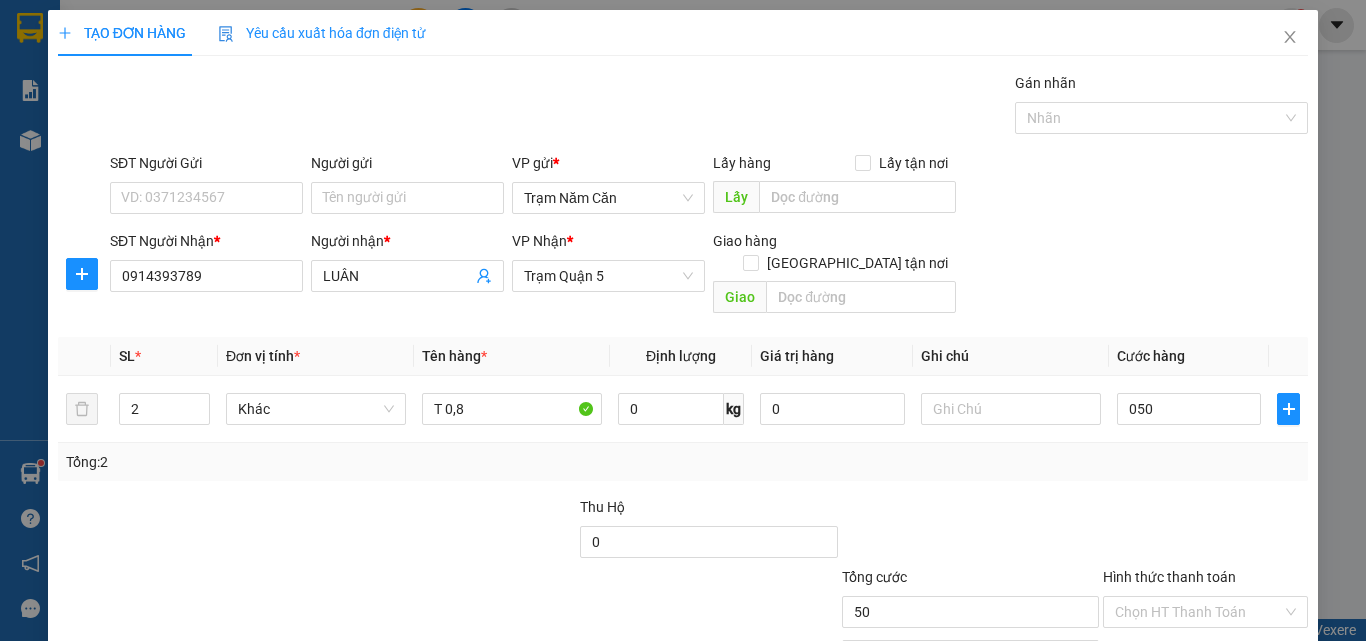 type on "50.000" 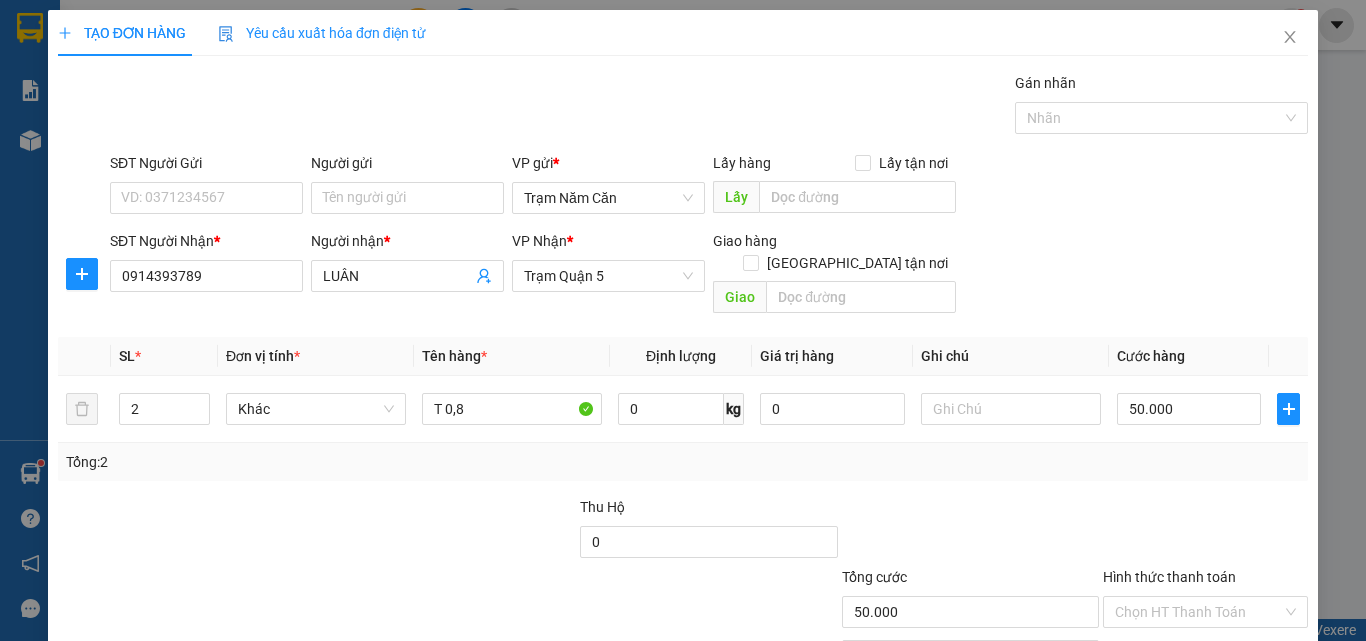 click on "Transit Pickup Surcharge Ids Transit Deliver Surcharge Ids Transit Deliver Surcharge Transit Deliver Surcharge Gán nhãn   Nhãn SĐT Người Gửi VD: 0371234567 Người gửi Tên người gửi VP gửi  * Trạm Năm Căn Lấy hàng Lấy tận nơi Lấy SĐT Người Nhận  * 0914393789 Người nhận  * LUÂN VP Nhận  * Trạm Quận 5 Giao hàng [GEOGRAPHIC_DATA] tận nơi Giao SL  * Đơn vị tính  * Tên hàng  * Định lượng Giá trị hàng Ghi chú Cước hàng                   2 Khác T 0,8 0 kg 0 50.000 Tổng:  2 Thu Hộ 0 Tổng cước 50.000 Hình thức thanh toán Chọn HT Thanh Toán Số tiền thu trước 0 Chưa thanh toán 50.000 Chọn HT Thanh Toán Lưu nháp Xóa Thông tin [PERSON_NAME] và In T 0,8" at bounding box center [683, 397] 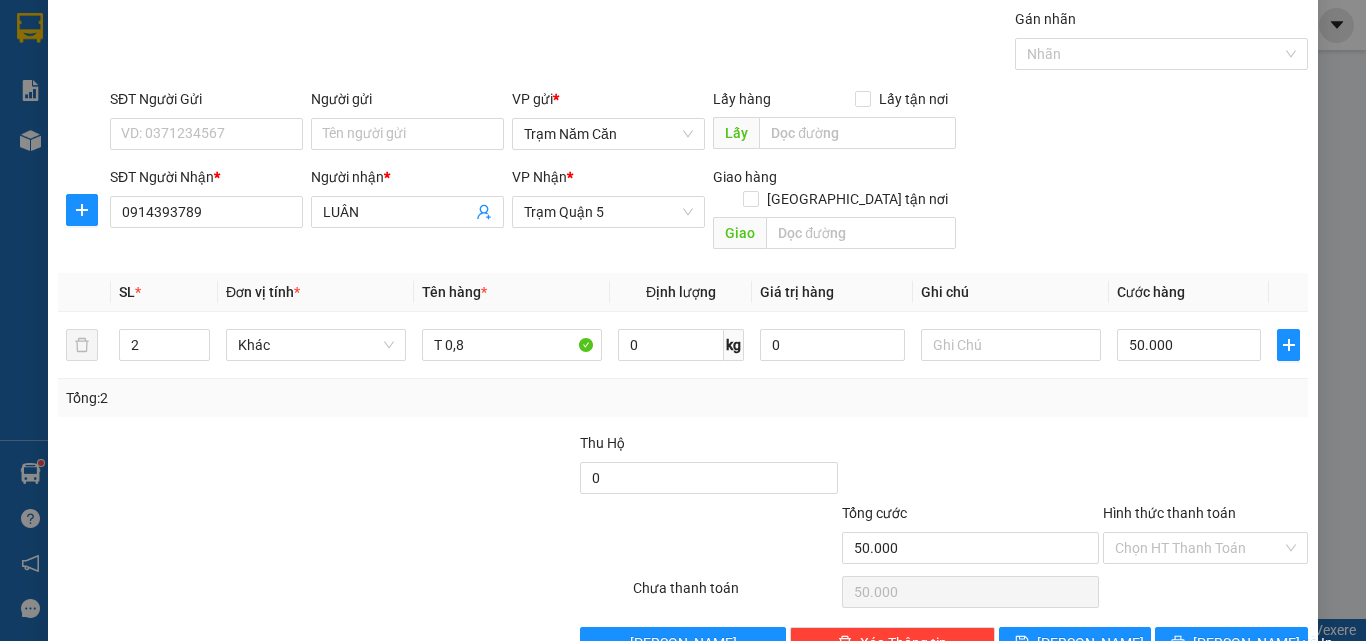 scroll, scrollTop: 99, scrollLeft: 0, axis: vertical 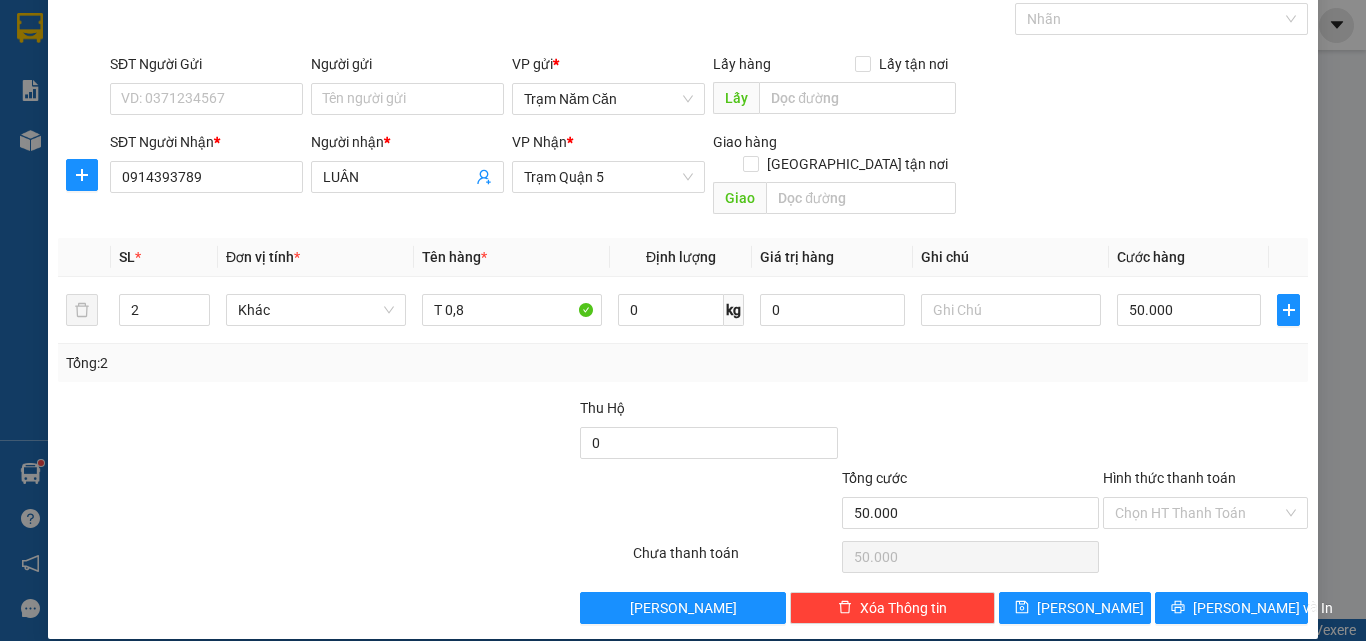 click on "Hình thức thanh toán" at bounding box center (1198, 513) 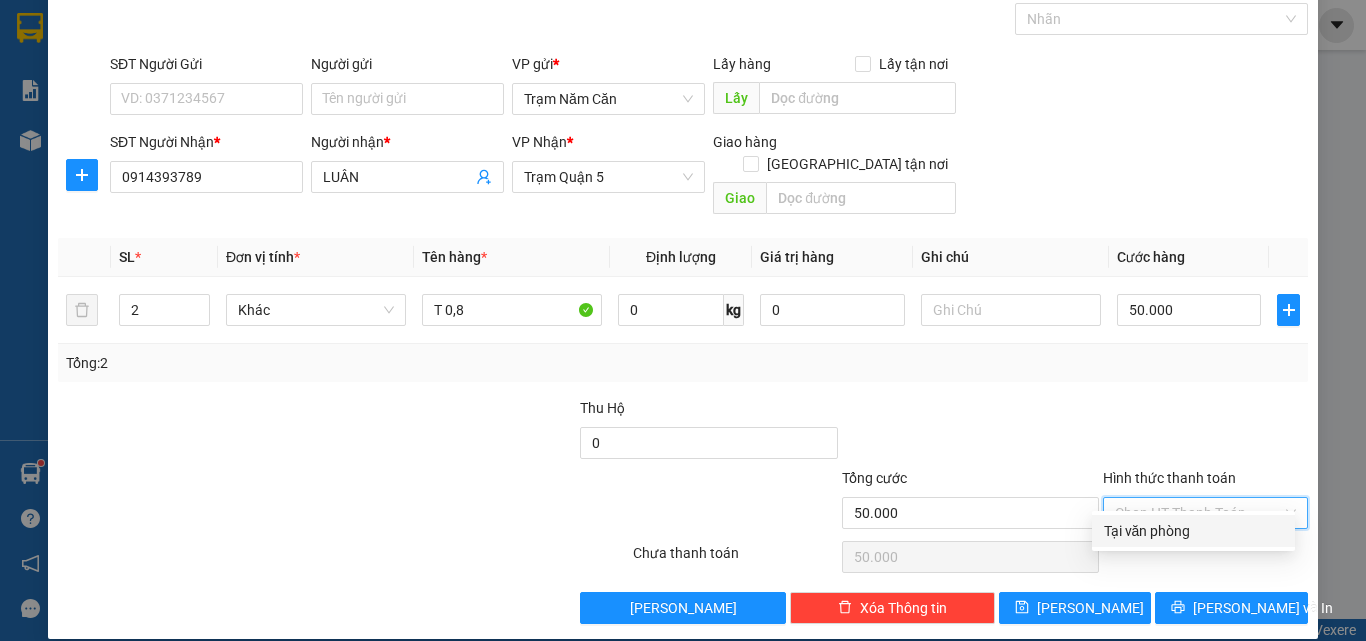 click on "Tại văn phòng" at bounding box center (1193, 531) 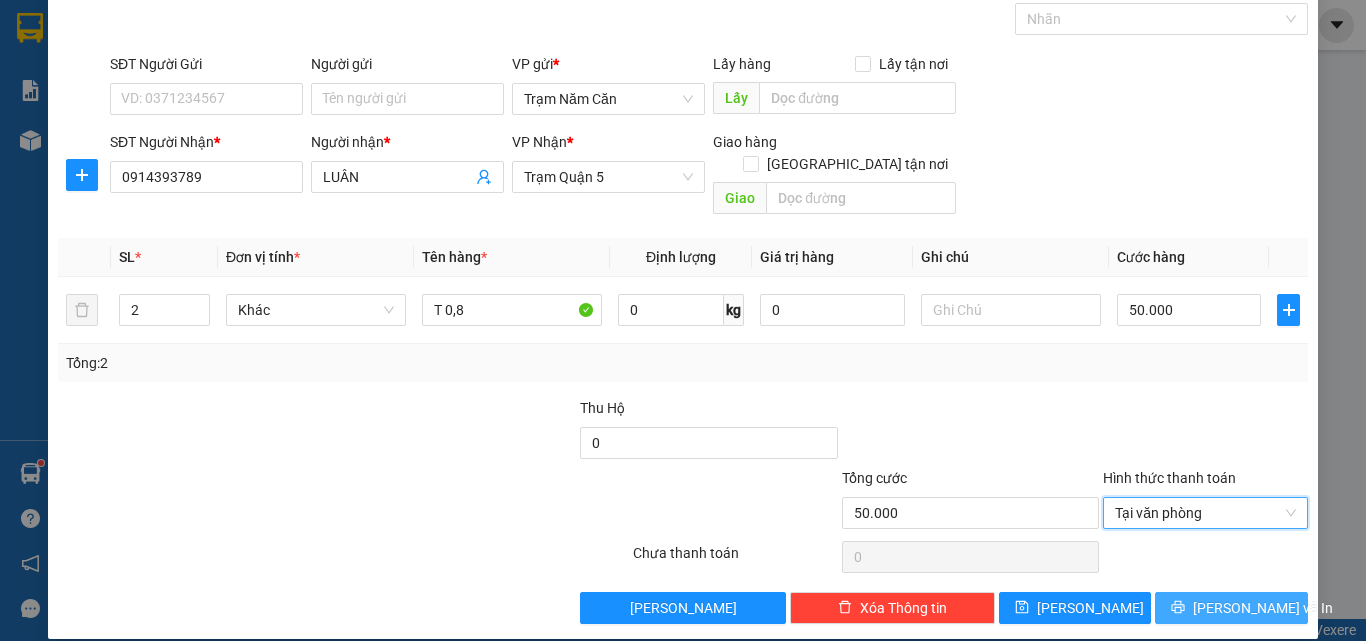 click on "[PERSON_NAME] và In" at bounding box center (1231, 608) 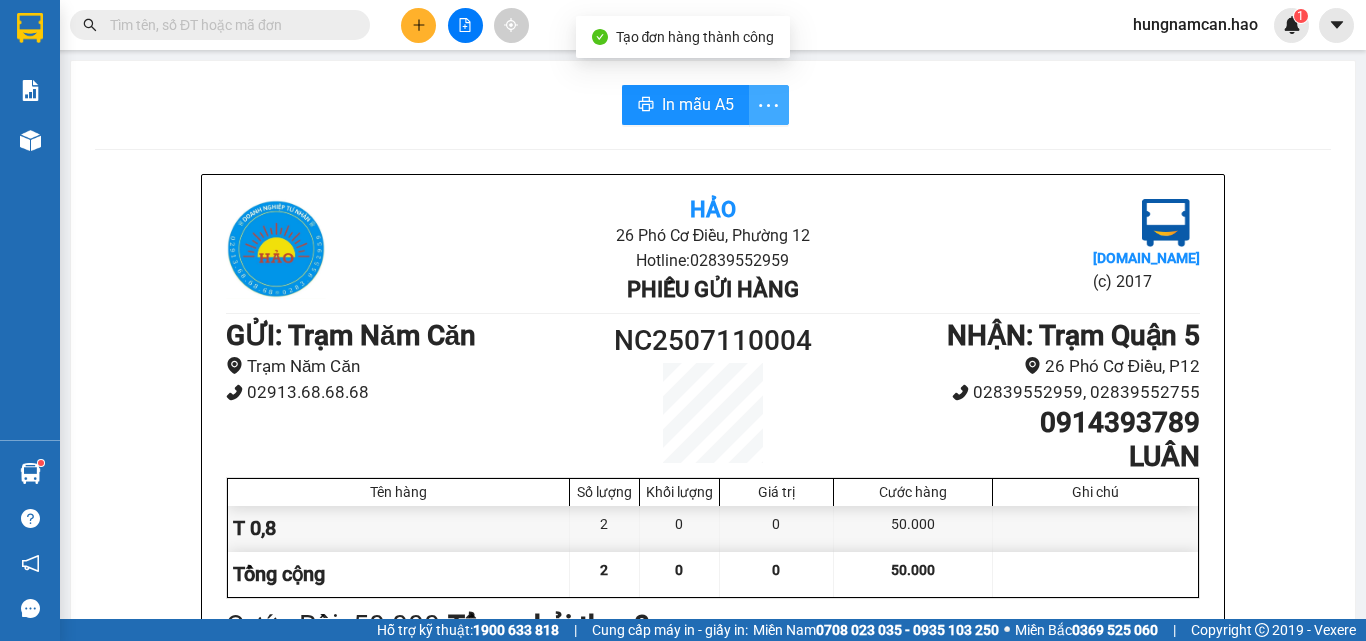 click at bounding box center (769, 105) 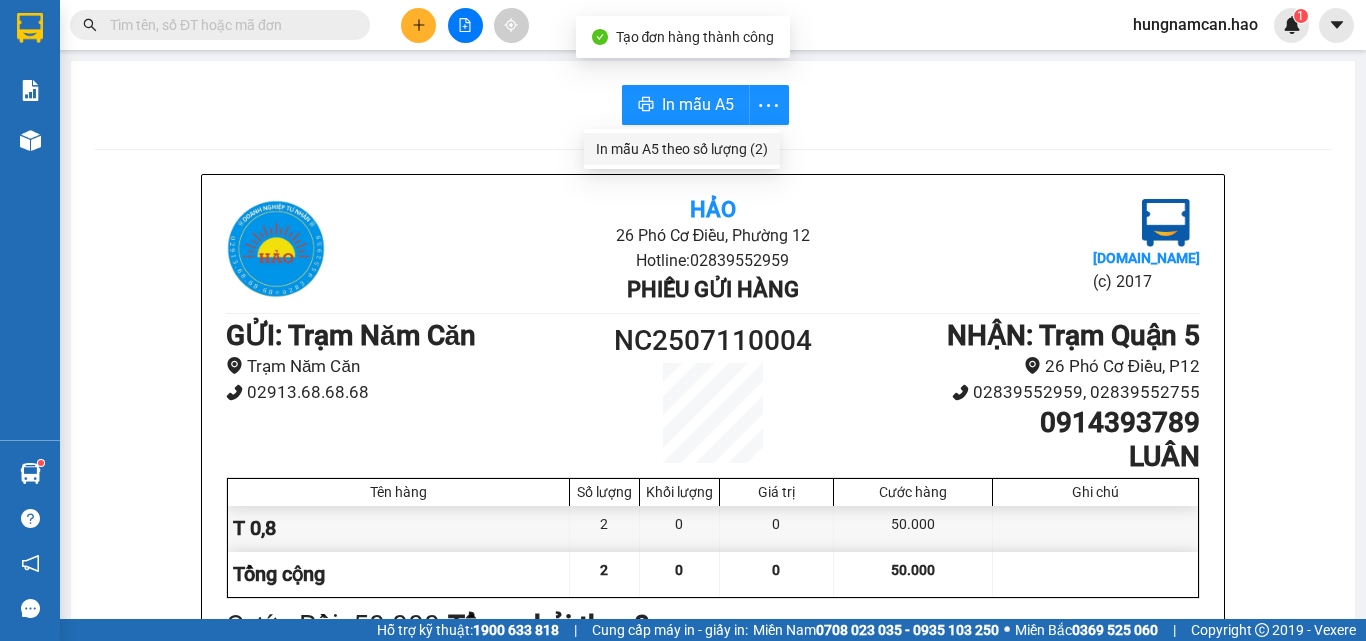 click on "In mẫu A5 theo số lượng   (2)" at bounding box center [682, 149] 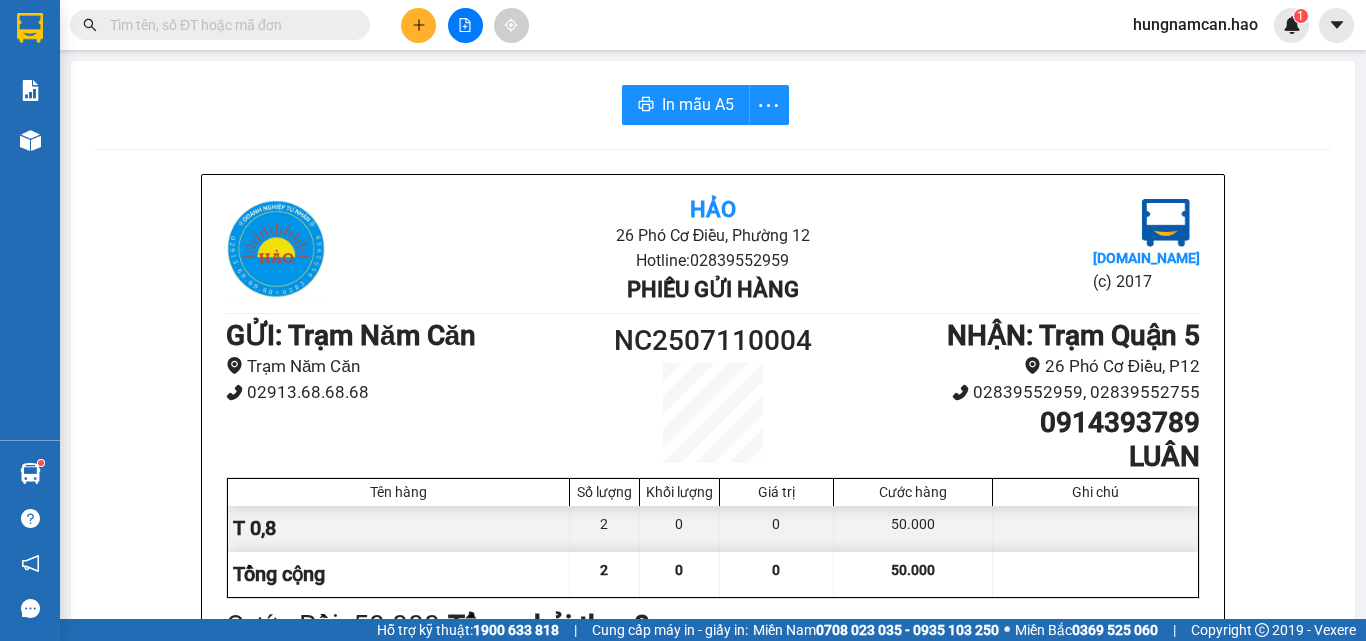 scroll, scrollTop: 0, scrollLeft: 0, axis: both 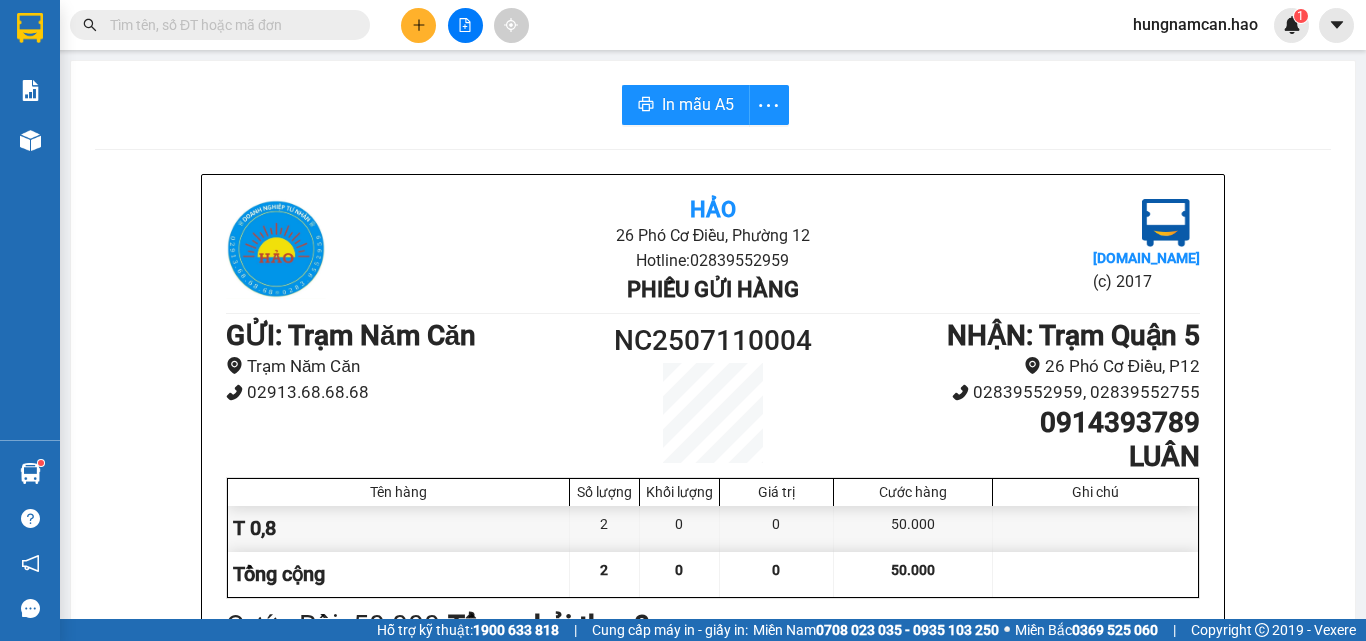 click 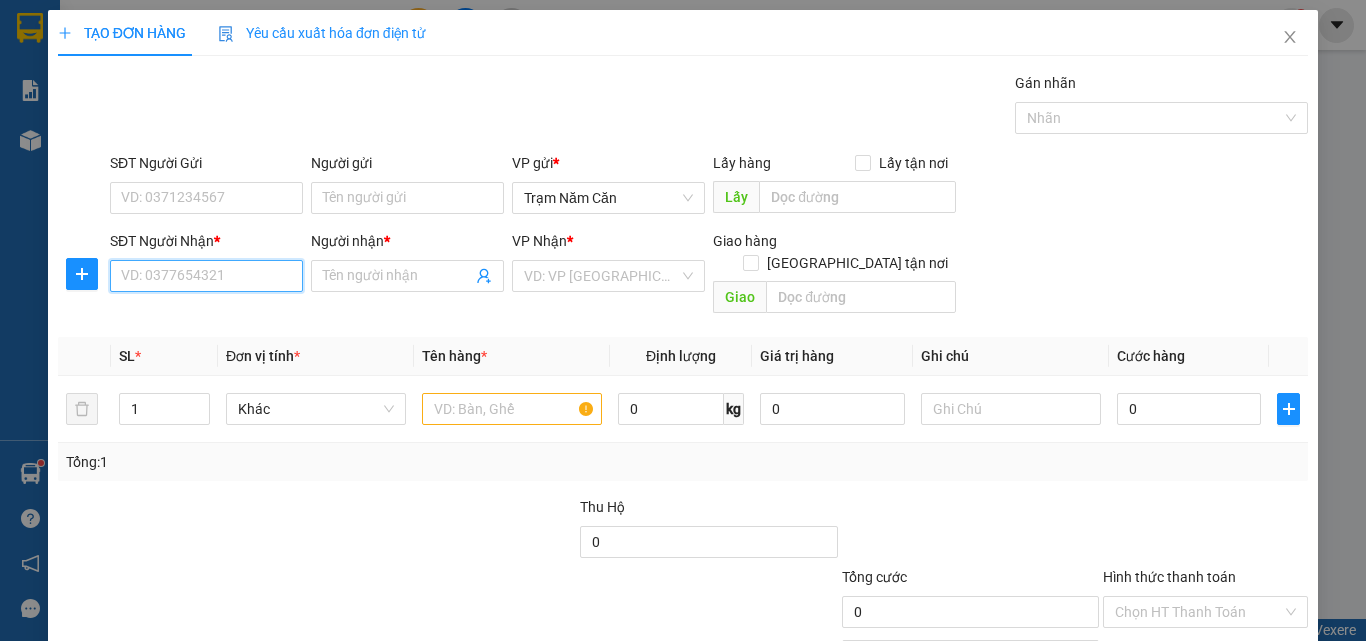 click on "SĐT Người Nhận  *" at bounding box center (206, 276) 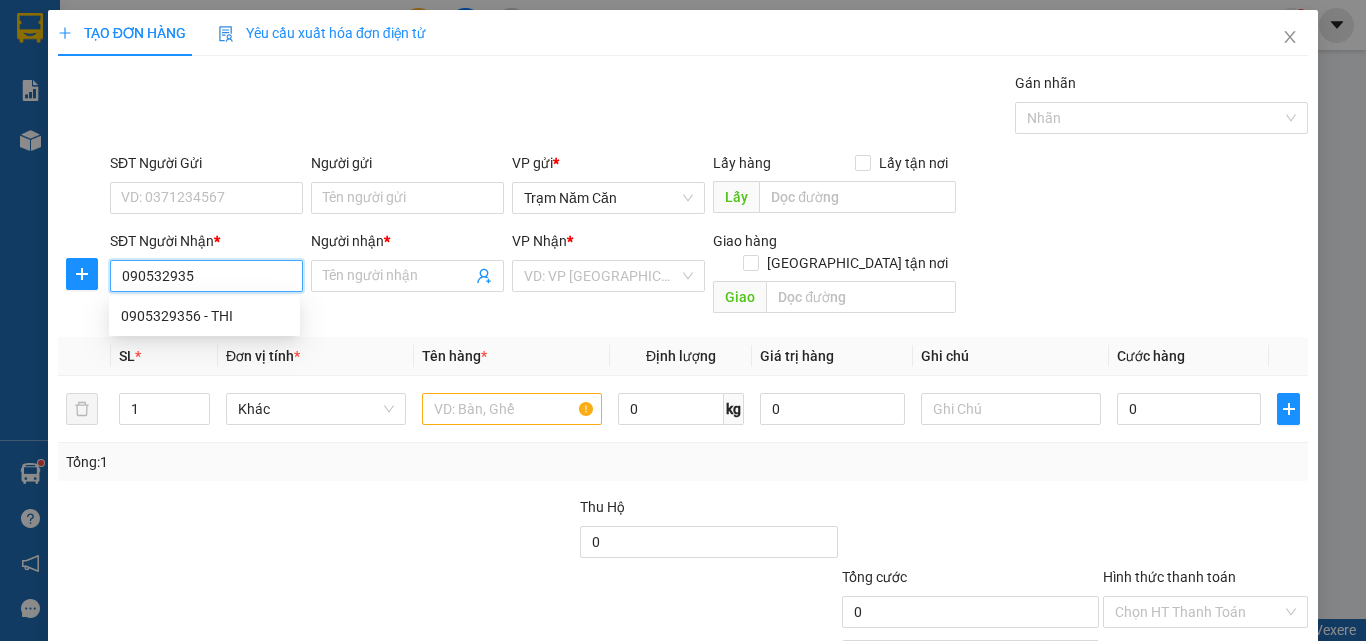 type on "0905329356" 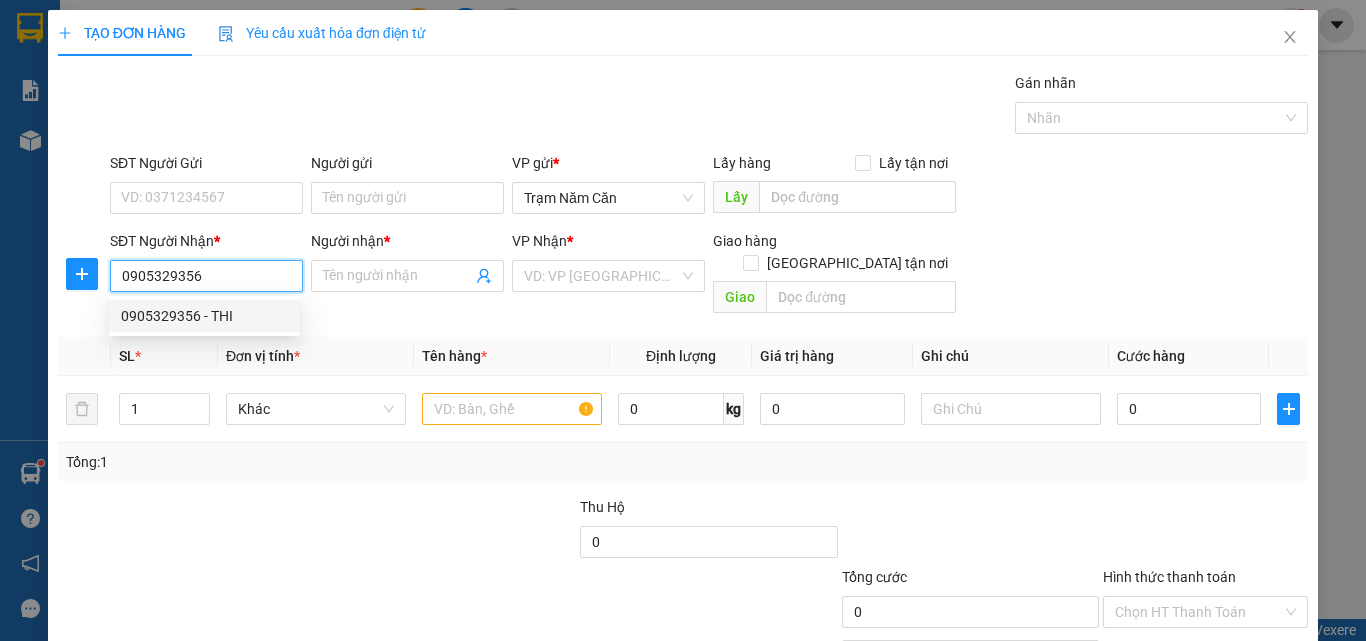 click on "0905329356 - THI" at bounding box center [204, 316] 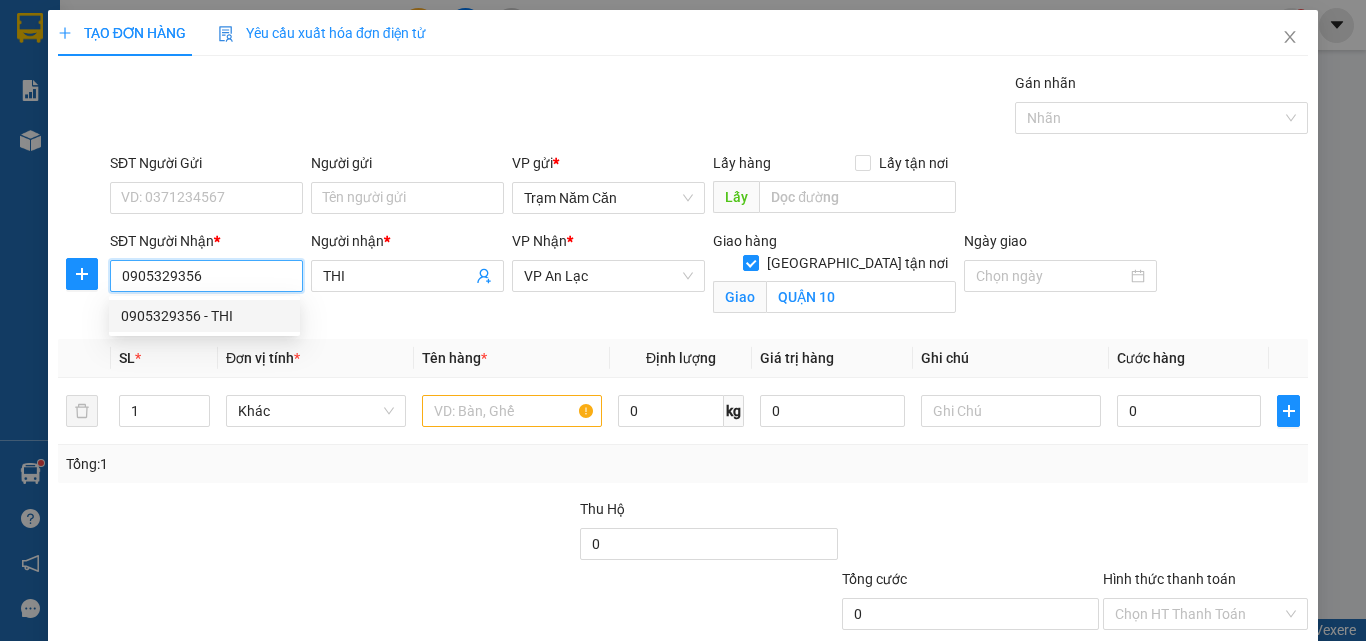 type on "100.000" 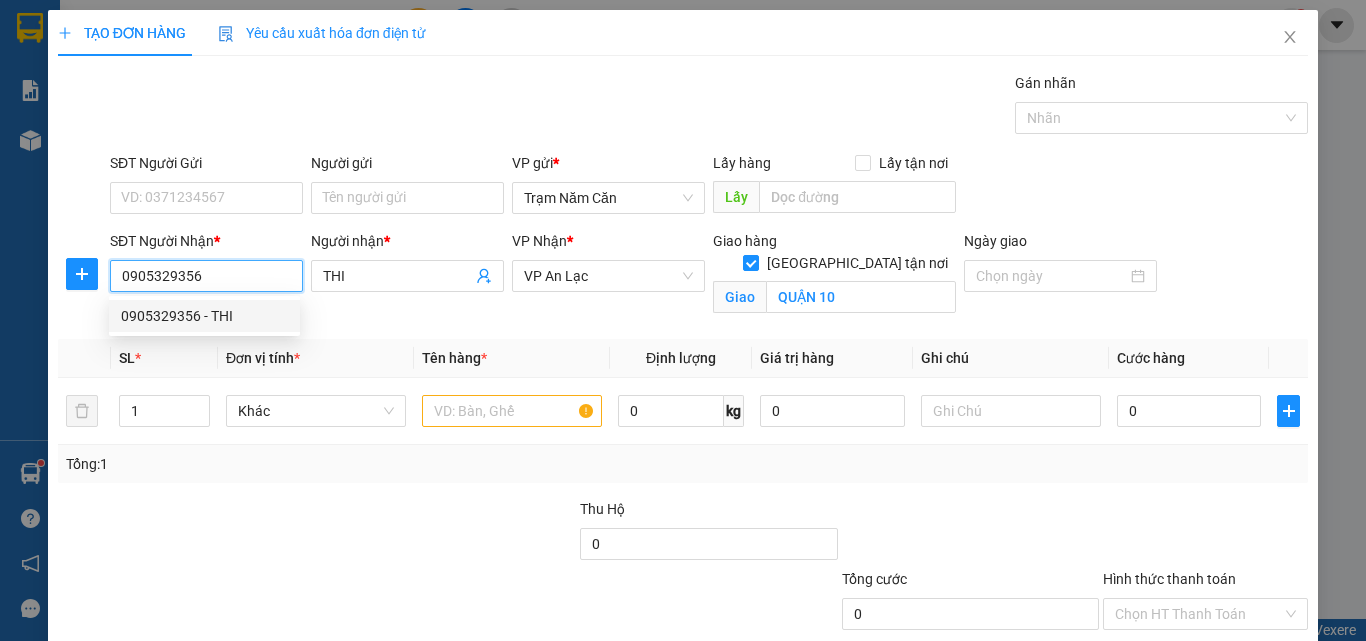 type on "100.000" 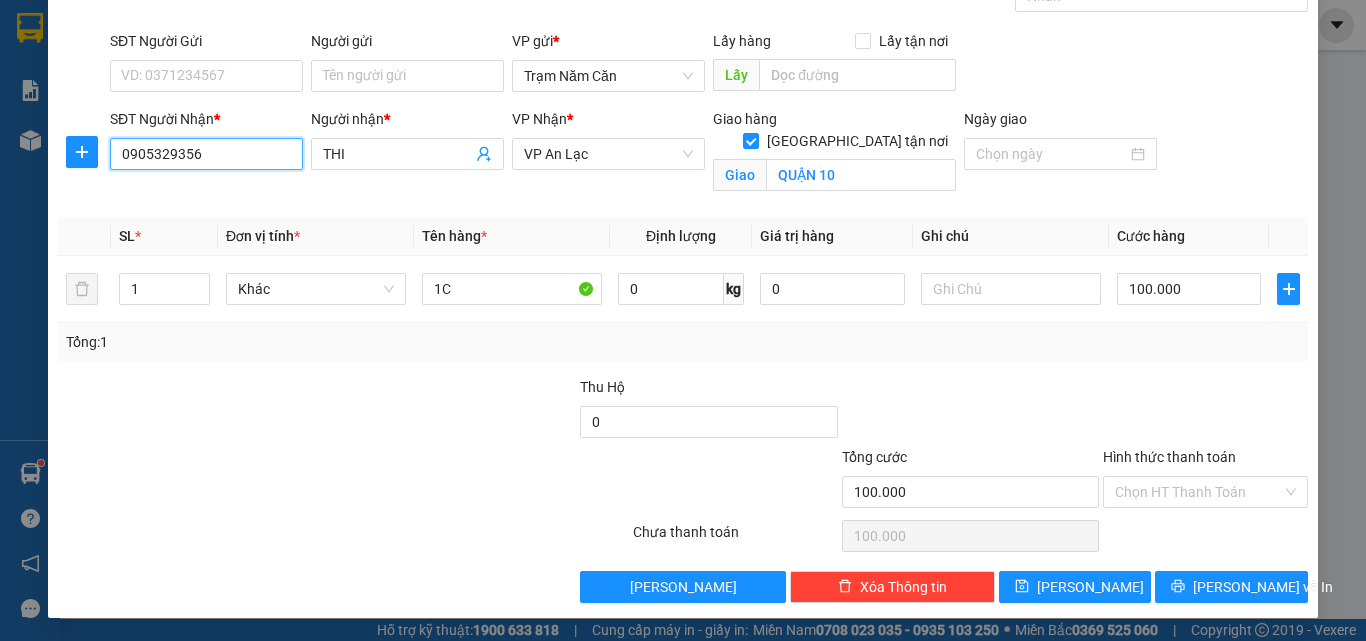 scroll, scrollTop: 123, scrollLeft: 0, axis: vertical 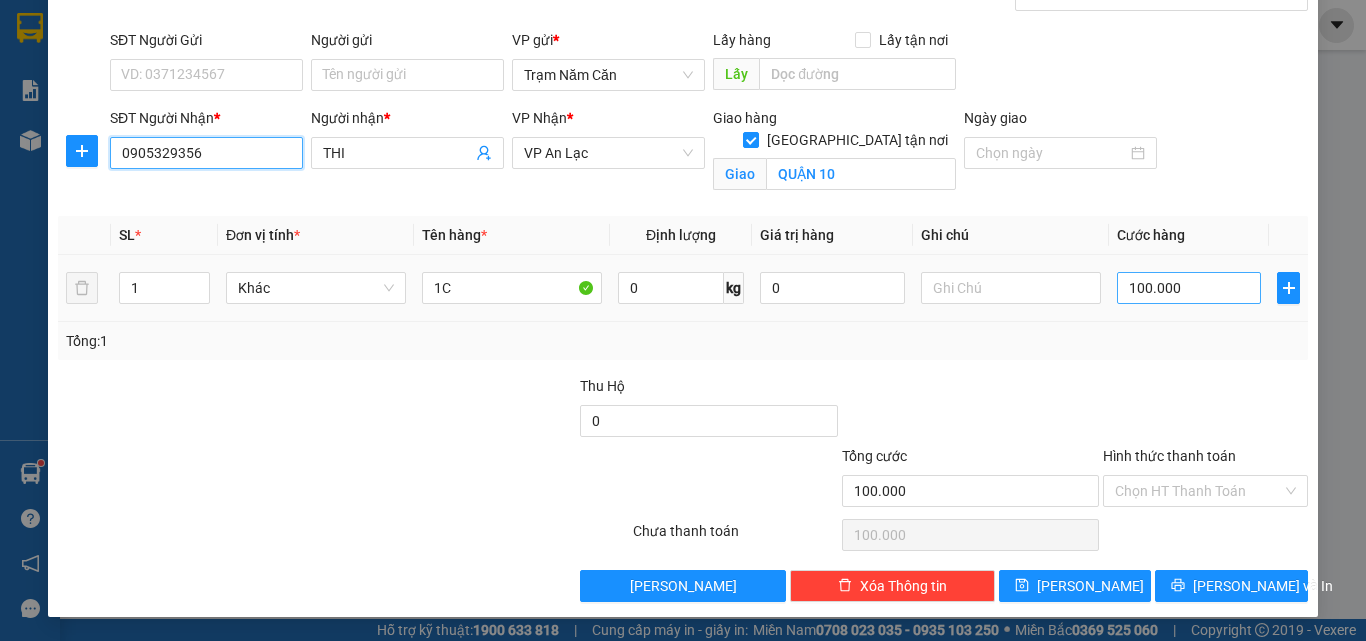 type on "0905329356" 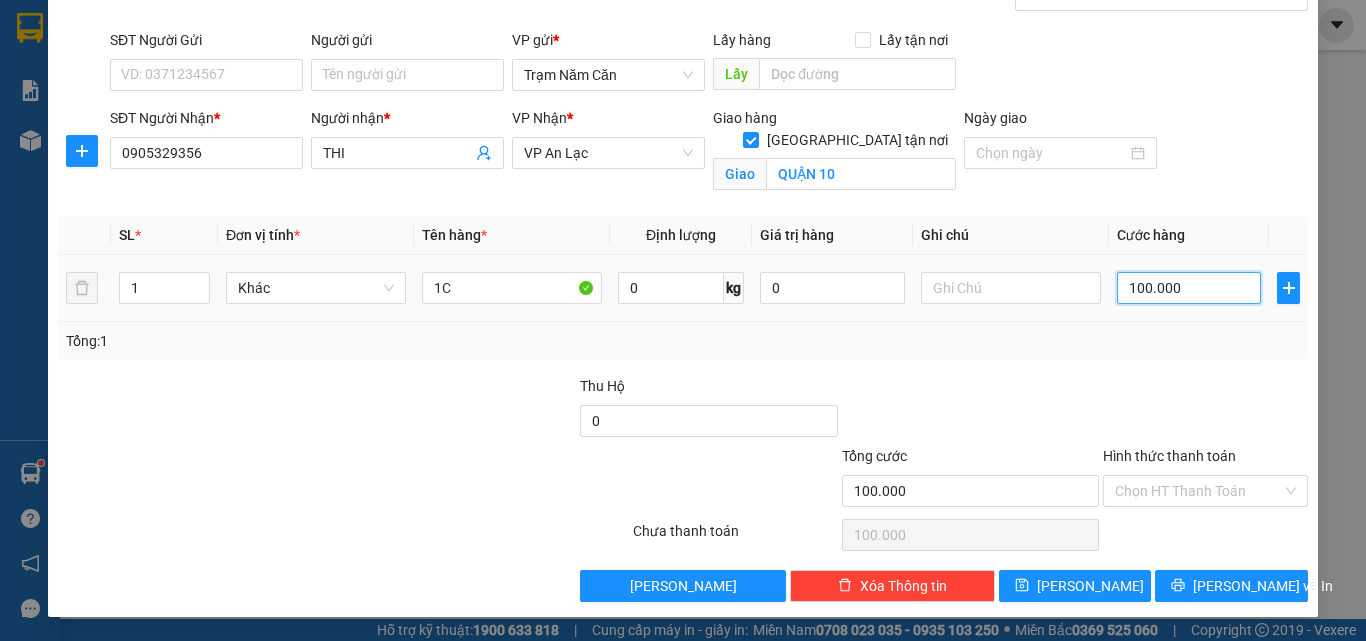 click on "100.000" at bounding box center (1189, 288) 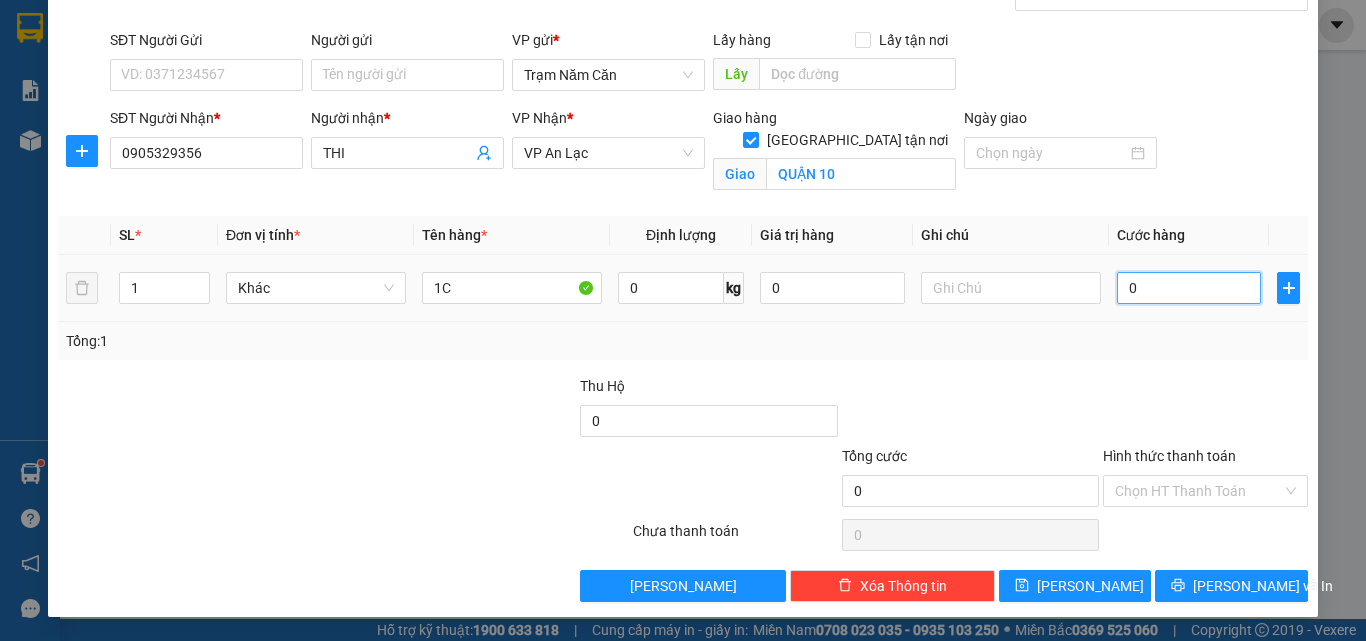 type on "8" 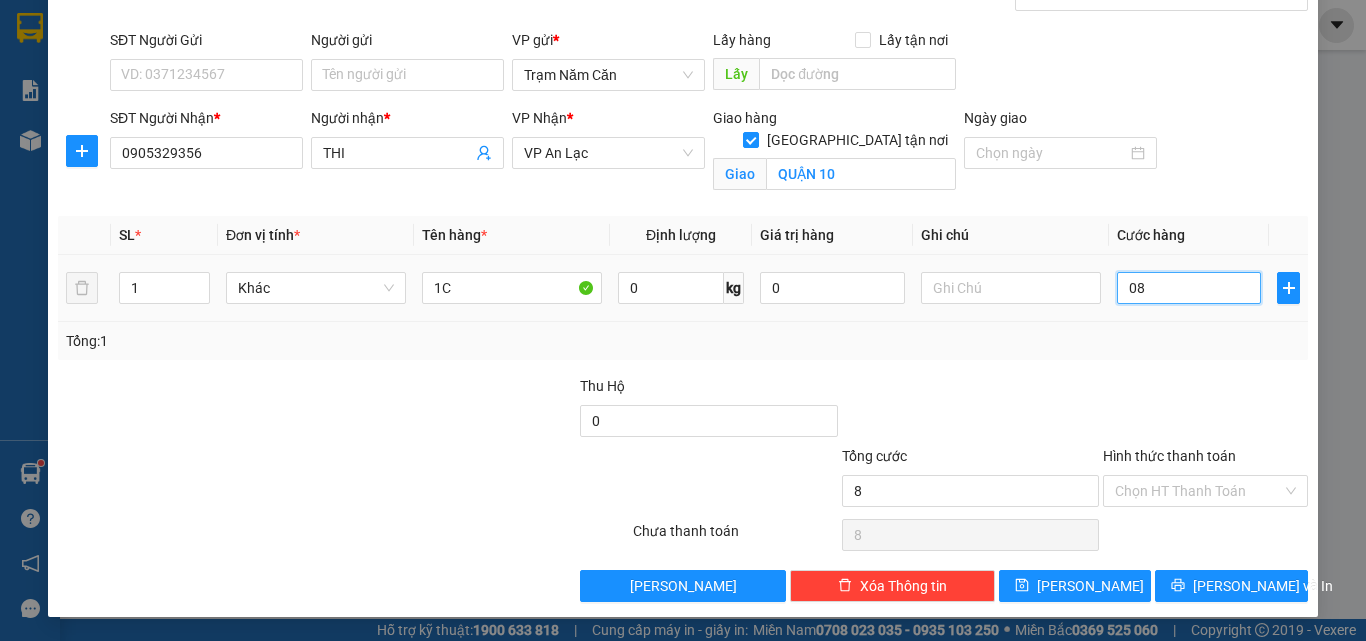 type on "80" 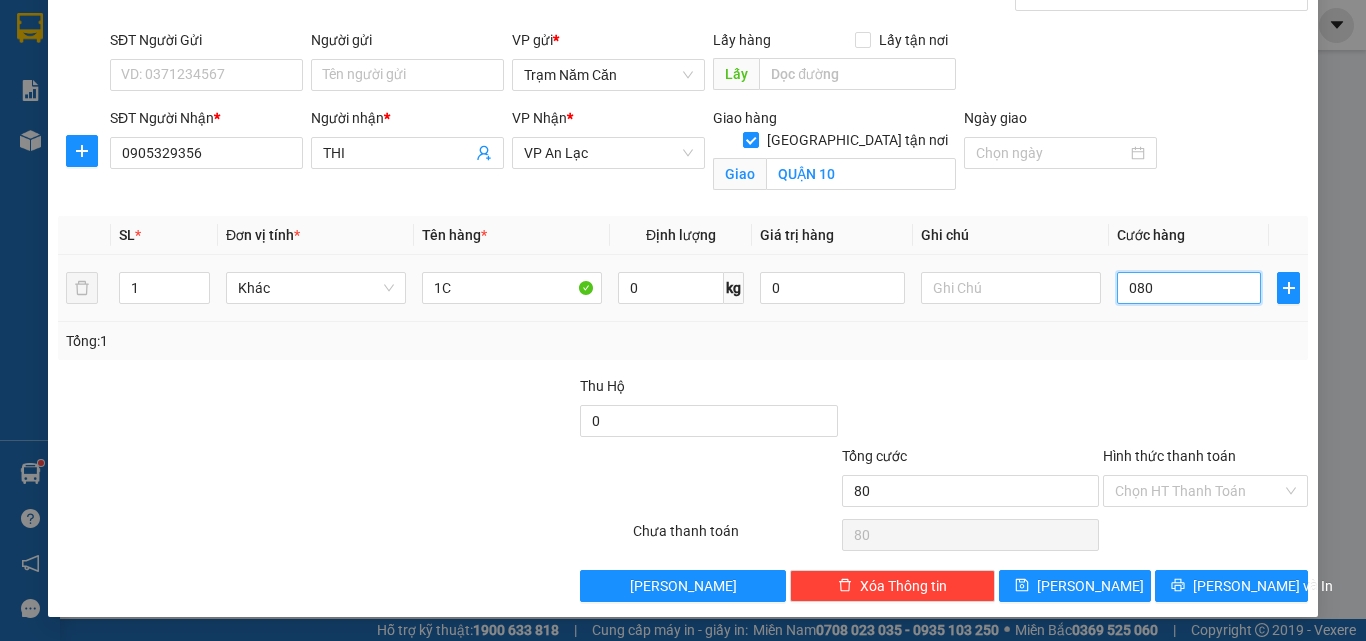 type on "080" 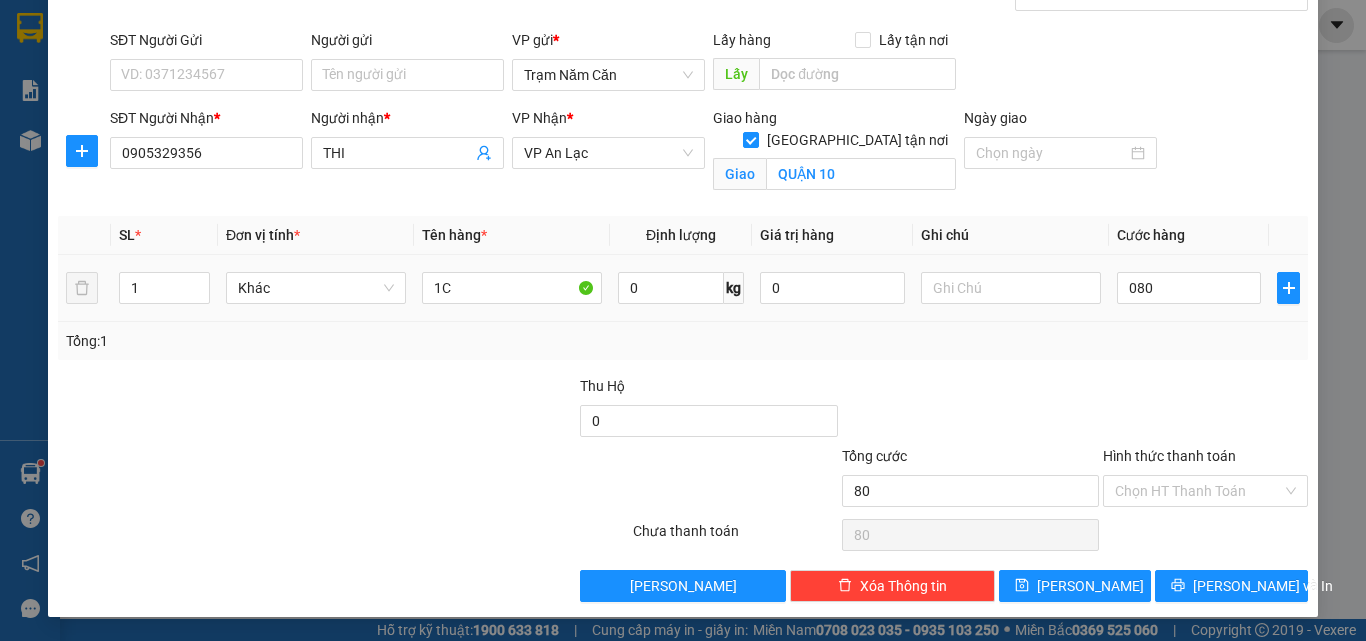 type on "80.000" 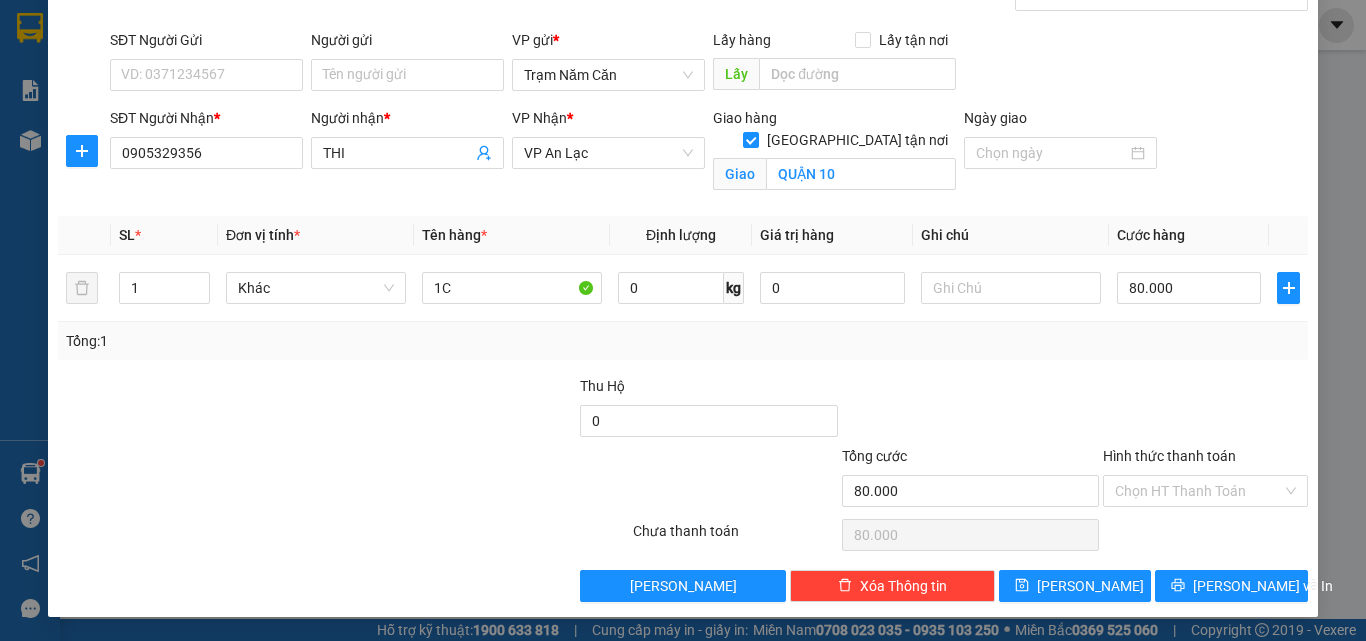 click on "Transit Pickup Surcharge Ids Transit Deliver Surcharge Ids Transit Deliver Surcharge Transit Deliver Surcharge Gán nhãn   Nhãn SĐT Người Gửi VD: 0371234567 Người gửi Tên người gửi VP gửi  * Trạm Năm Căn Lấy hàng Lấy tận nơi Lấy SĐT Người Nhận  * 0905329356 Người nhận  * THI VP Nhận  * VP An [GEOGRAPHIC_DATA] hàng [GEOGRAPHIC_DATA] tận nơi [GEOGRAPHIC_DATA] QUẬN 10 Ngày giao SL  * Đơn vị tính  * Tên hàng  * Định lượng Giá trị hàng Ghi chú Cước hàng                   1 Khác 1C 0 kg 0 80.000 Tổng:  1 Thu Hộ 0 Tổng cước 80.000 Hình thức thanh toán Chọn HT Thanh Toán Số tiền thu trước 0 Chưa thanh toán 80.000 Chọn HT Thanh Toán Lưu nháp Xóa Thông tin [PERSON_NAME] và In 1C" at bounding box center (683, 275) 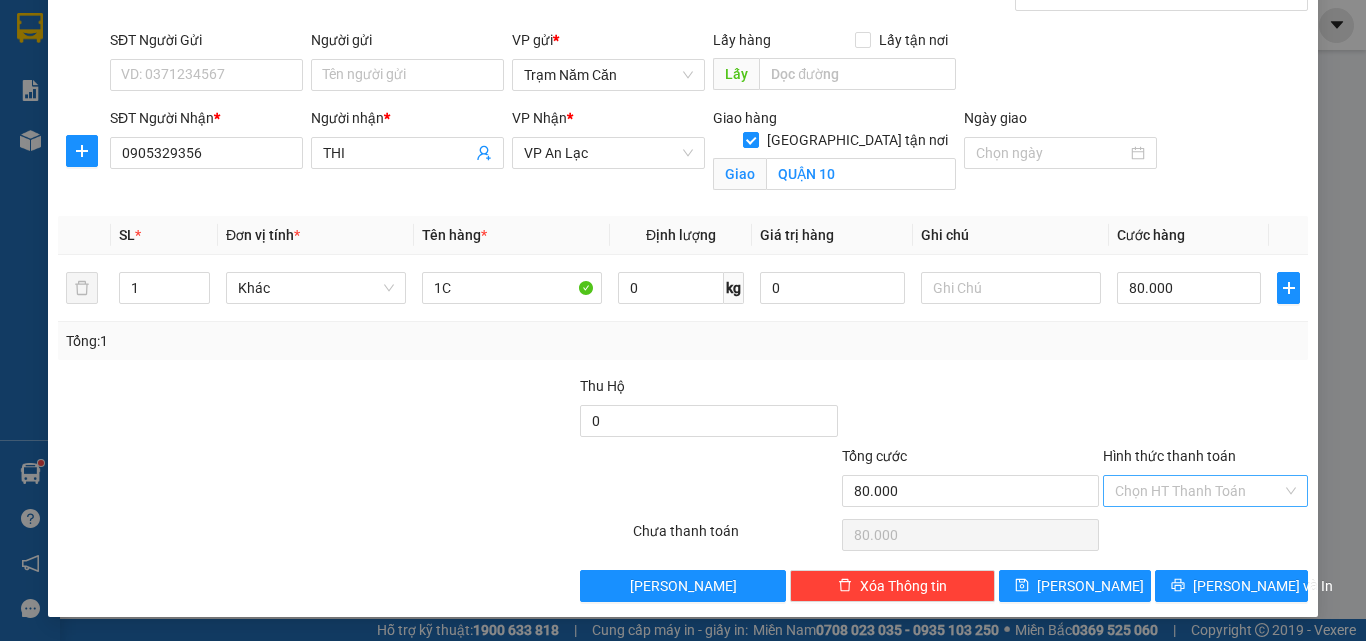 drag, startPoint x: 1147, startPoint y: 482, endPoint x: 1146, endPoint y: 492, distance: 10.049875 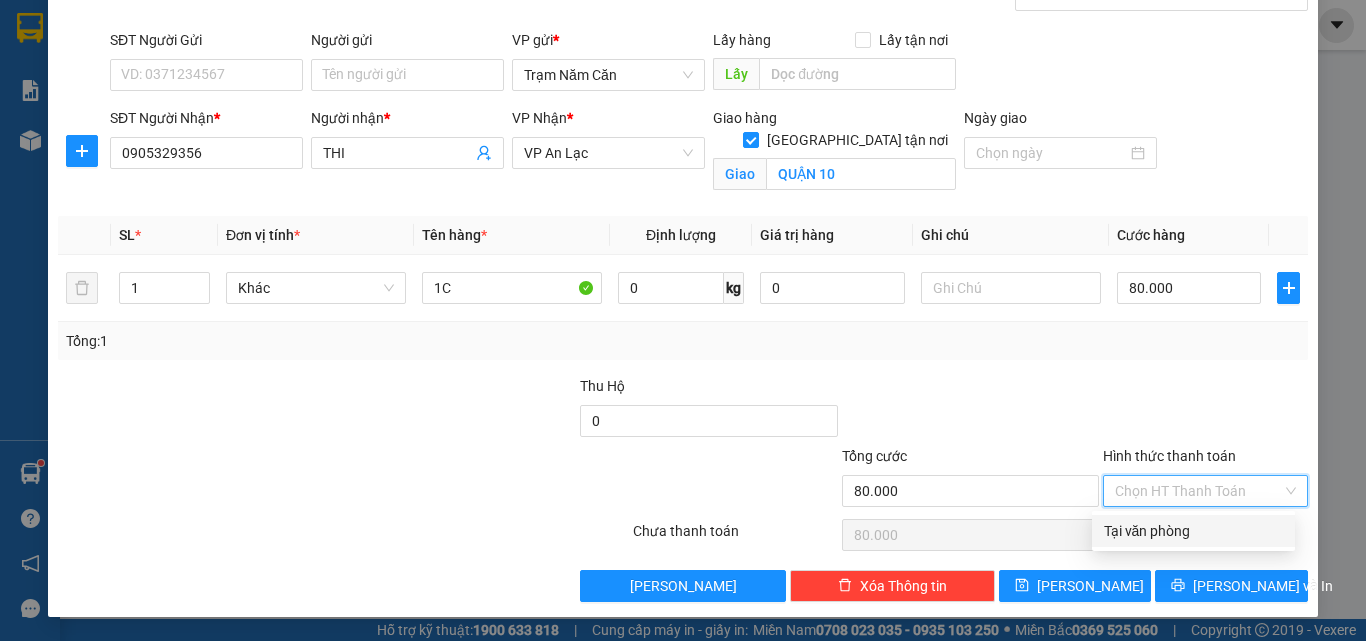 click on "Tại văn phòng" at bounding box center [1193, 531] 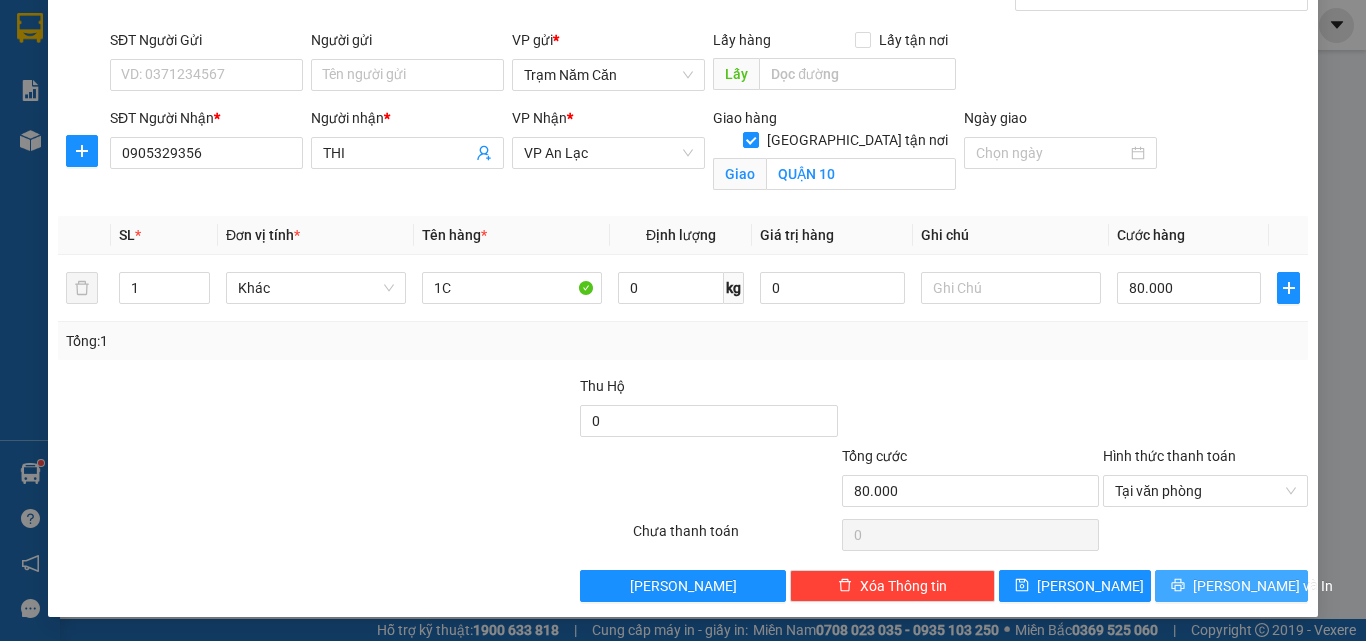 click on "[PERSON_NAME] và In" at bounding box center (1231, 586) 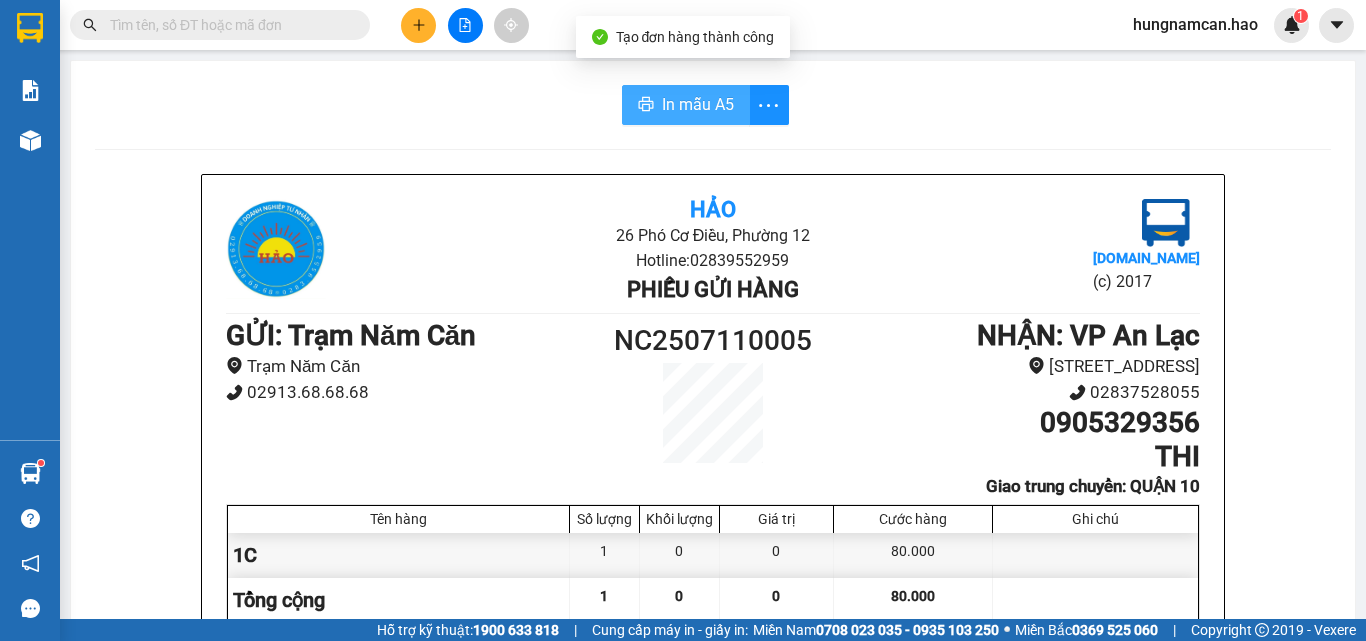 click on "In mẫu A5" at bounding box center (686, 105) 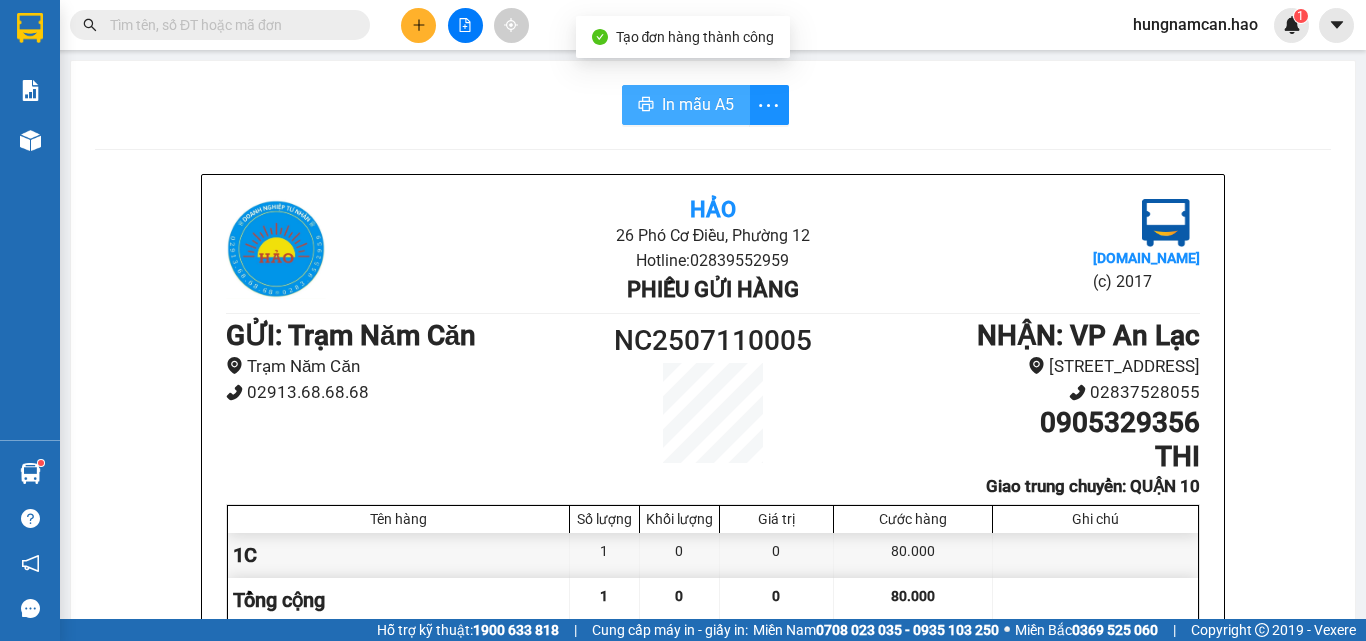 scroll, scrollTop: 0, scrollLeft: 0, axis: both 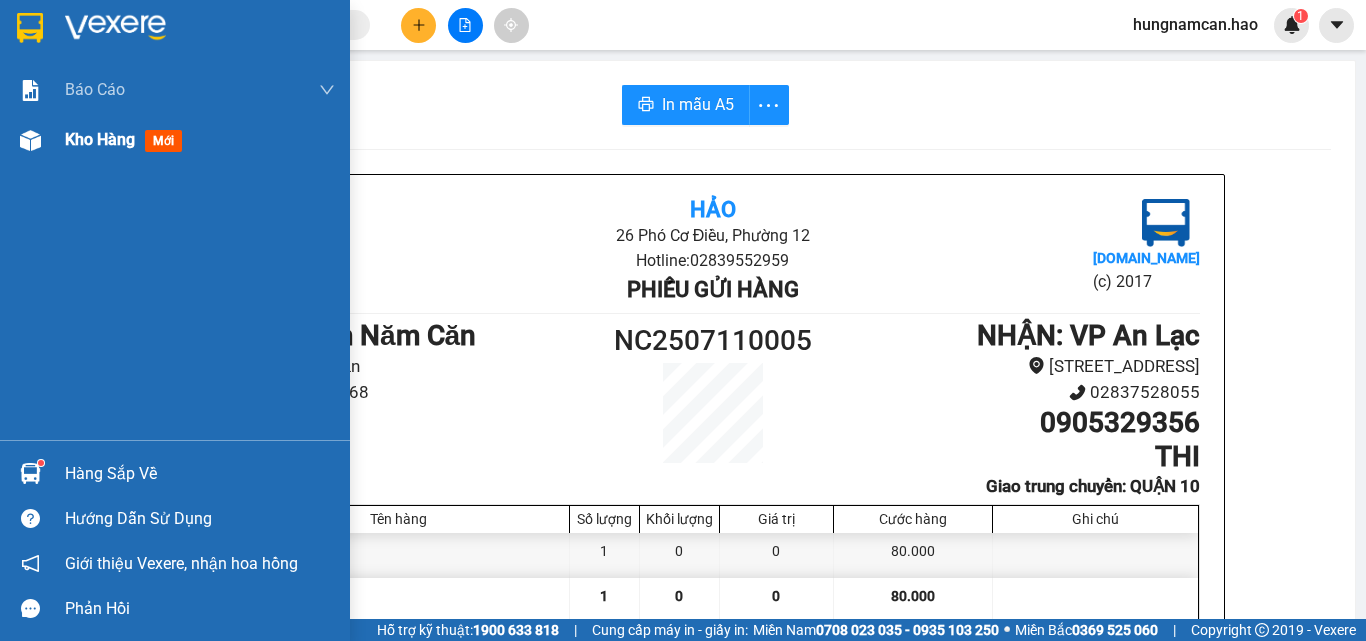 click on "Kho hàng" at bounding box center (100, 139) 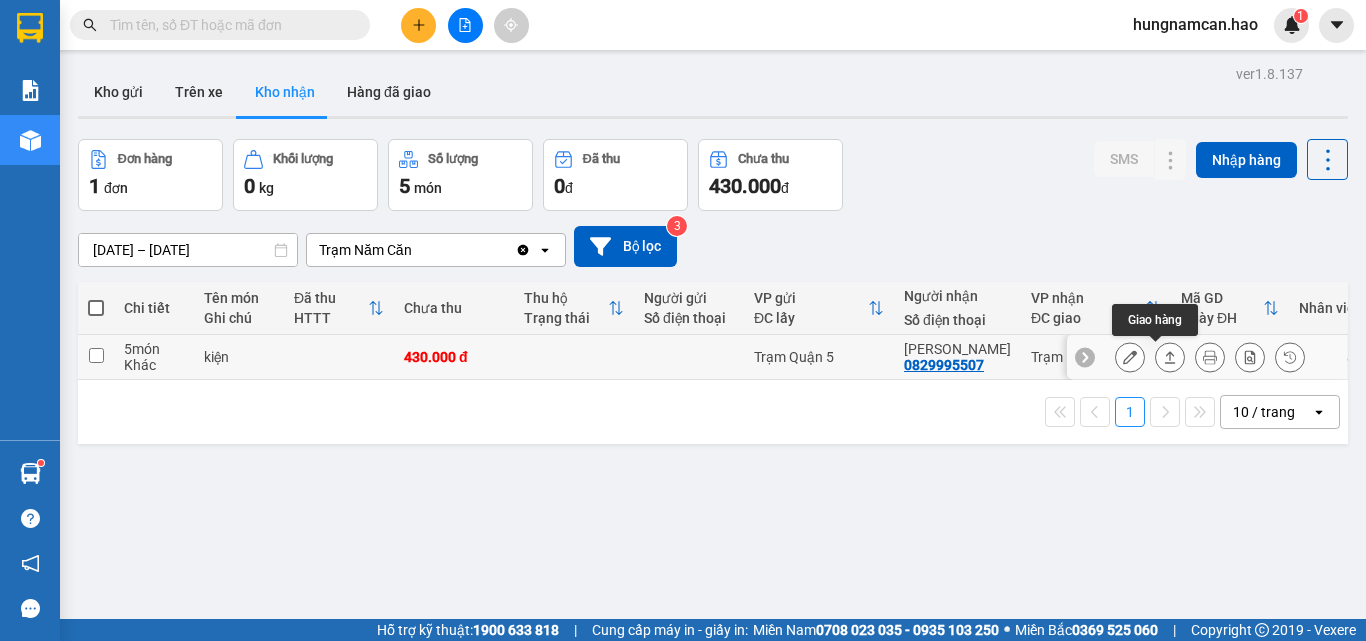 click at bounding box center [1170, 357] 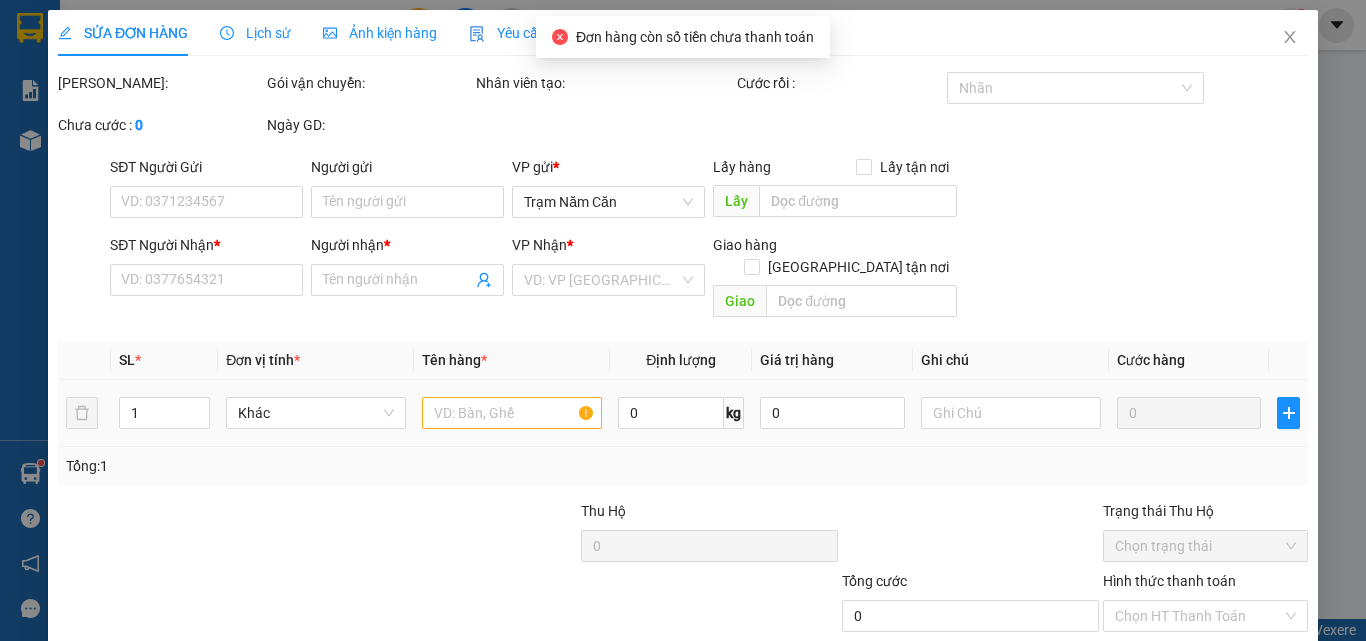 type on "0829995507" 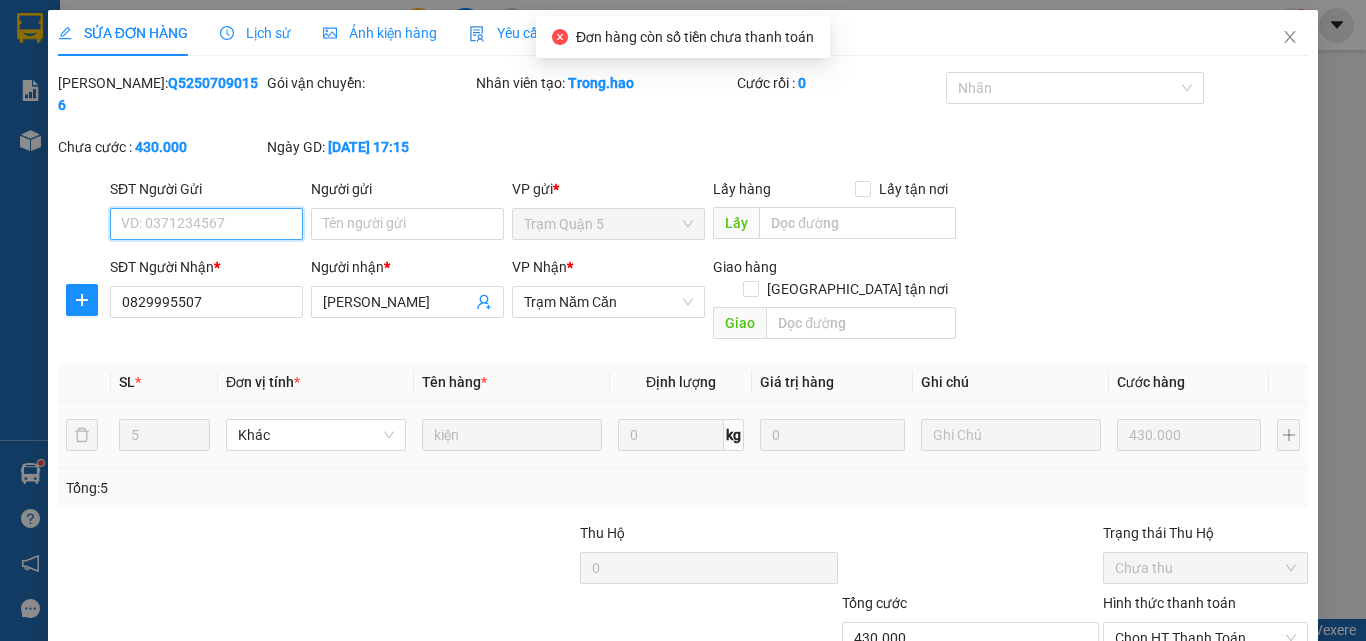 scroll, scrollTop: 103, scrollLeft: 0, axis: vertical 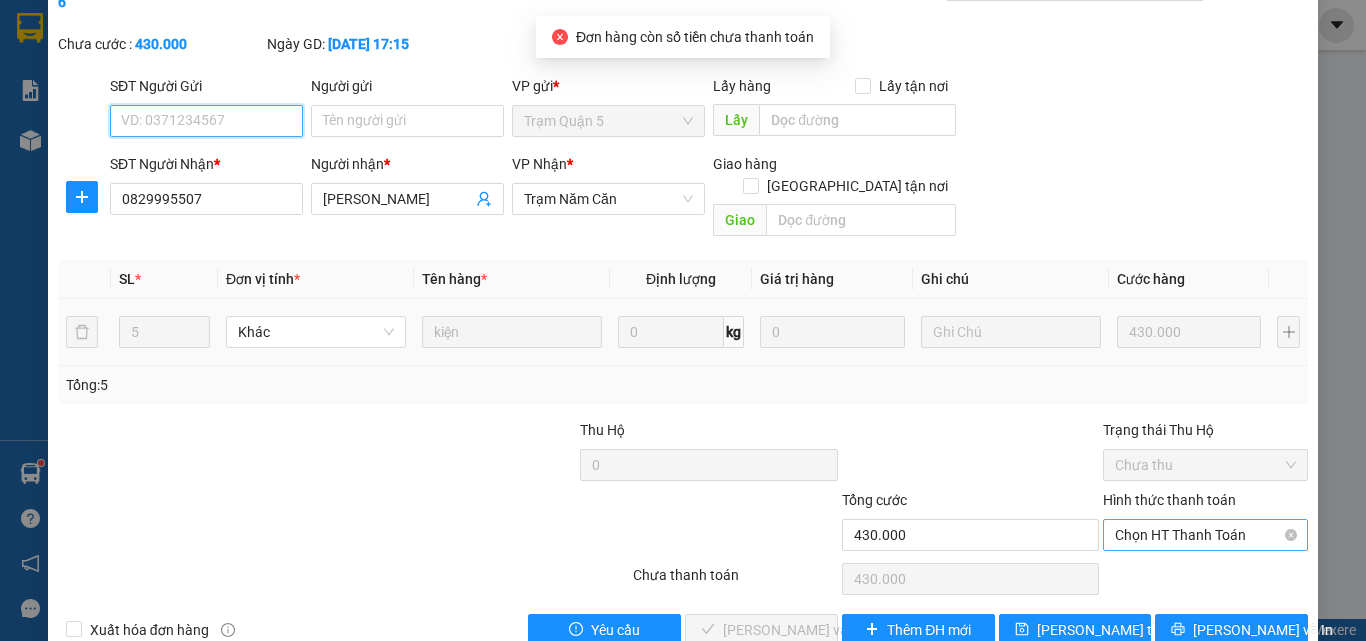 click on "Chọn HT Thanh Toán" at bounding box center (1205, 535) 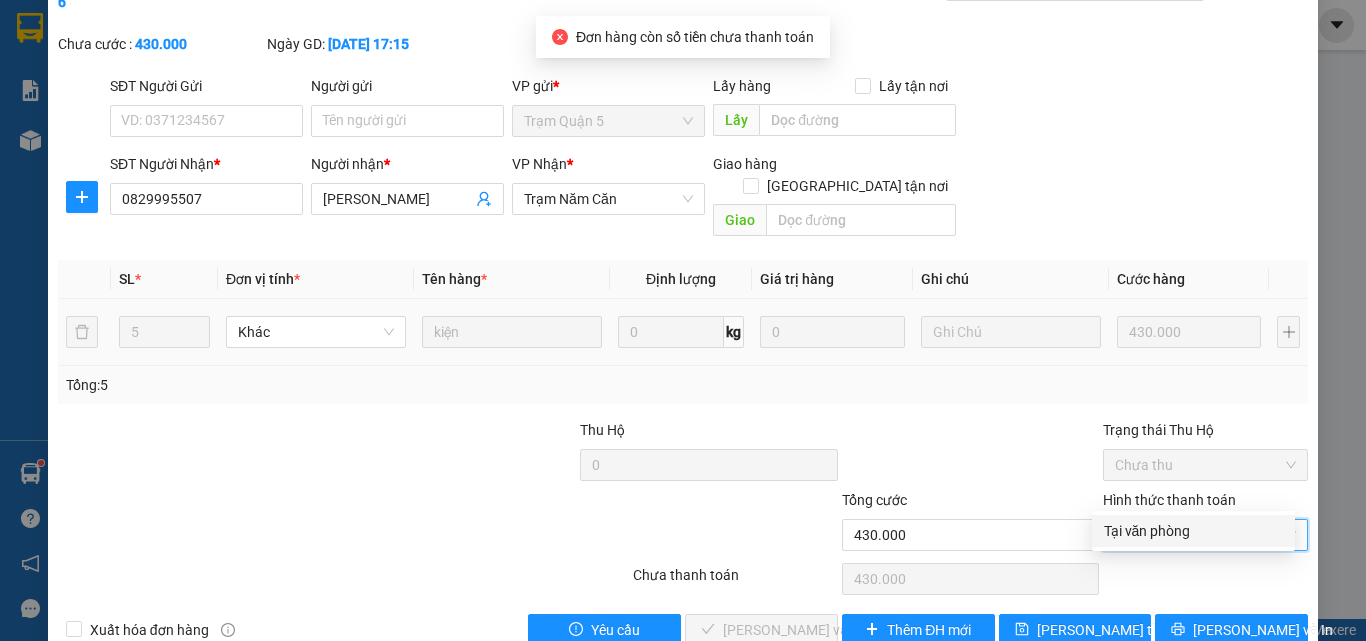click on "Tại văn phòng" at bounding box center (1193, 531) 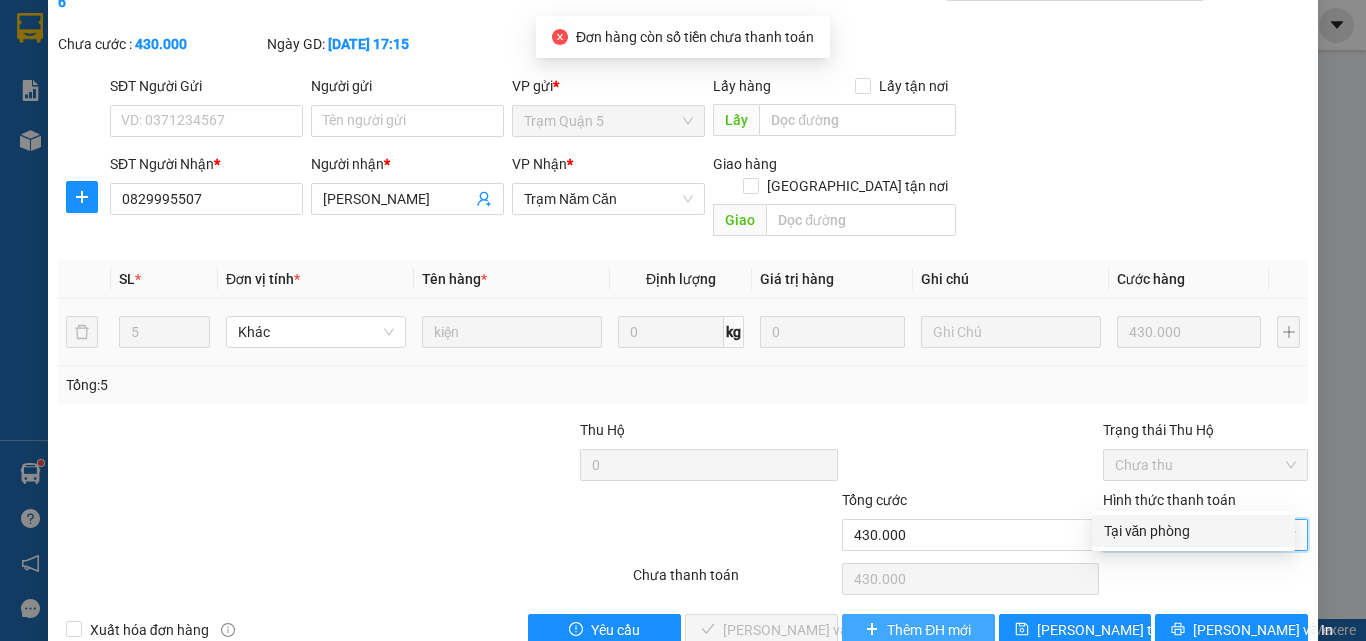 type on "0" 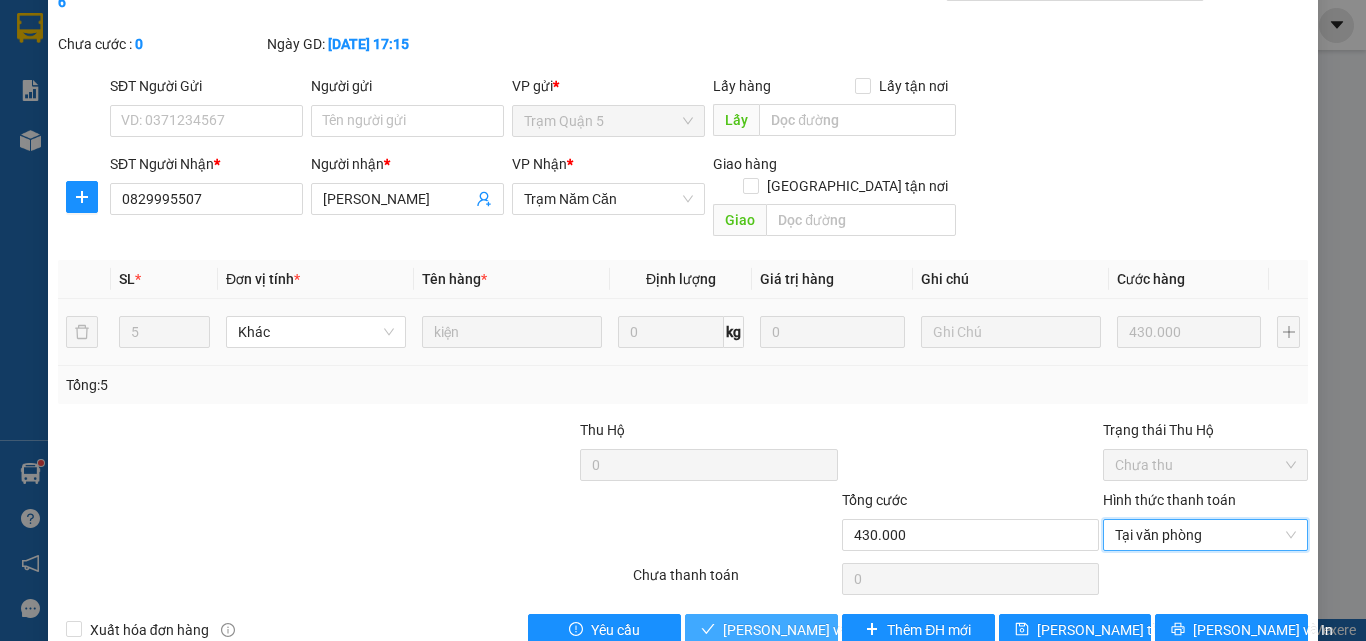 drag, startPoint x: 698, startPoint y: 594, endPoint x: 728, endPoint y: 586, distance: 31.04835 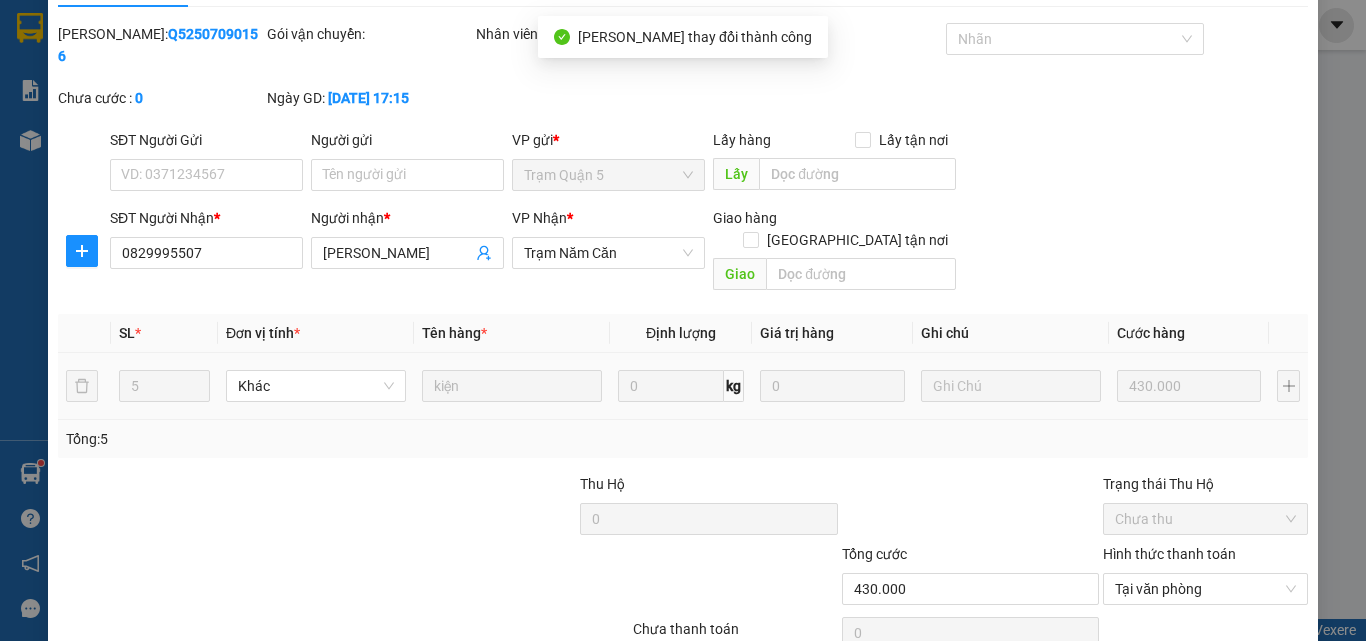 scroll, scrollTop: 0, scrollLeft: 0, axis: both 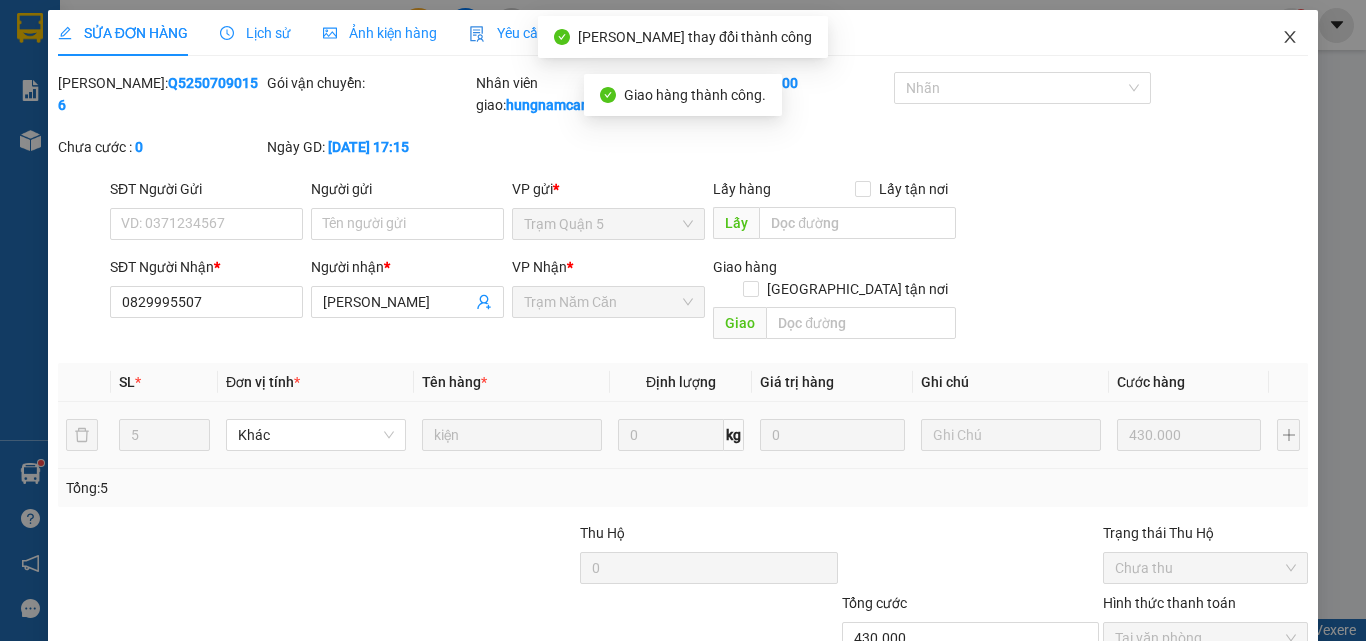 click 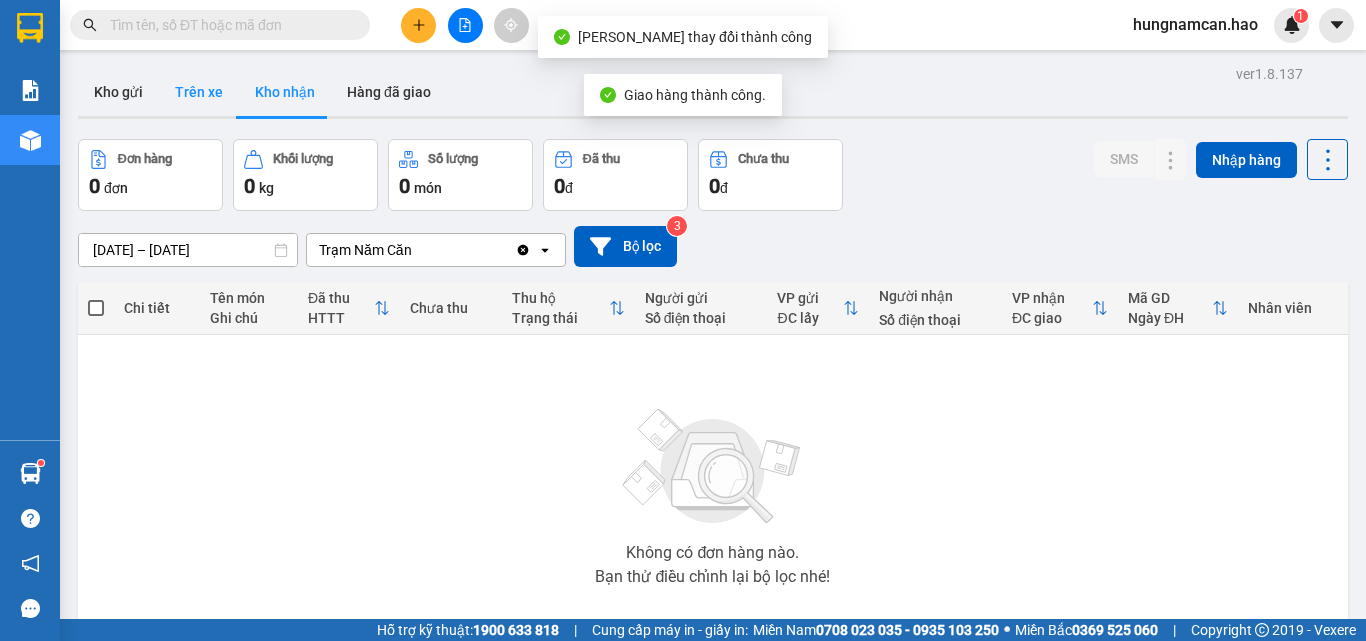 click on "Trên xe" at bounding box center [199, 92] 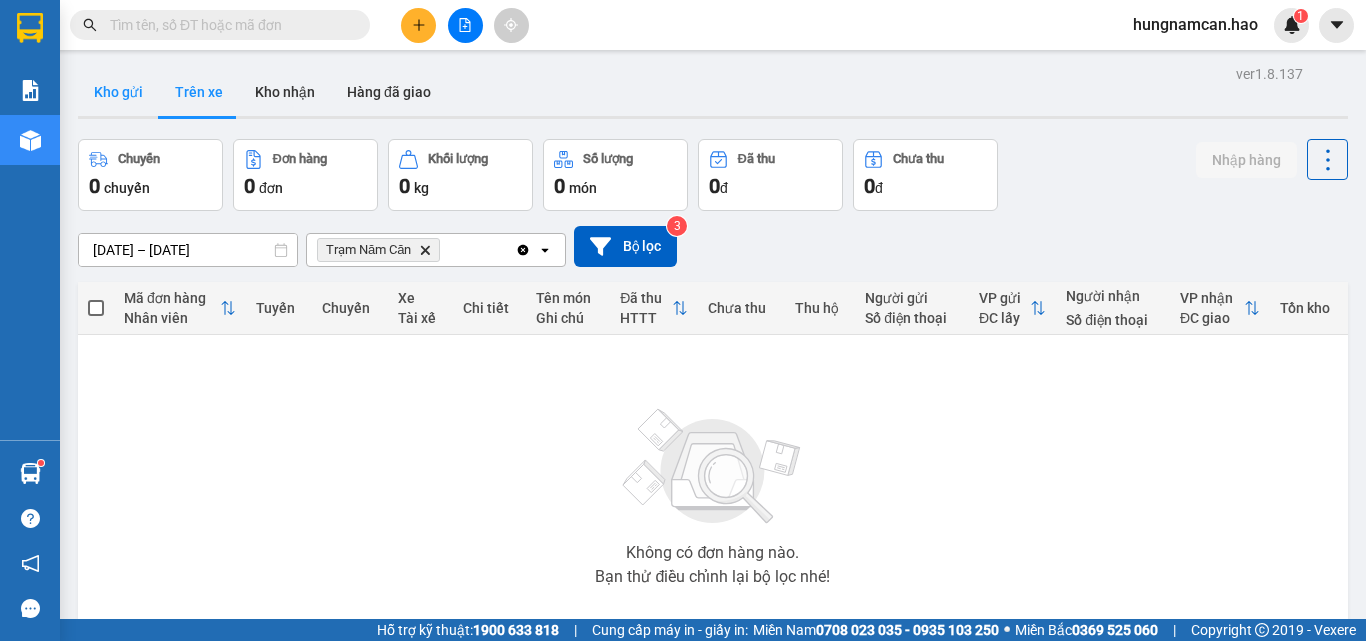 click on "Kho gửi" at bounding box center (118, 92) 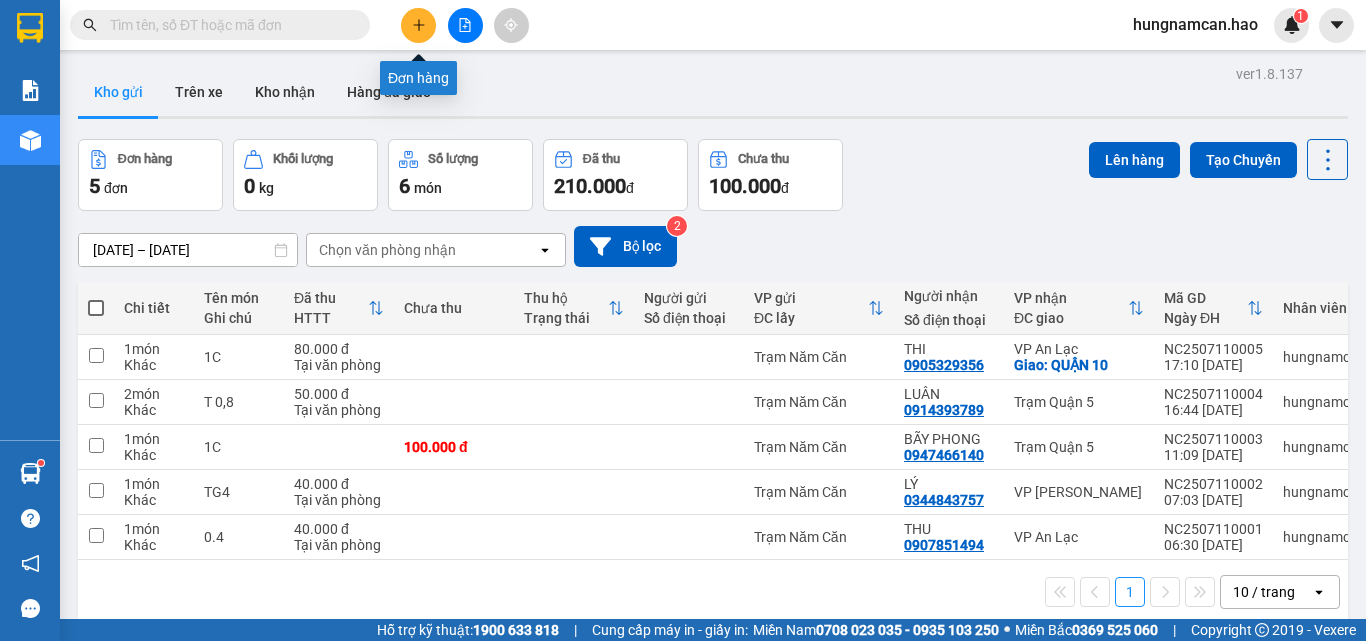 click at bounding box center (418, 25) 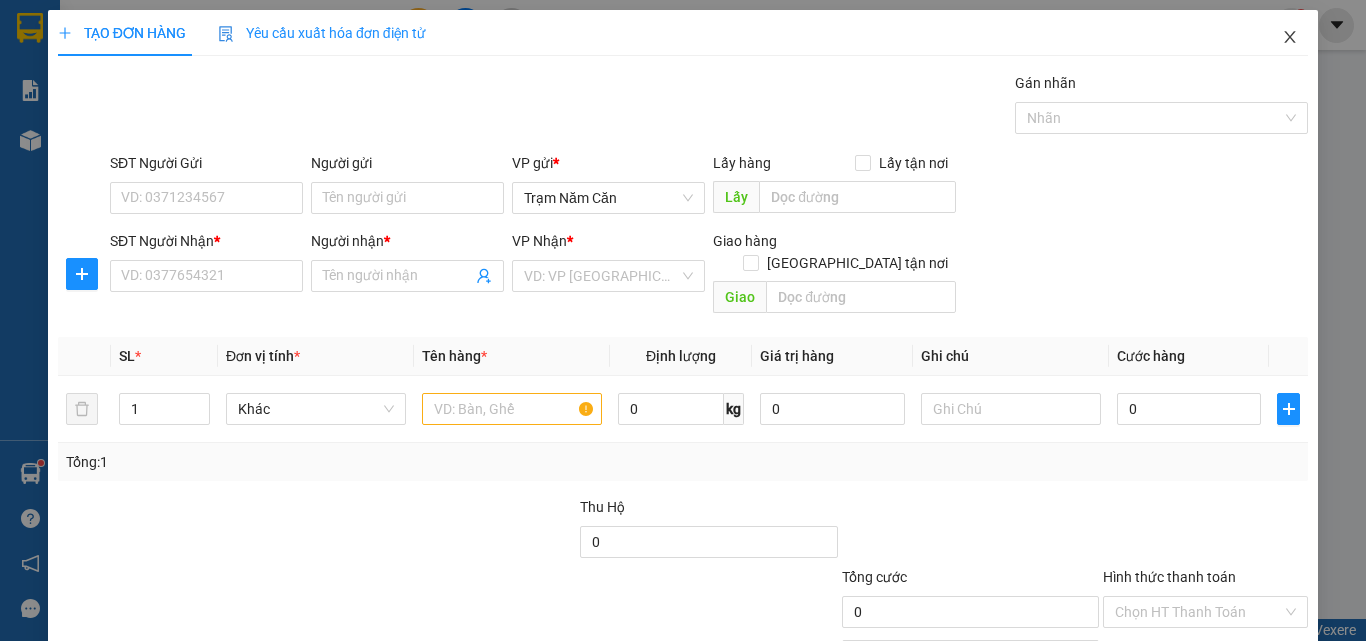 drag, startPoint x: 1280, startPoint y: 45, endPoint x: 1271, endPoint y: 61, distance: 18.35756 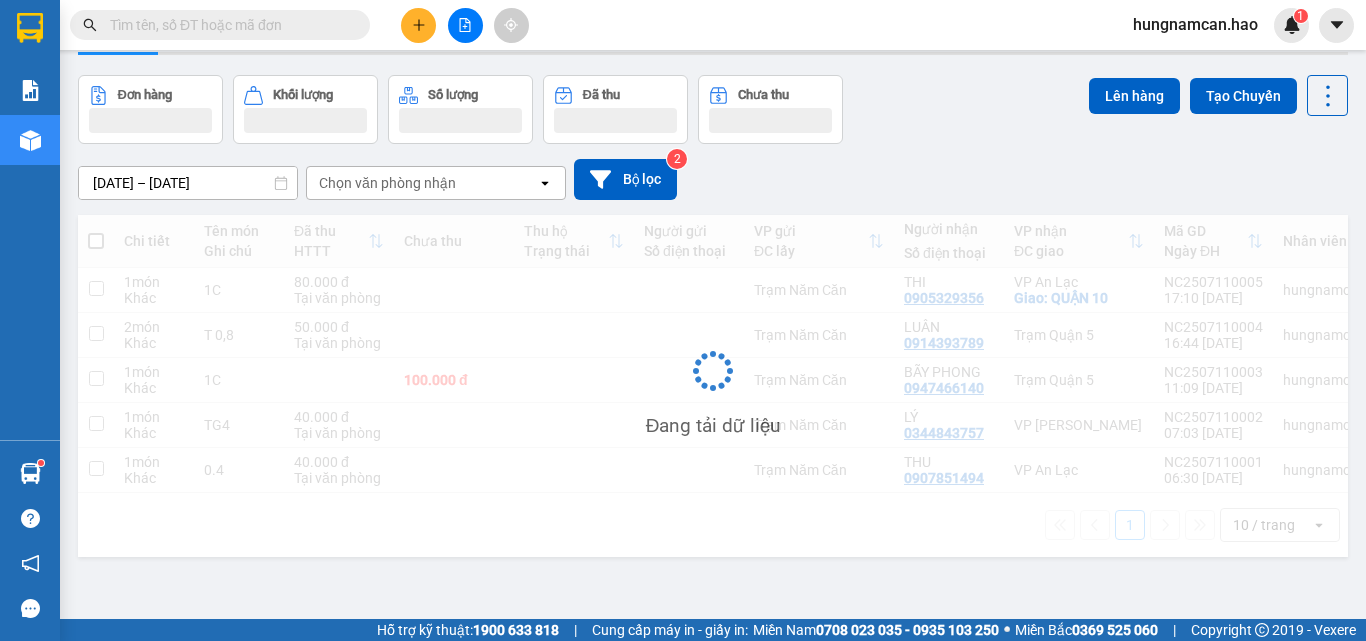 scroll, scrollTop: 92, scrollLeft: 0, axis: vertical 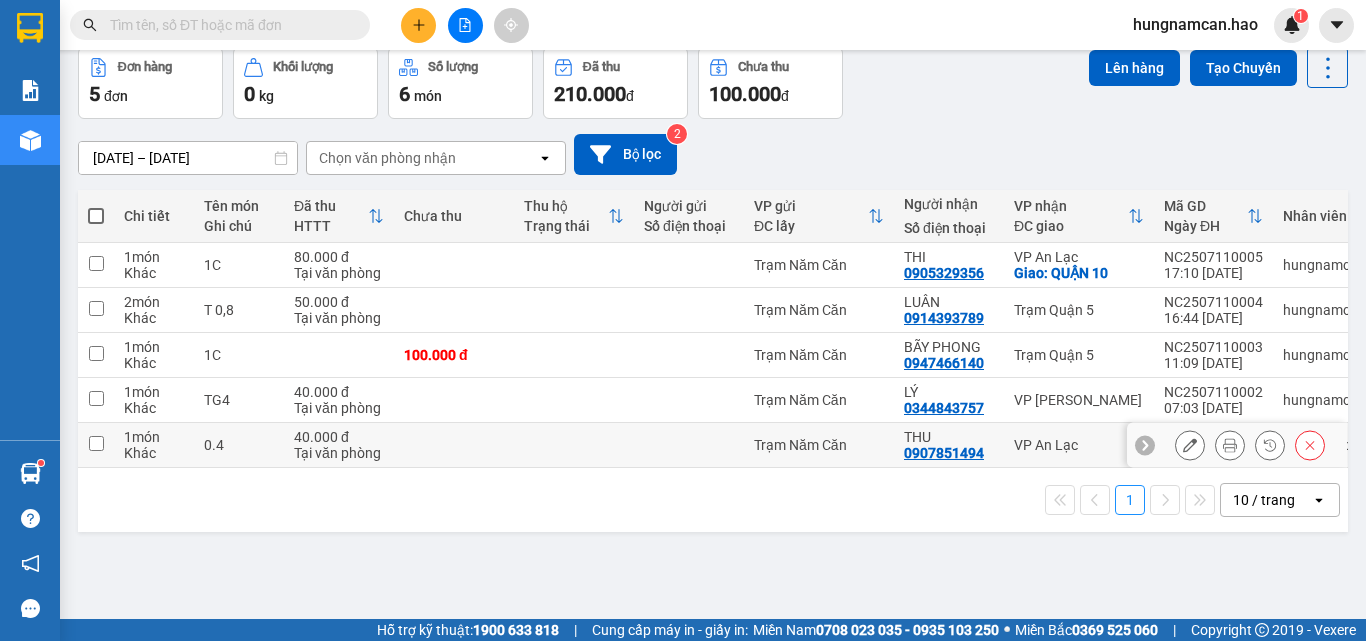 click on "Trạm Năm Căn" at bounding box center (819, 445) 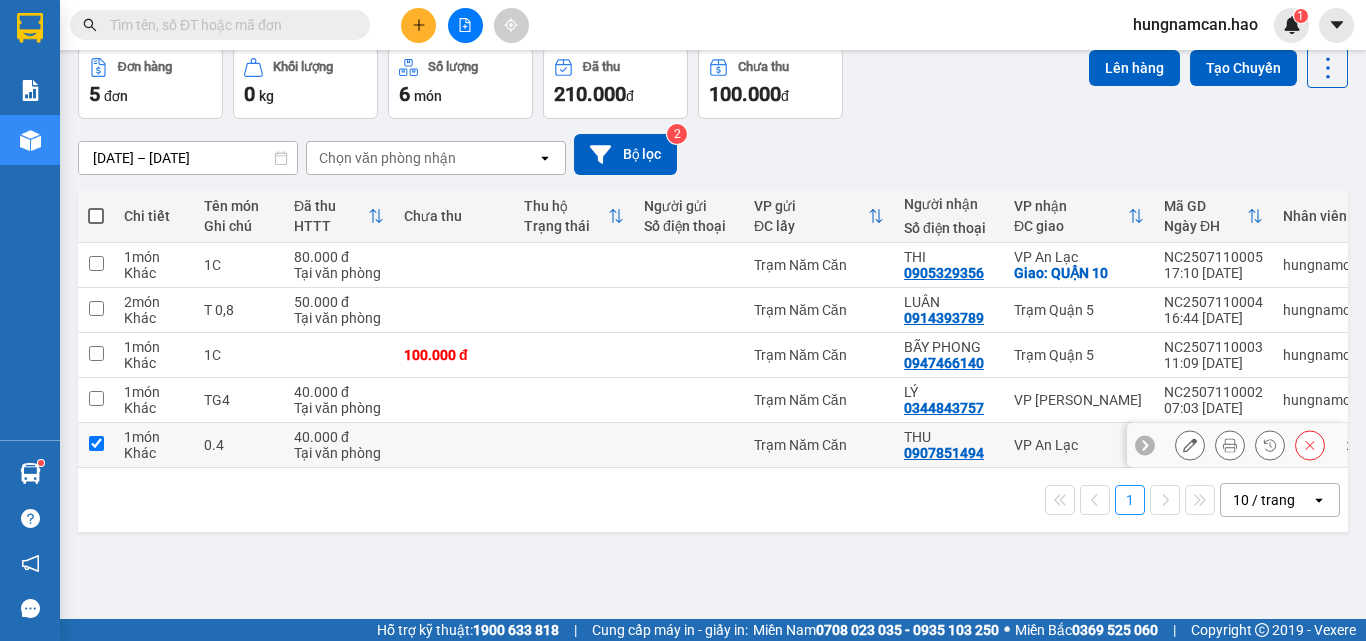 checkbox on "true" 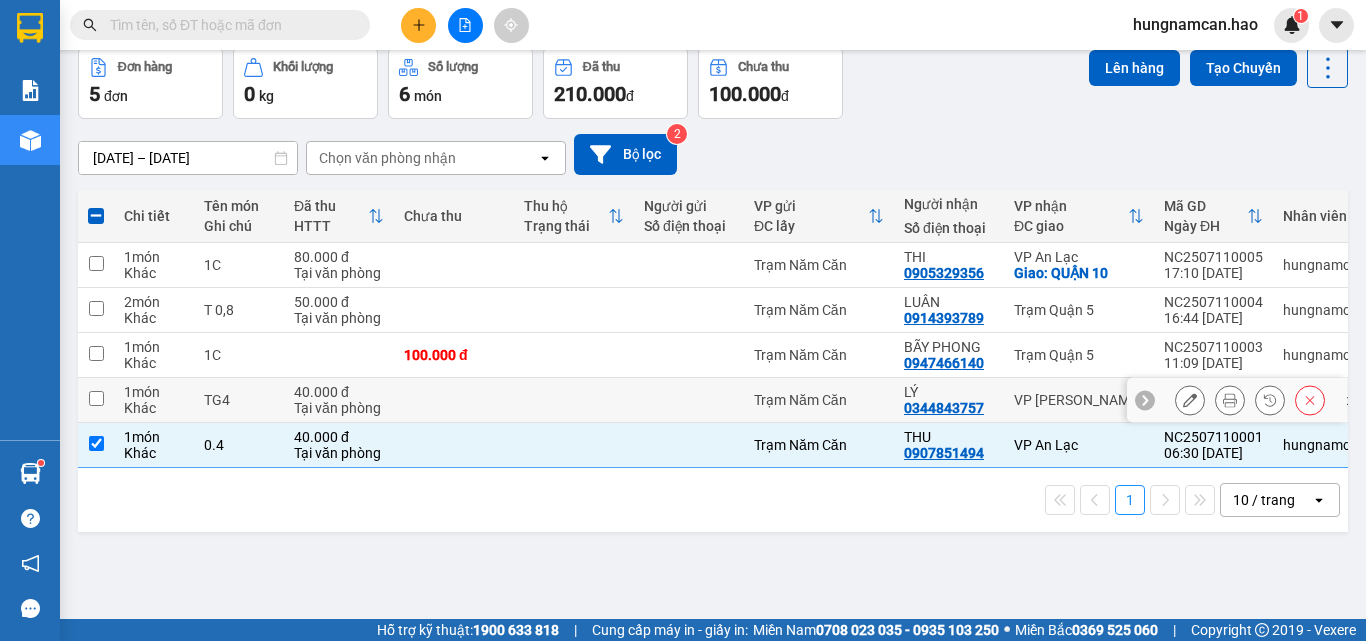 click on "0344843757" at bounding box center [944, 408] 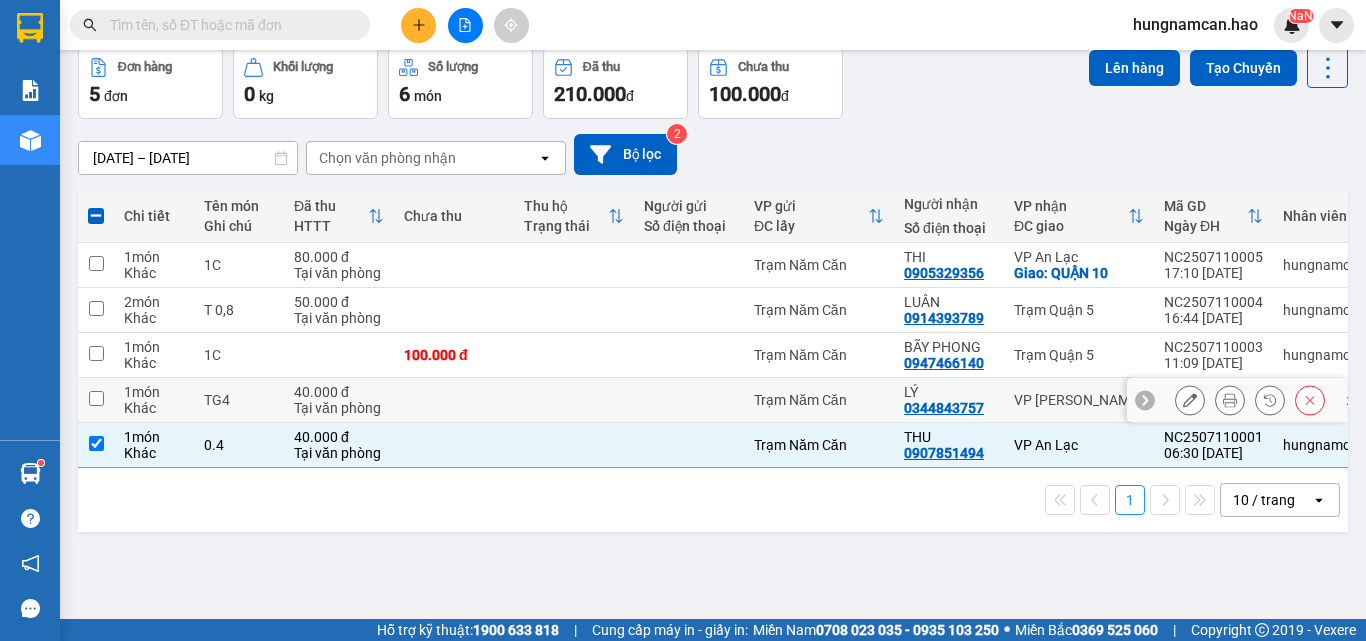 click at bounding box center (689, 400) 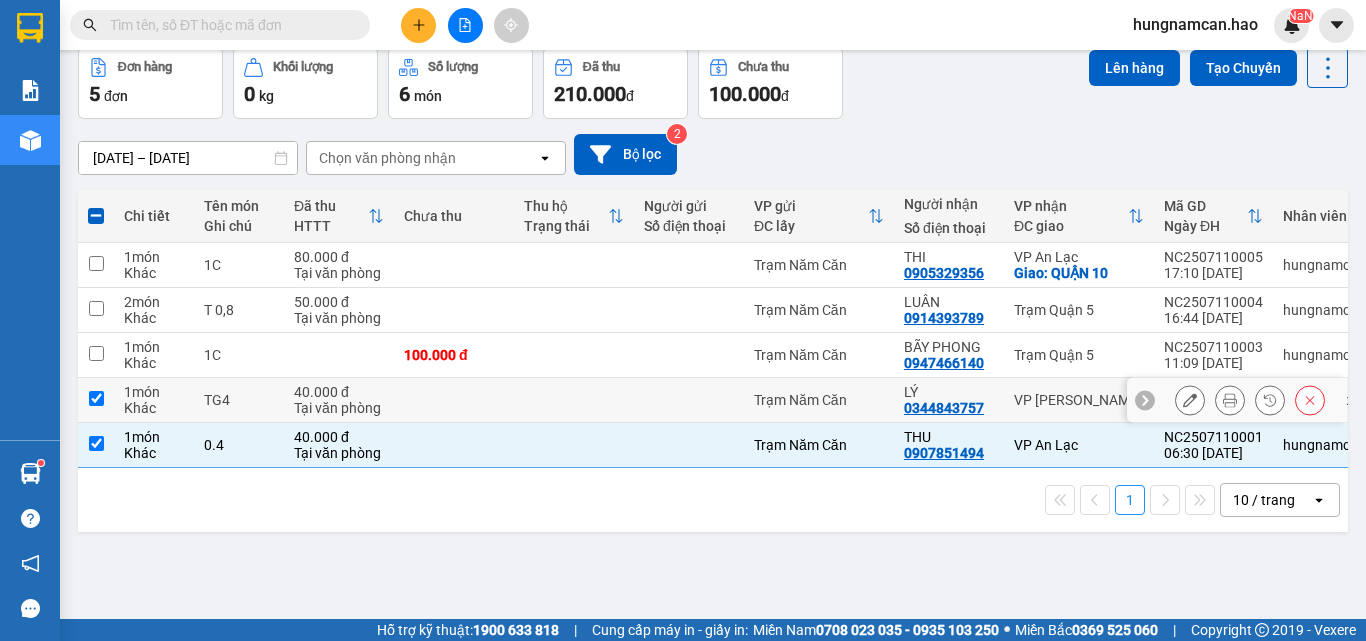checkbox on "true" 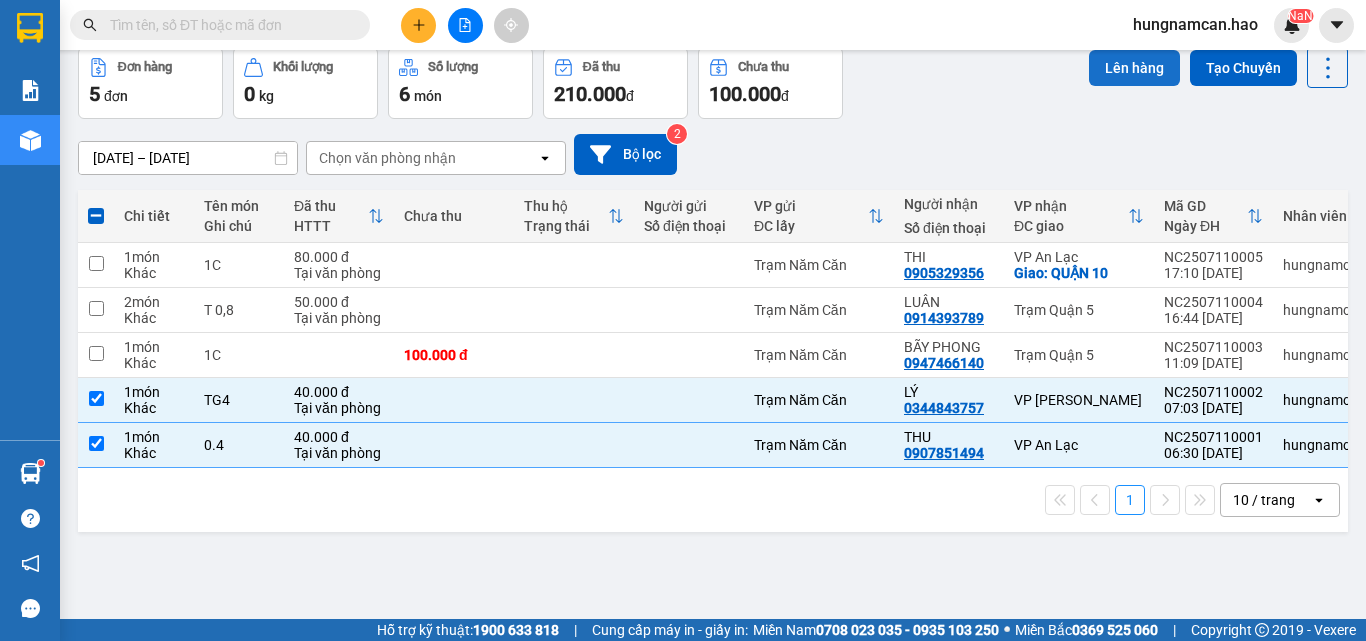 click on "Lên hàng" at bounding box center (1134, 68) 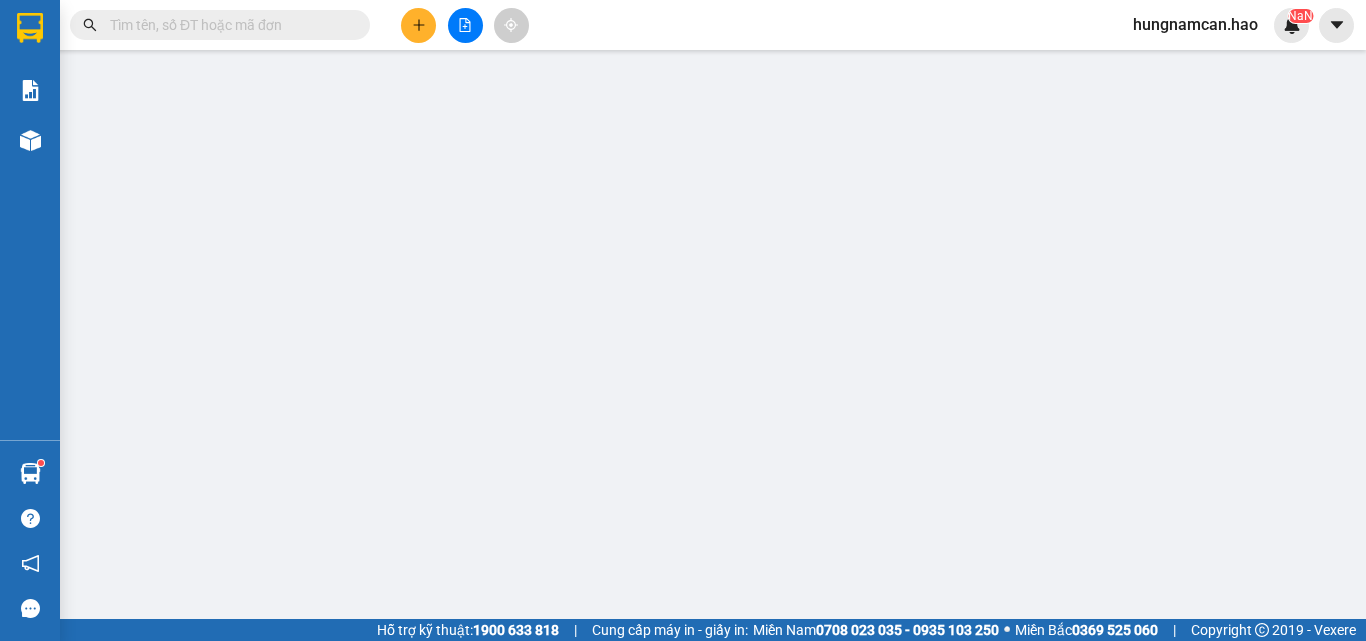scroll, scrollTop: 0, scrollLeft: 0, axis: both 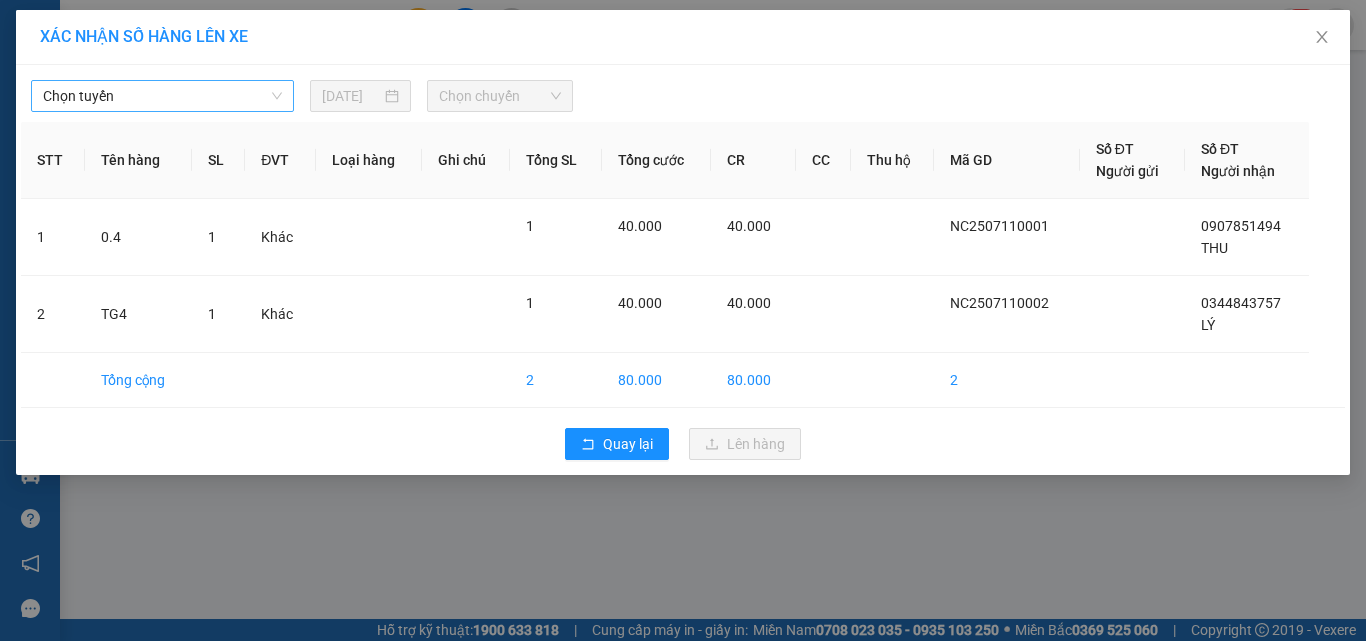 click on "Chọn tuyến" at bounding box center [162, 96] 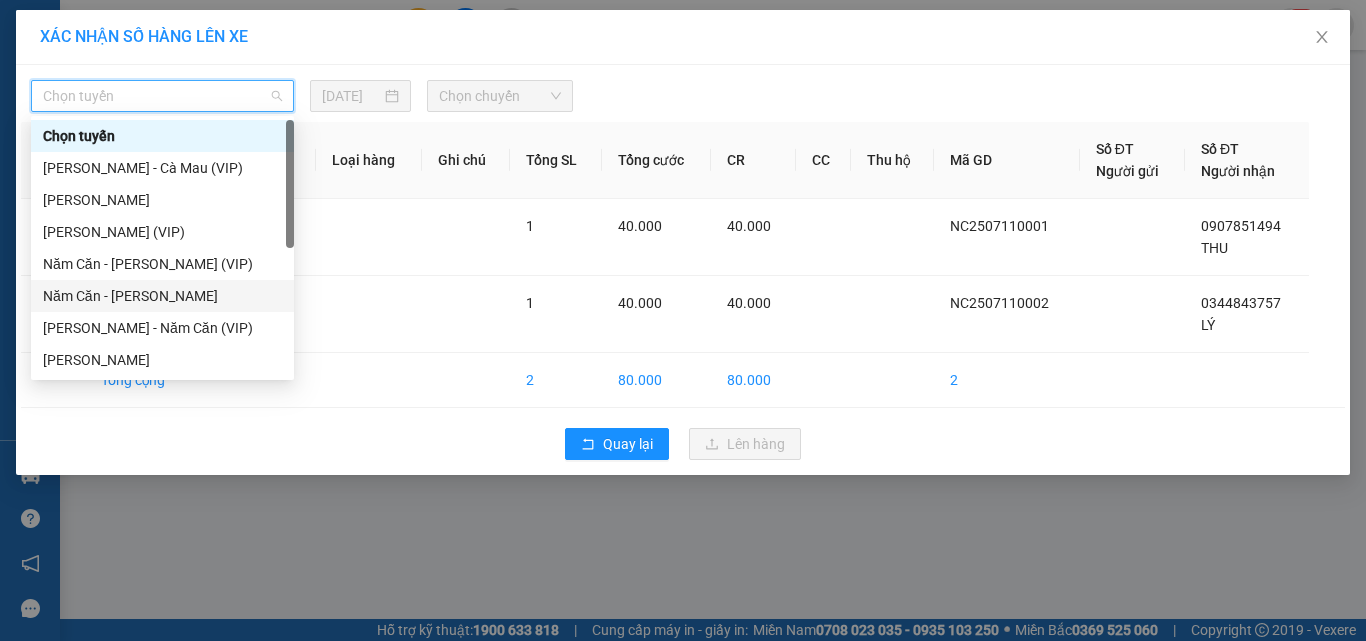 click on "Năm Căn - [PERSON_NAME]" at bounding box center [162, 296] 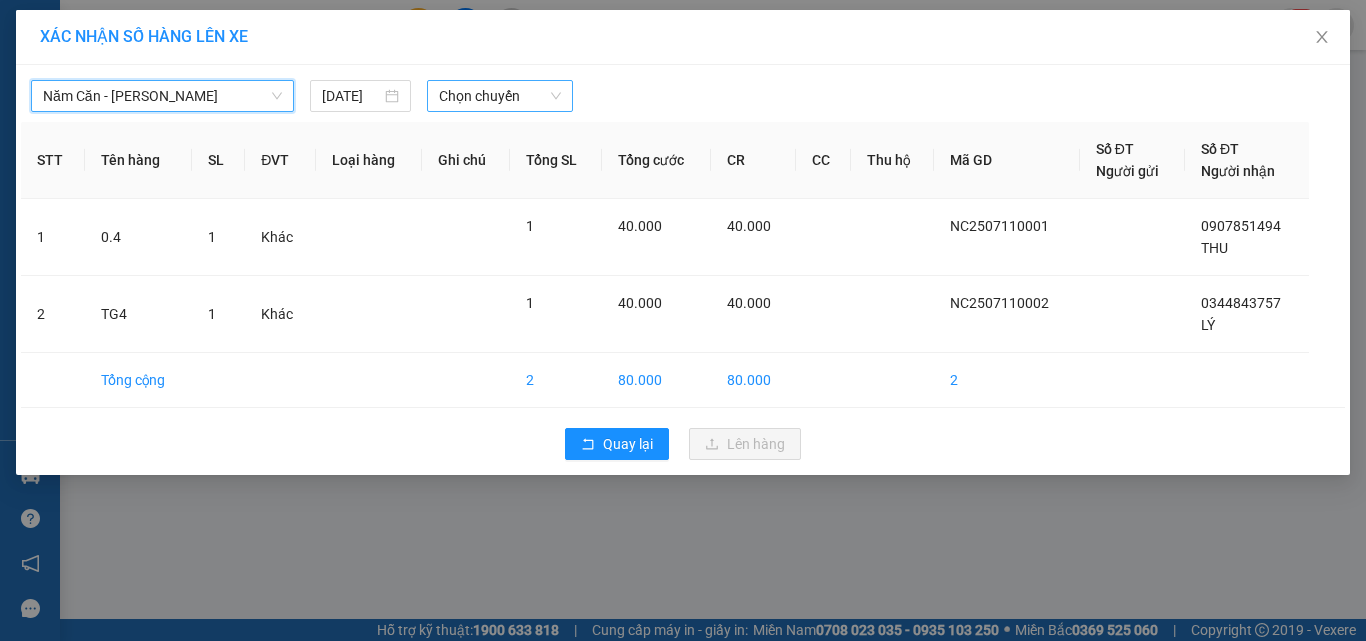 click on "Chọn chuyến" at bounding box center [500, 96] 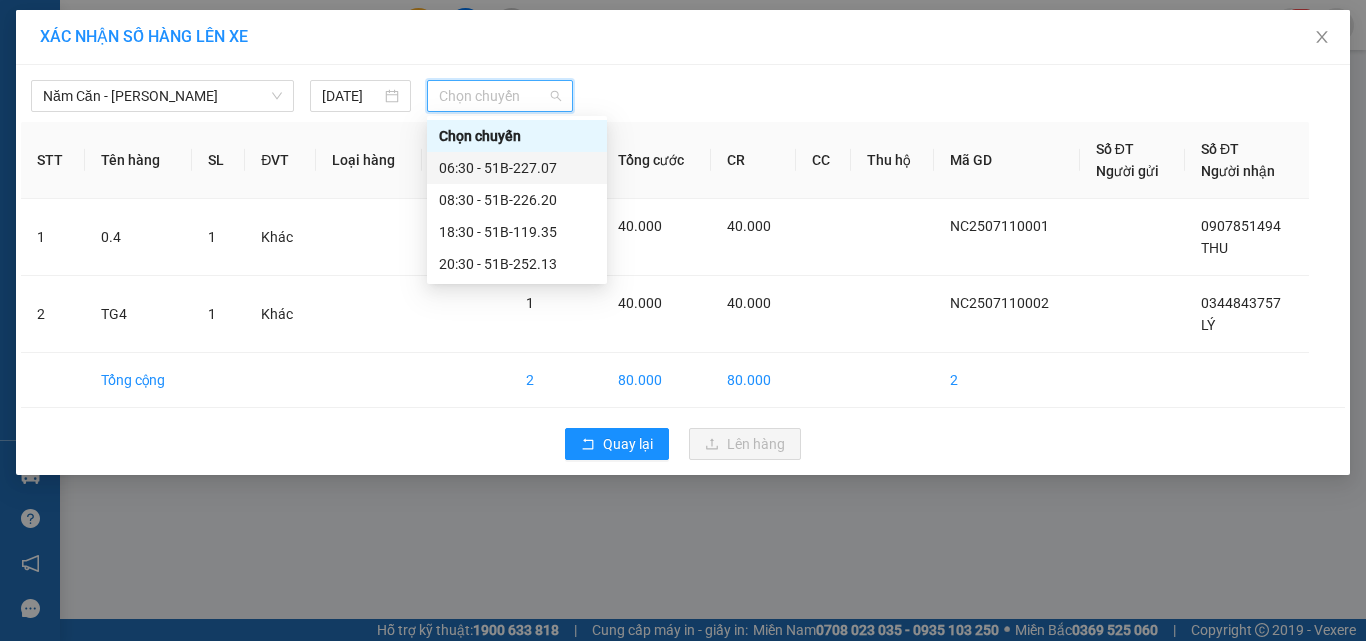 drag, startPoint x: 517, startPoint y: 171, endPoint x: 532, endPoint y: 199, distance: 31.764761 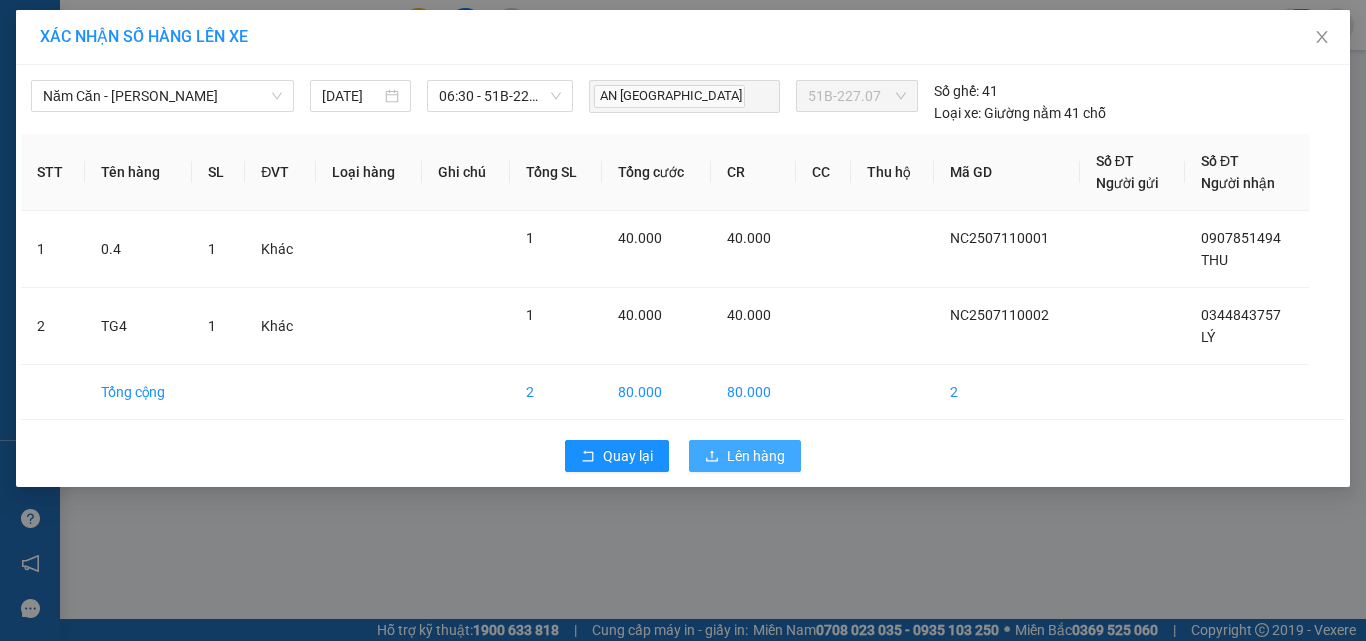 click on "Lên hàng" at bounding box center [745, 456] 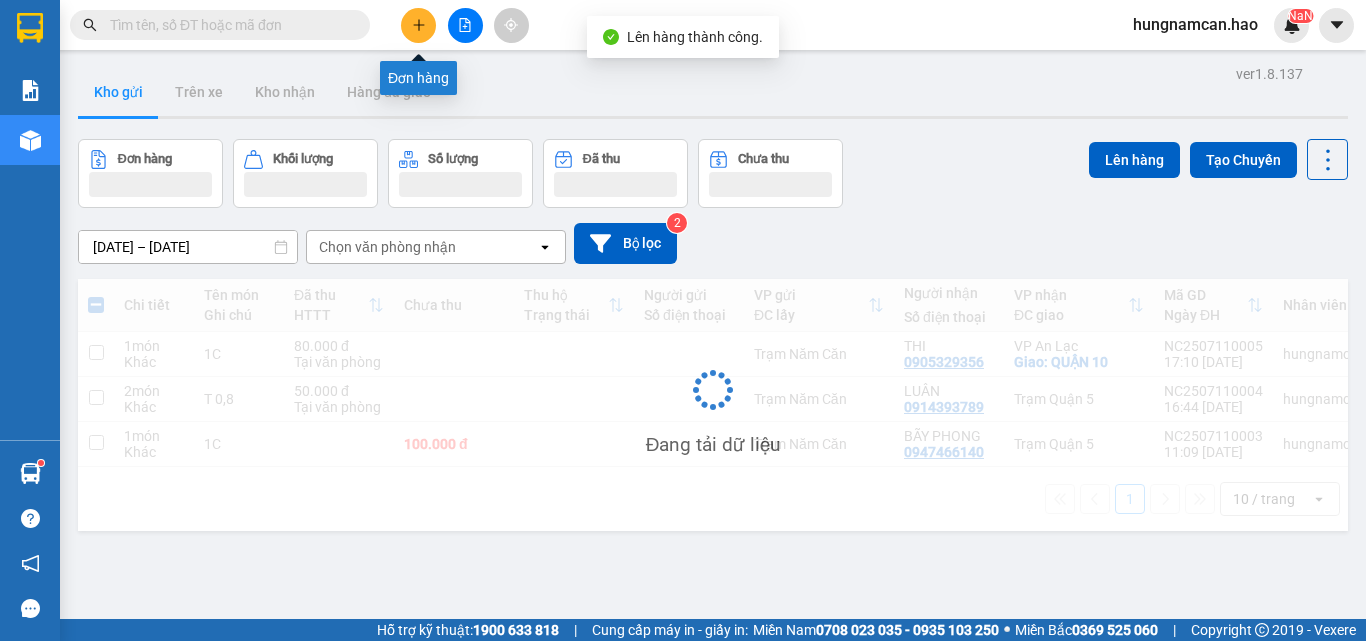 click at bounding box center [418, 25] 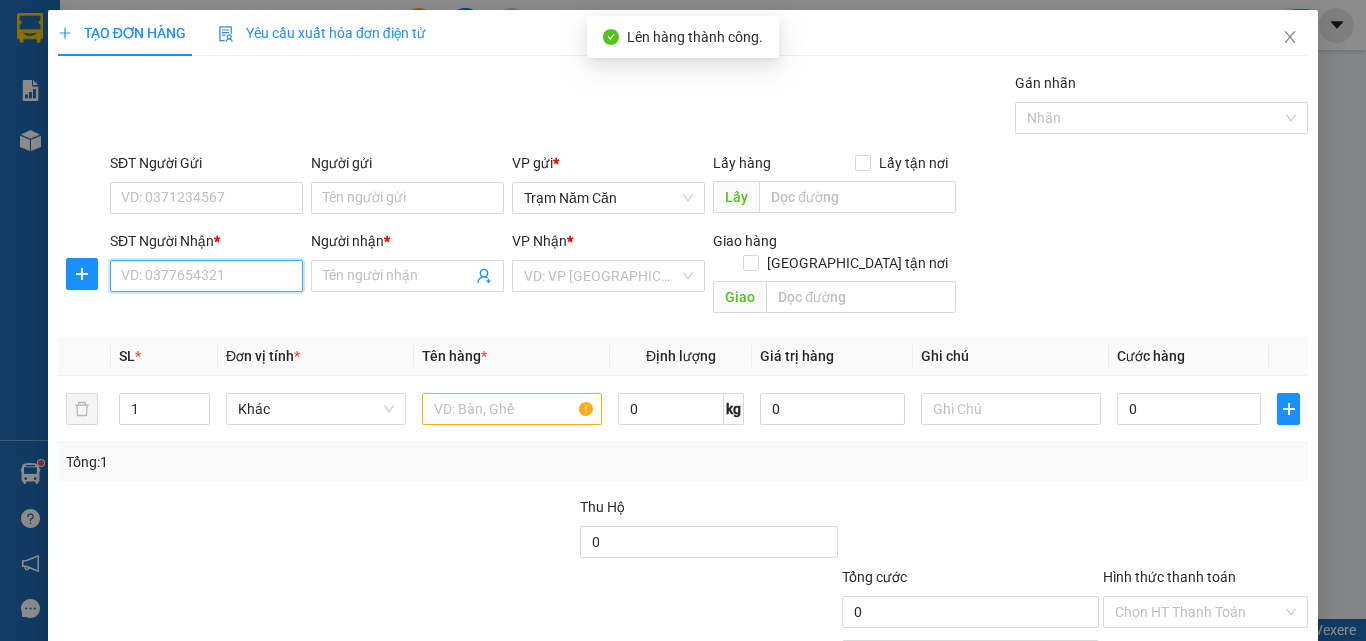 click on "SĐT Người Nhận  *" at bounding box center [206, 276] 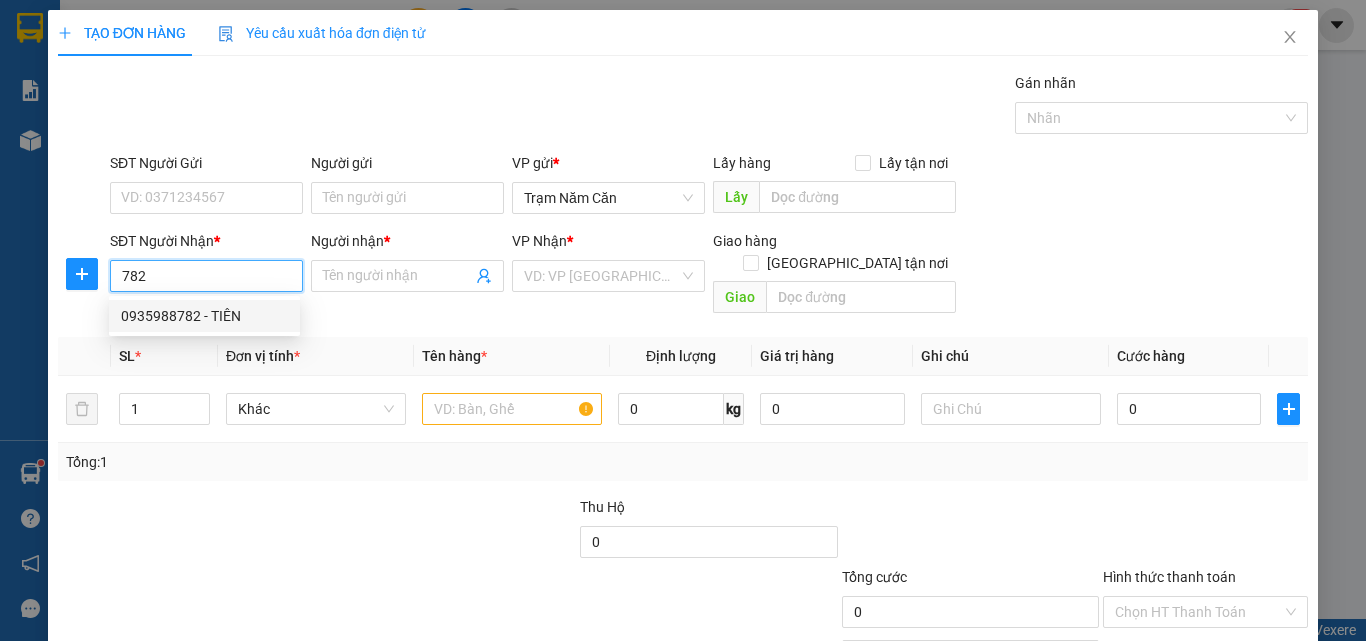 click on "0935988782 - TIÊN" at bounding box center (204, 316) 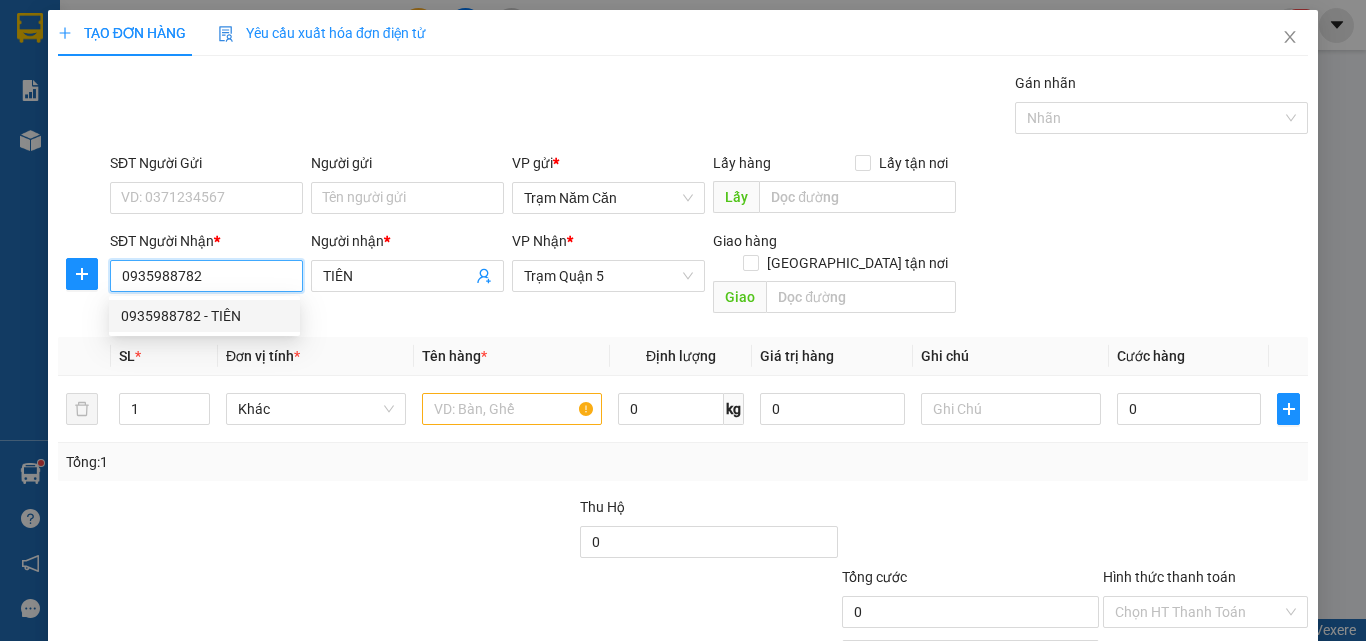type on "60.000" 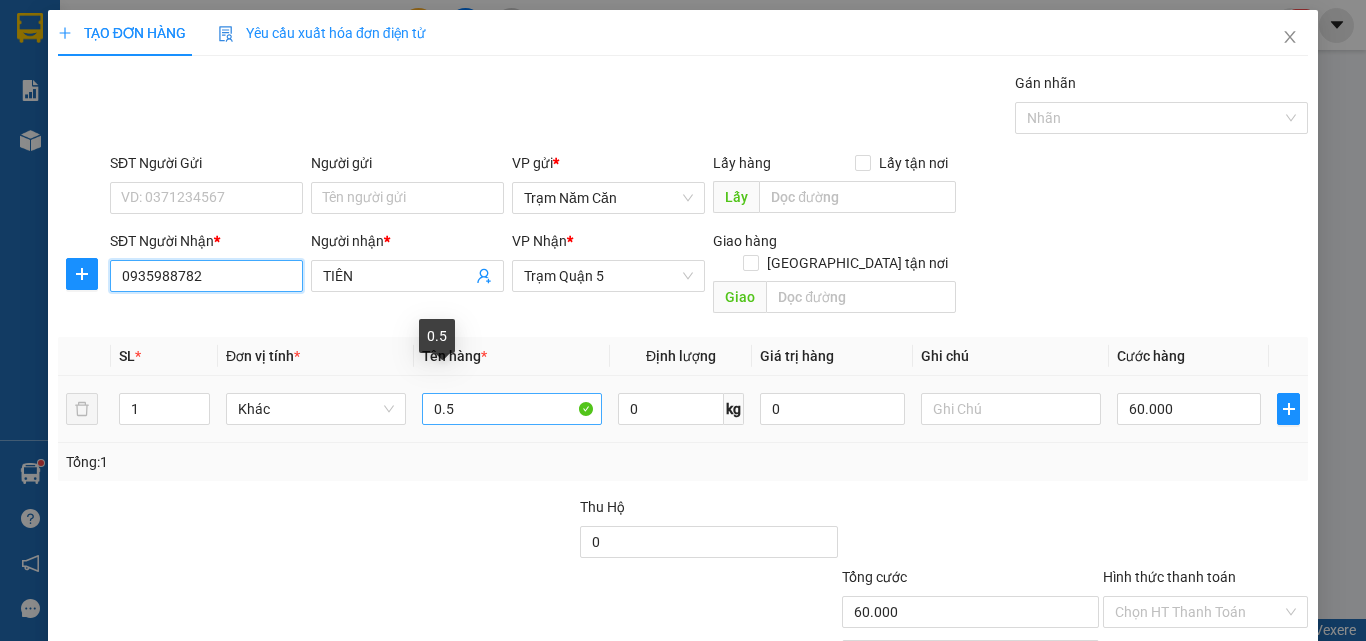 type on "0935988782" 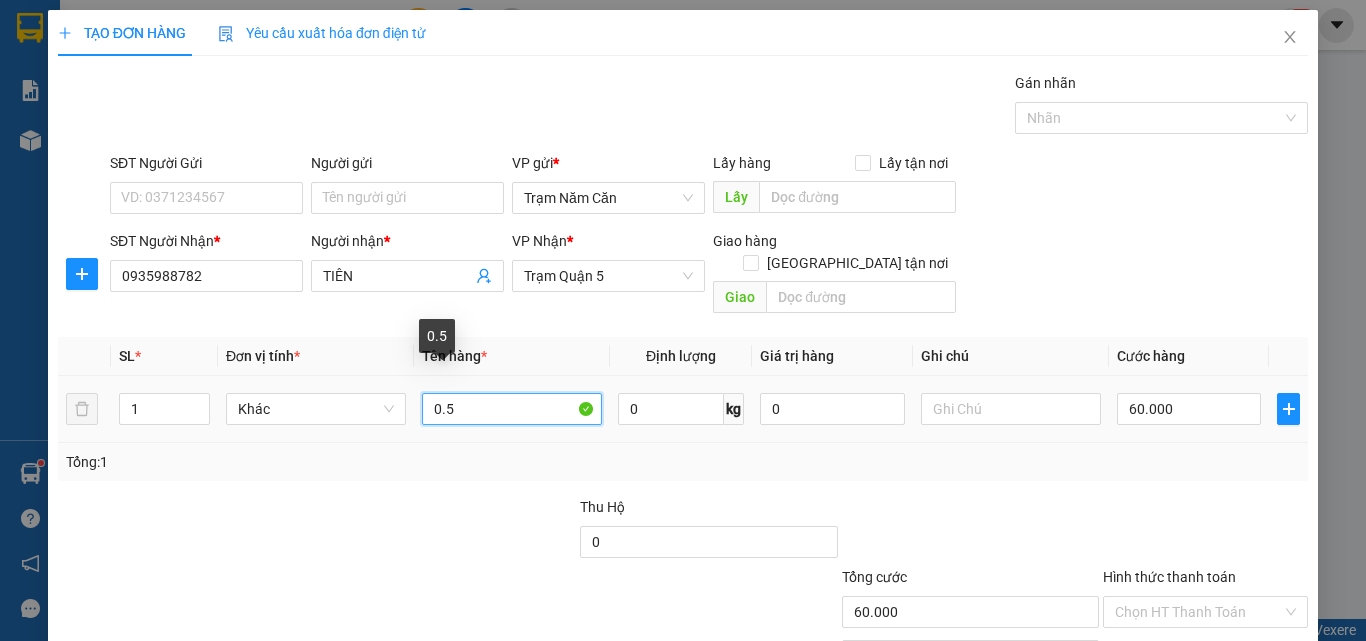 click on "0.5" at bounding box center (512, 409) 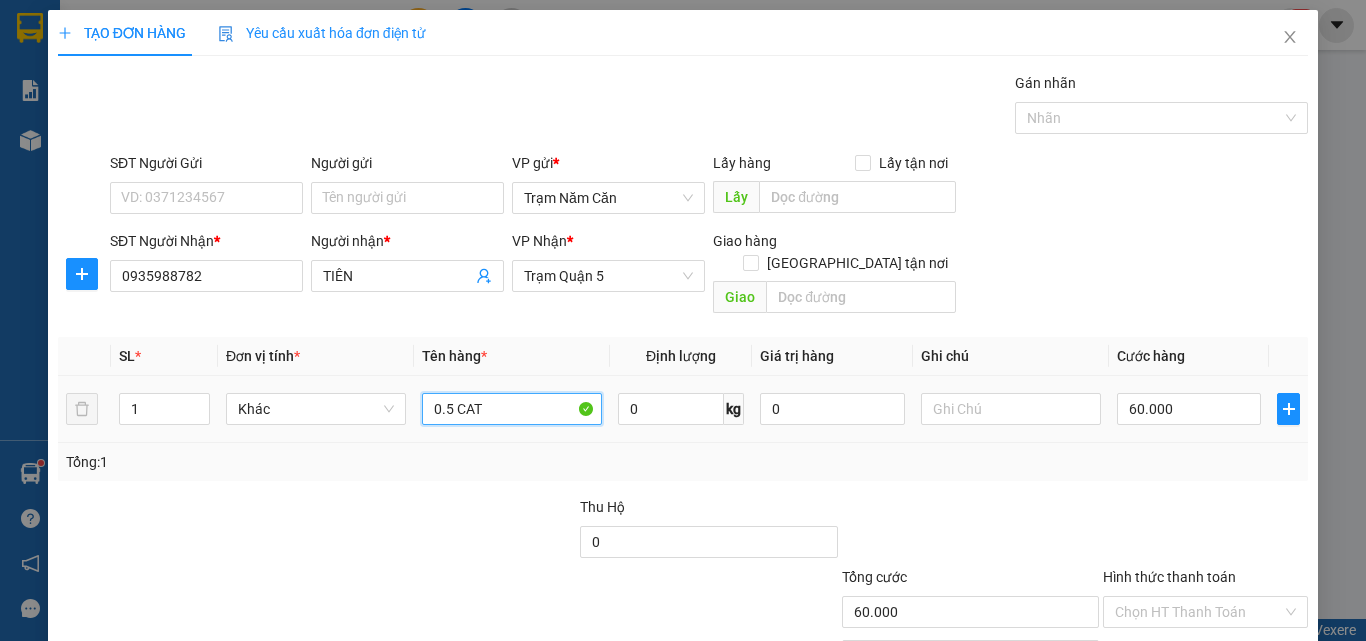 type on "0.5 CAT" 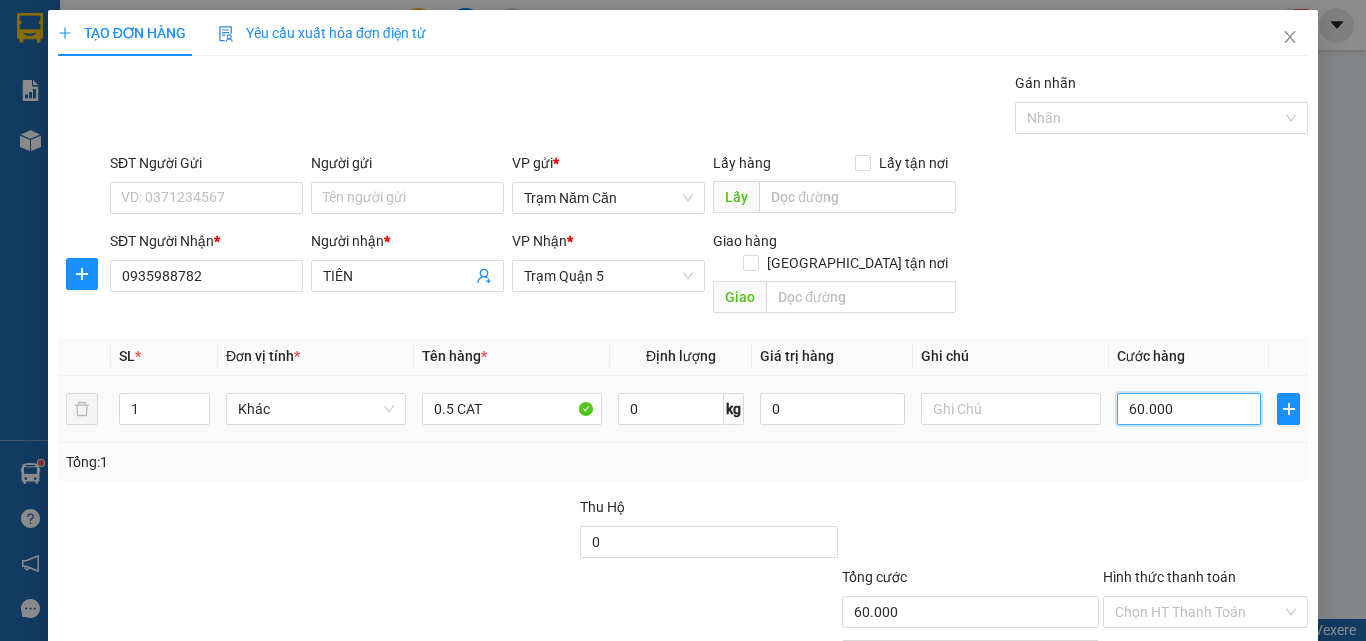 type on "0" 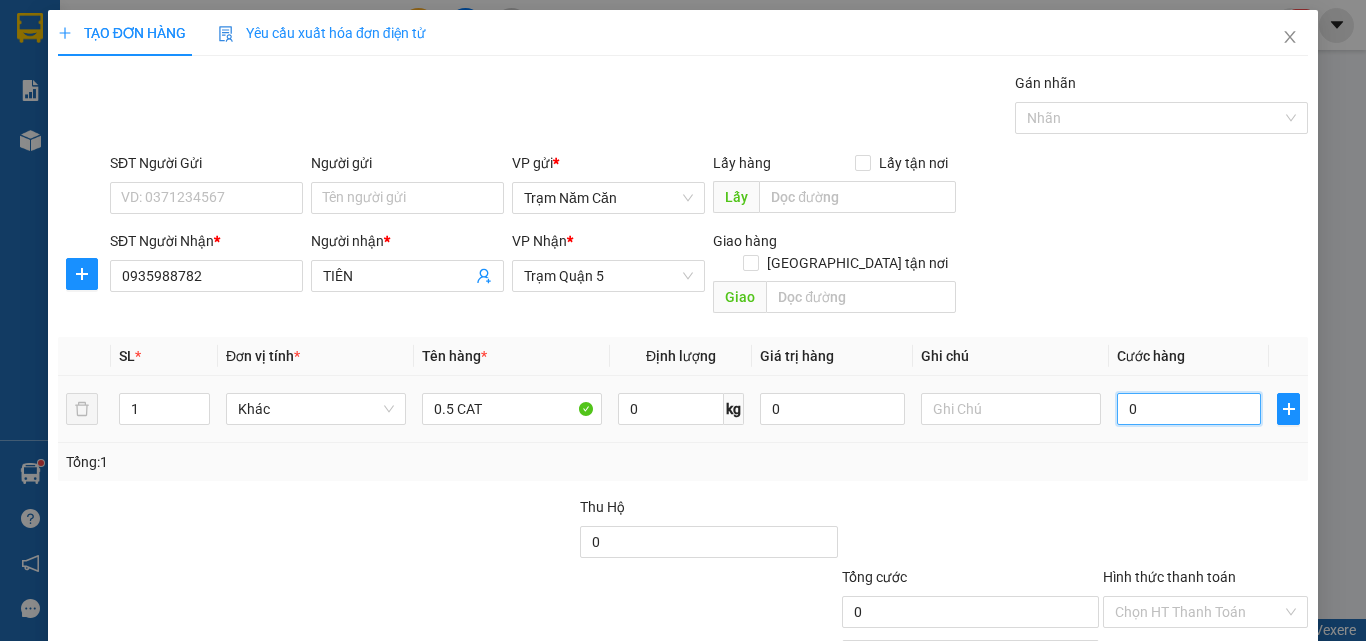 type on "5" 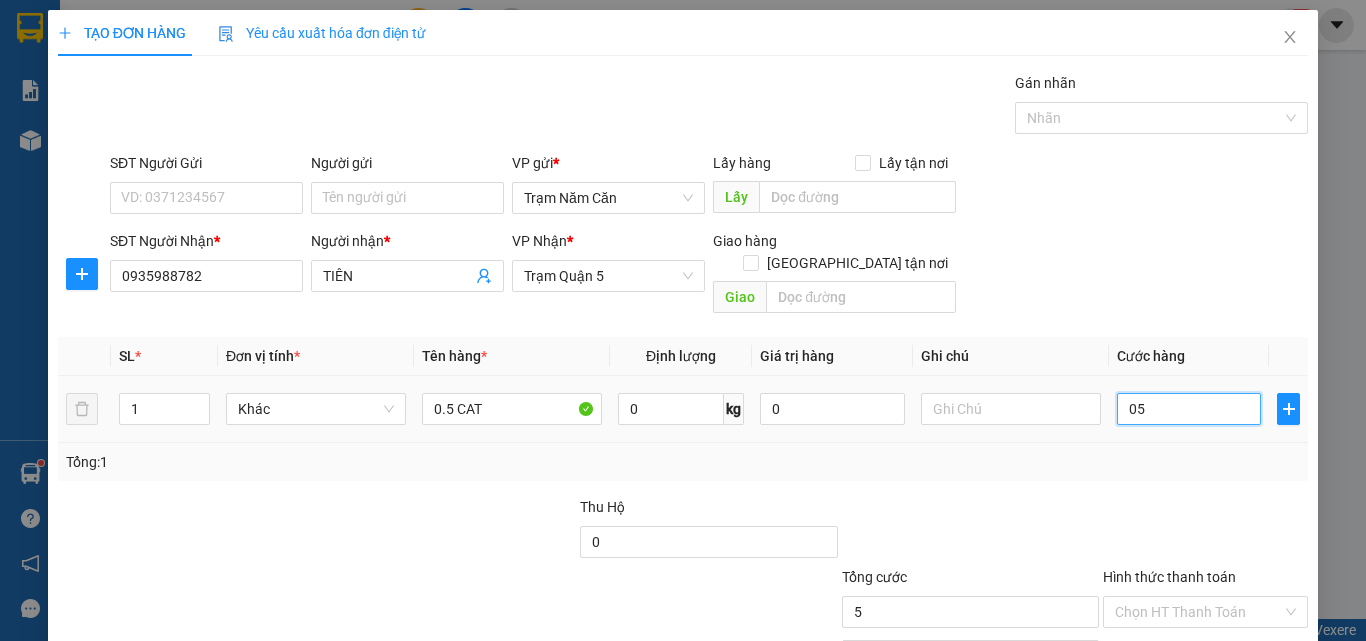 type on "50" 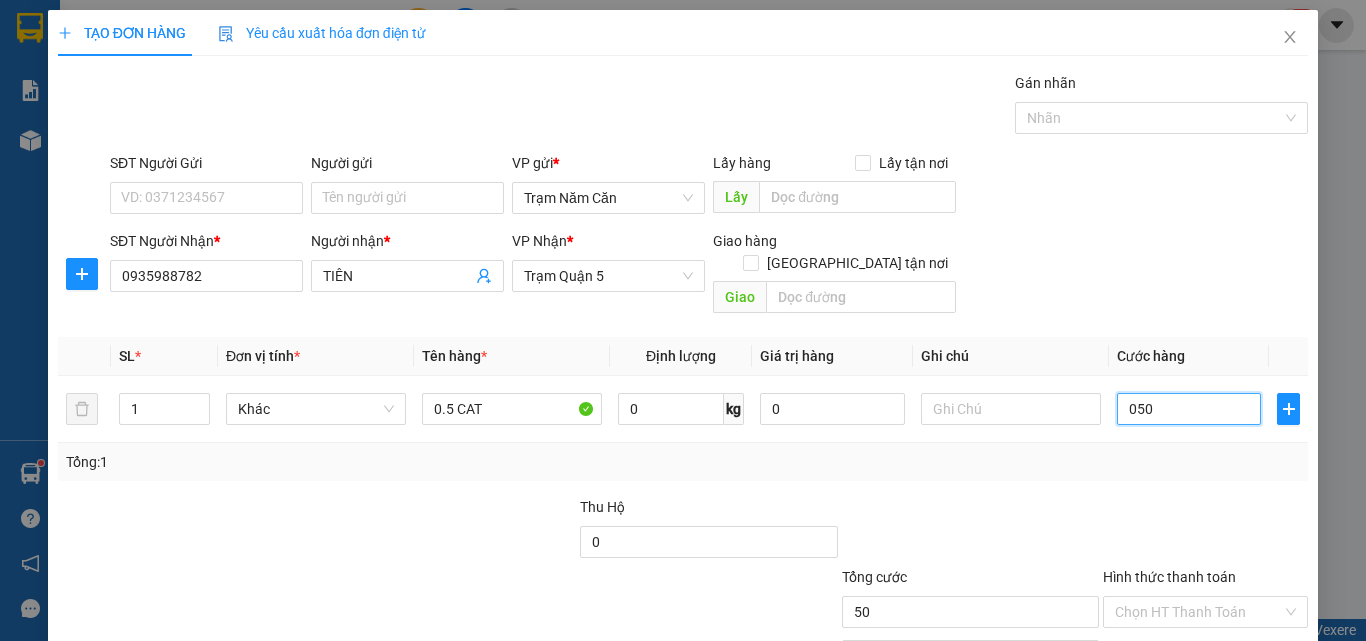 type on "050" 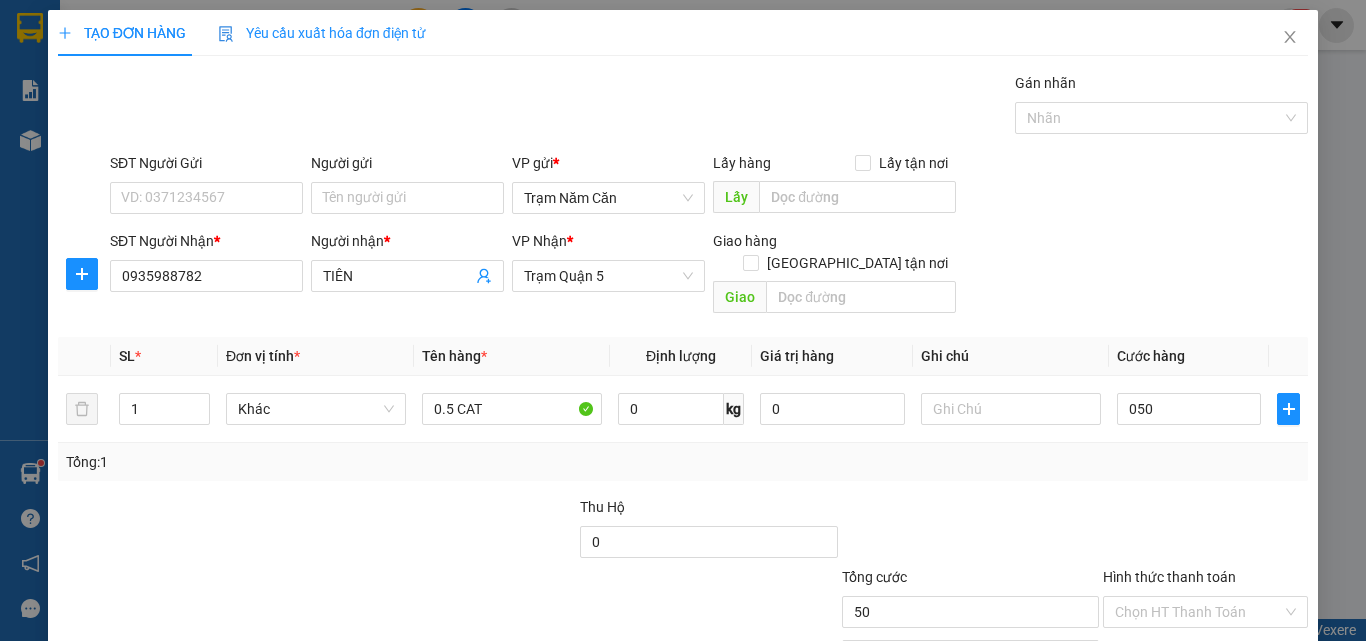 type on "50.000" 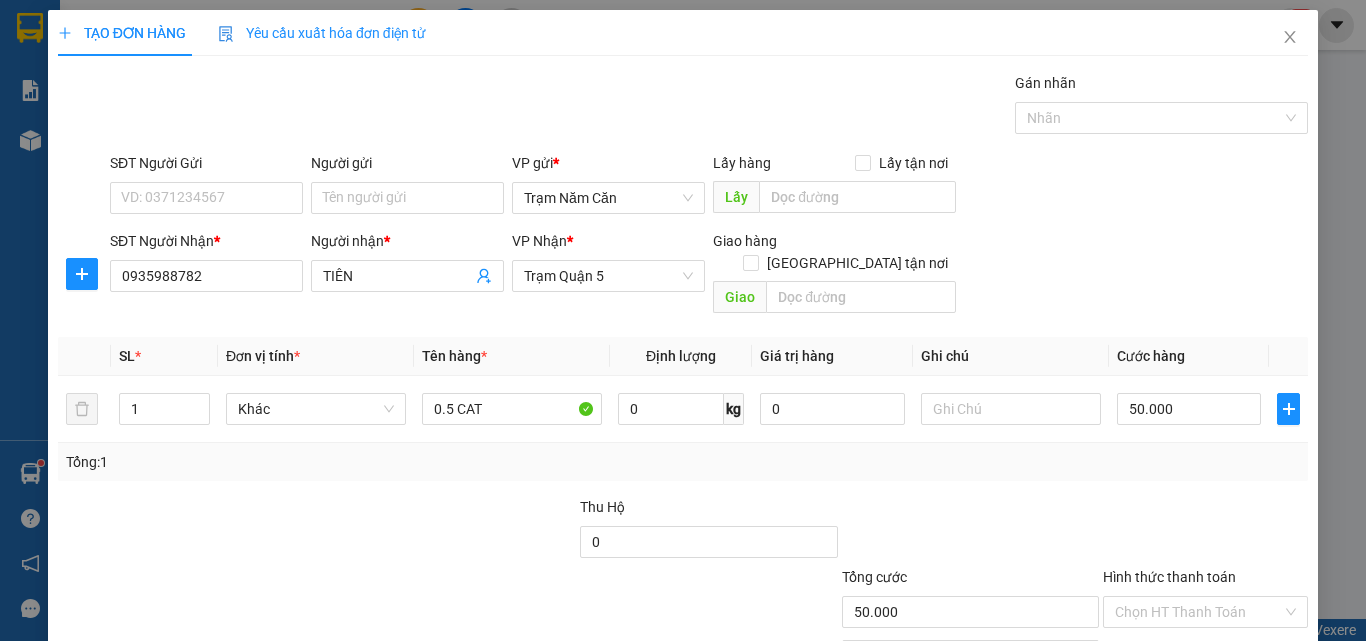click at bounding box center (1205, 531) 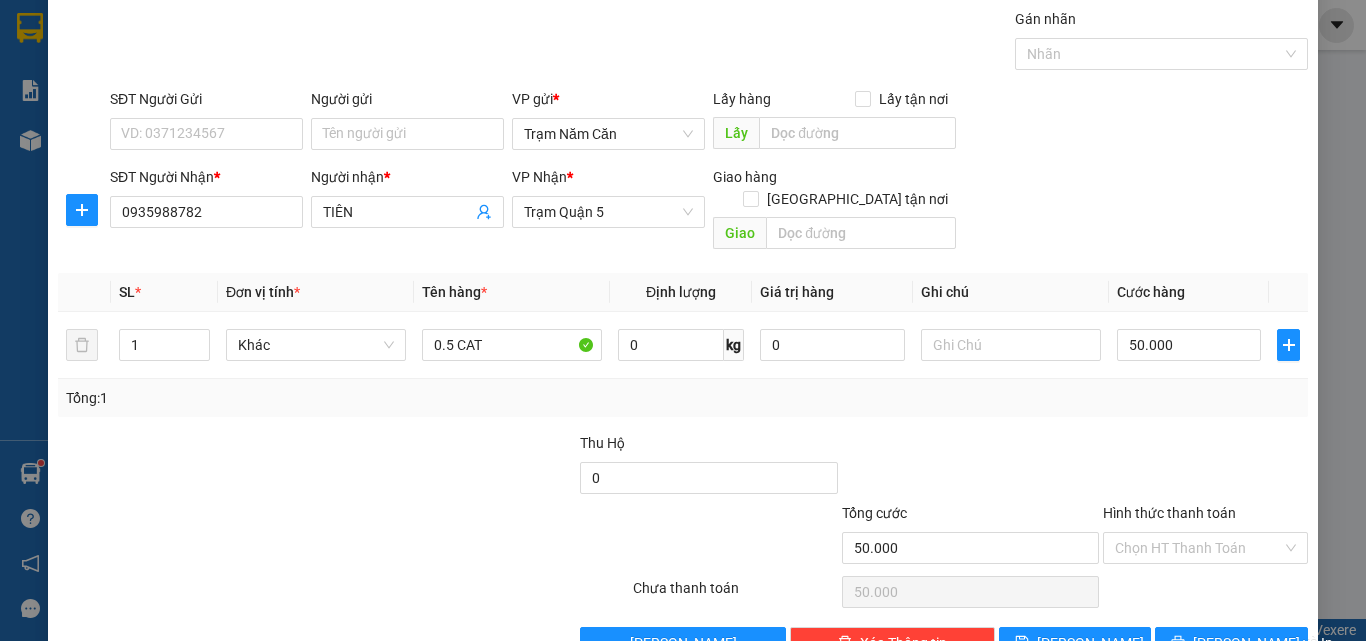 scroll, scrollTop: 99, scrollLeft: 0, axis: vertical 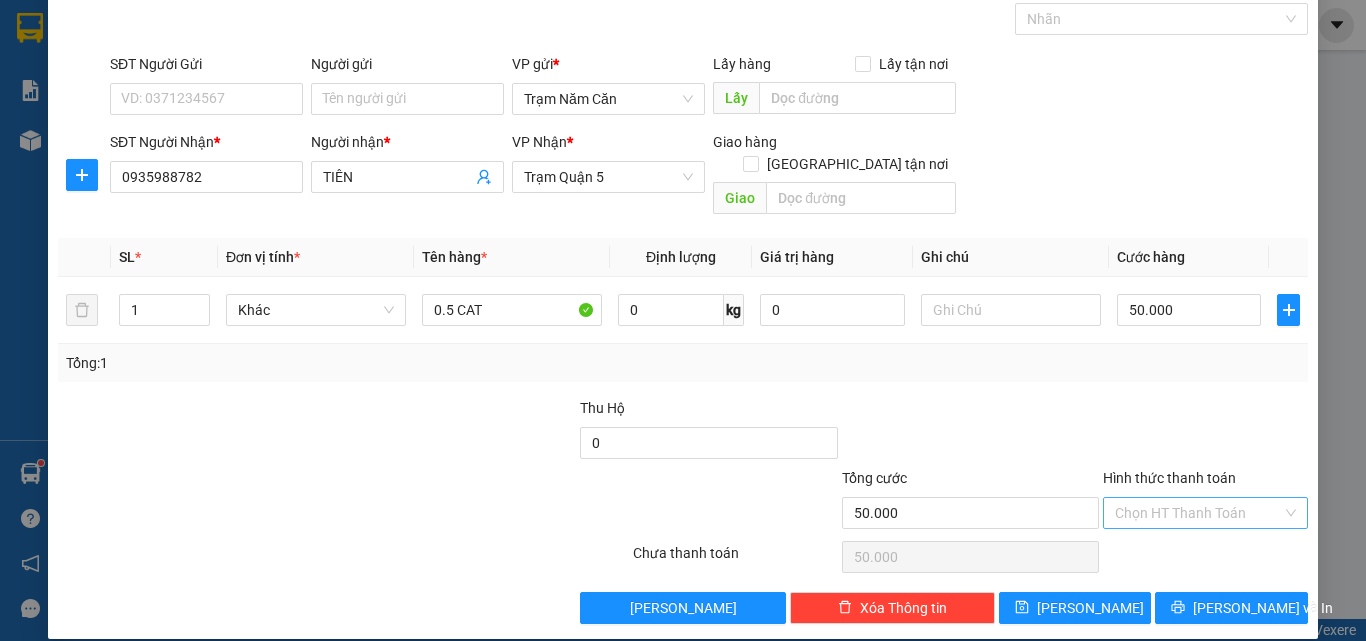 click on "Hình thức thanh toán" at bounding box center (1198, 513) 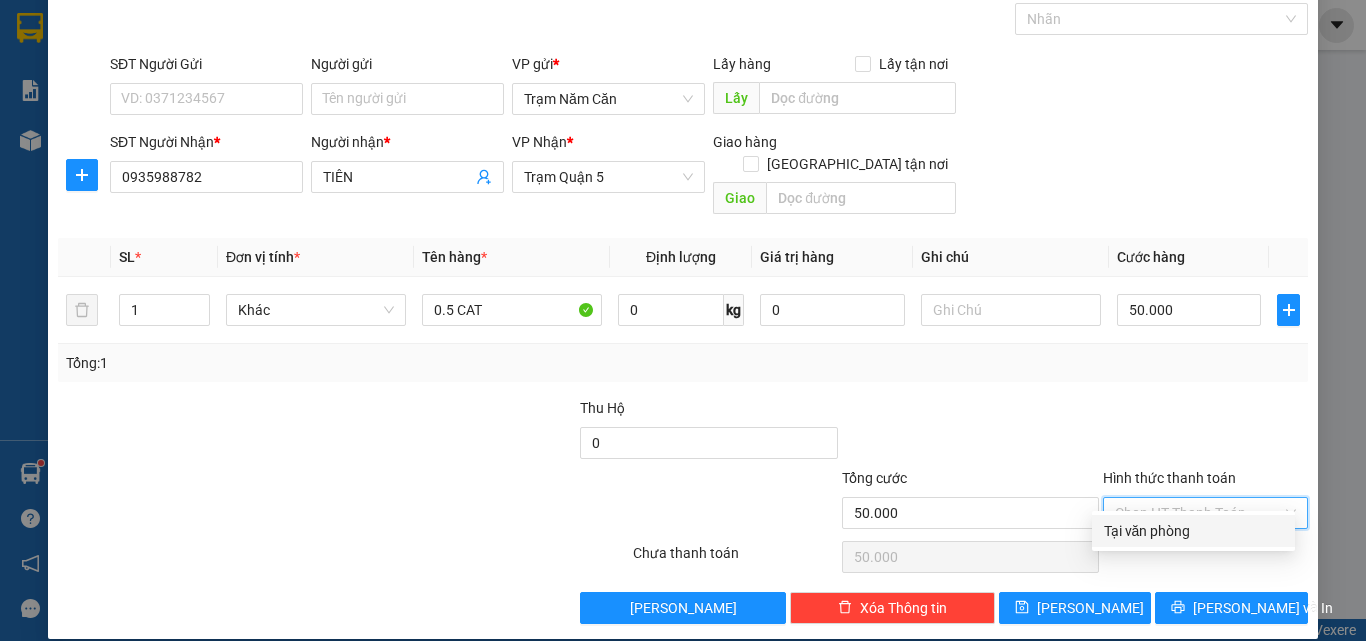 click on "Tại văn phòng" at bounding box center (1193, 531) 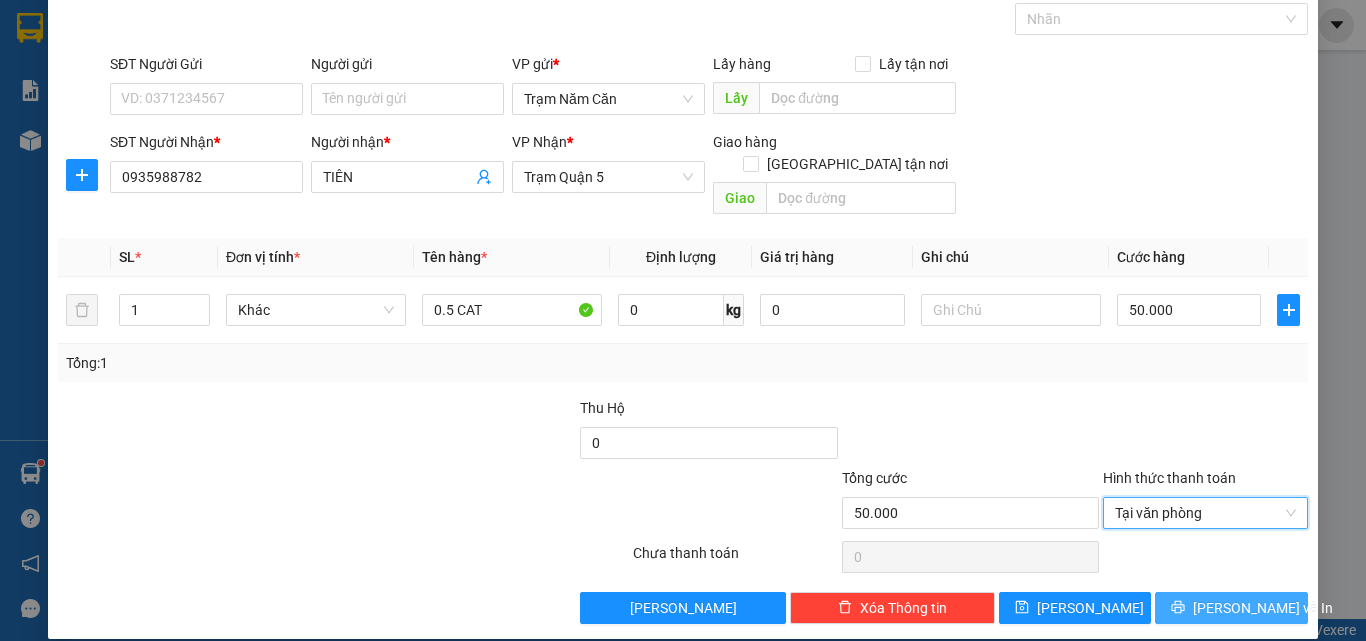 click on "[PERSON_NAME] và In" at bounding box center (1231, 608) 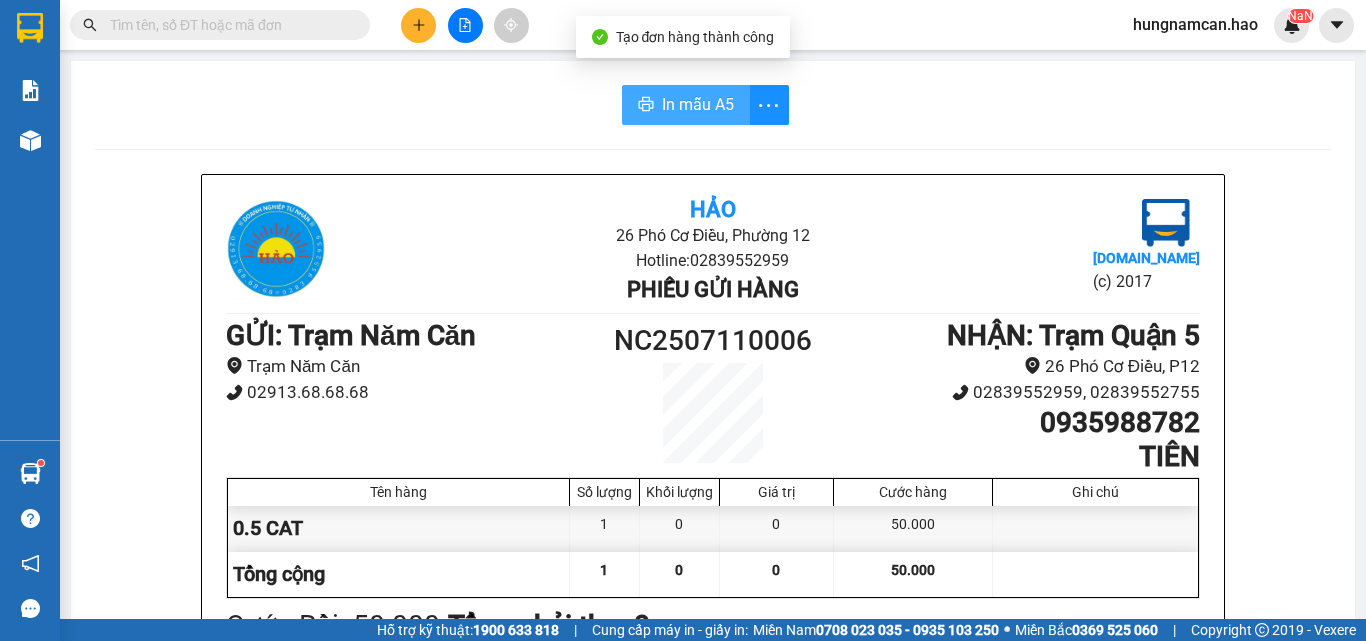 click on "In mẫu A5" at bounding box center (698, 104) 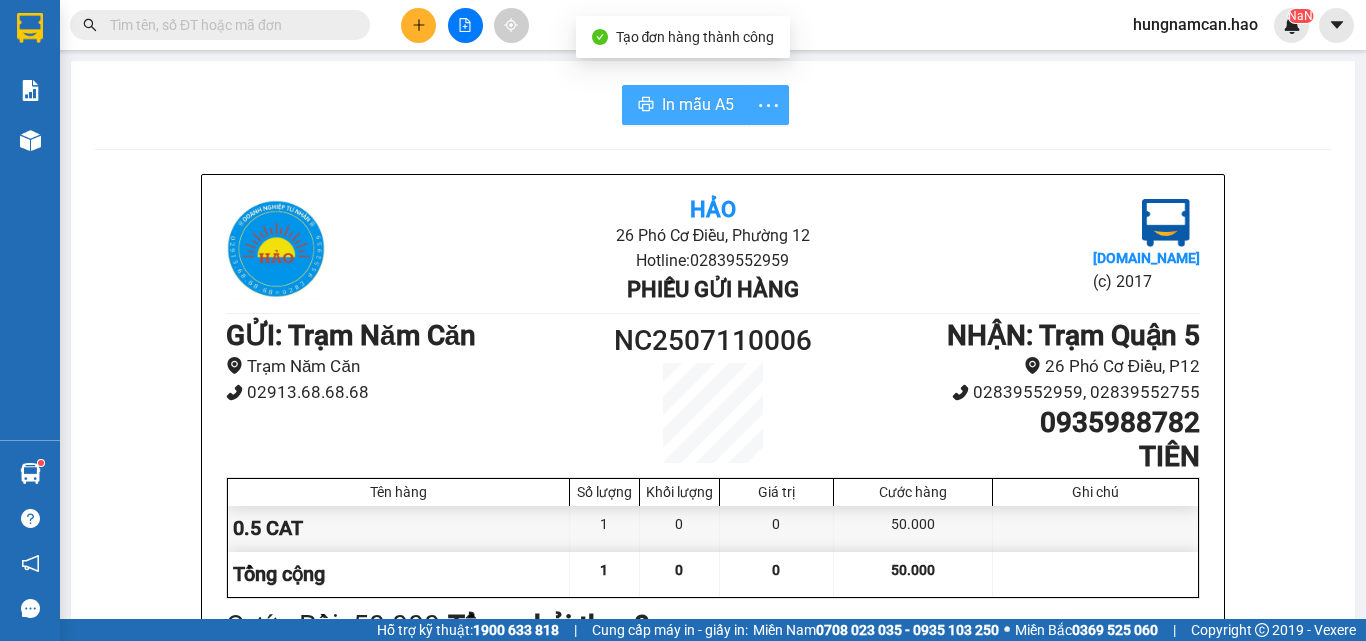 scroll, scrollTop: 0, scrollLeft: 0, axis: both 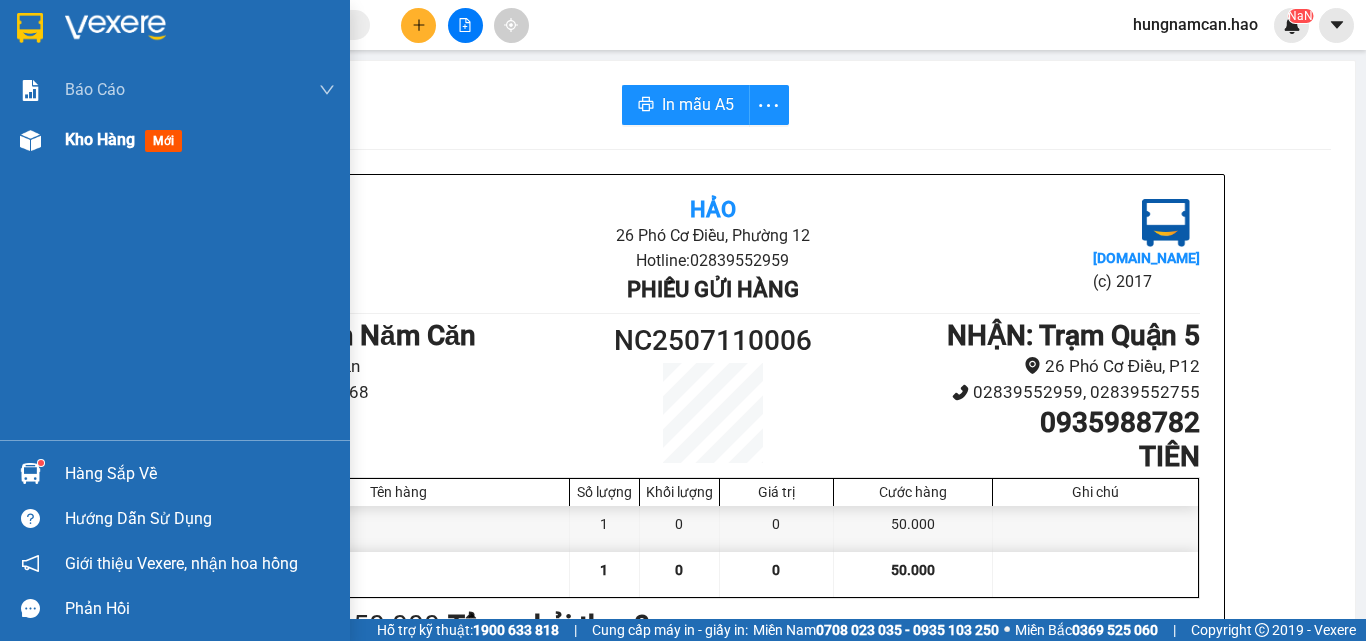 click on "Kho hàng" at bounding box center (100, 139) 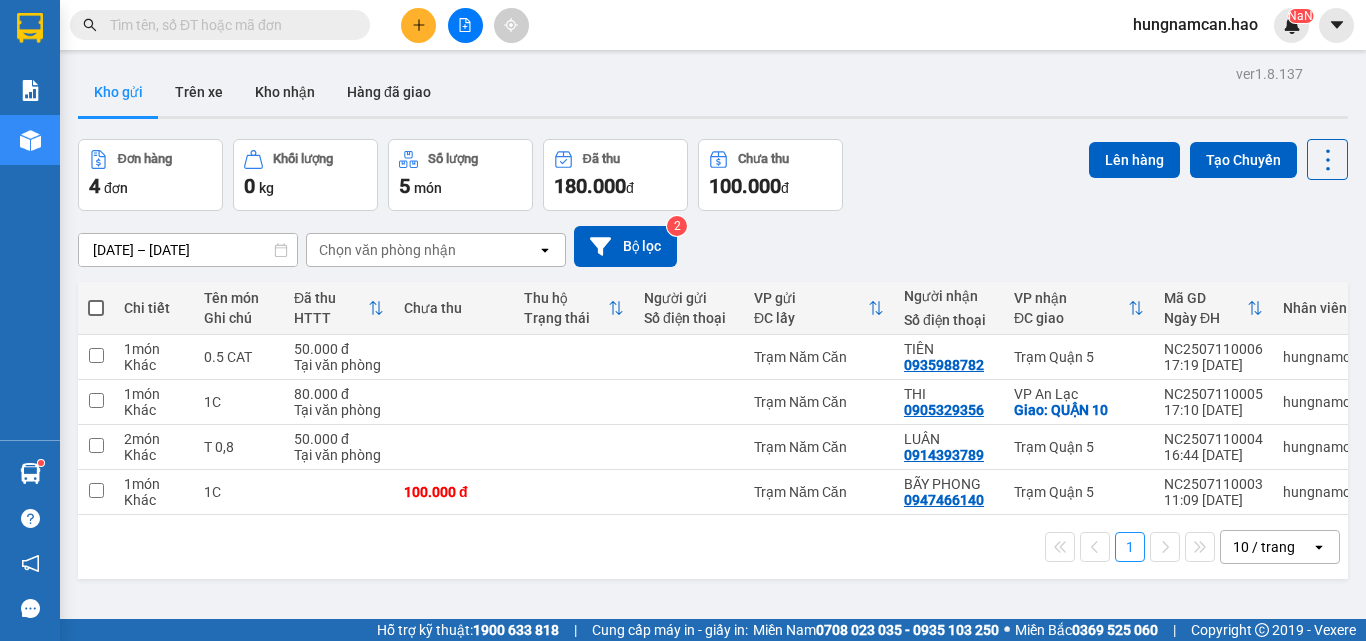 click on "Kho gửi" at bounding box center (118, 92) 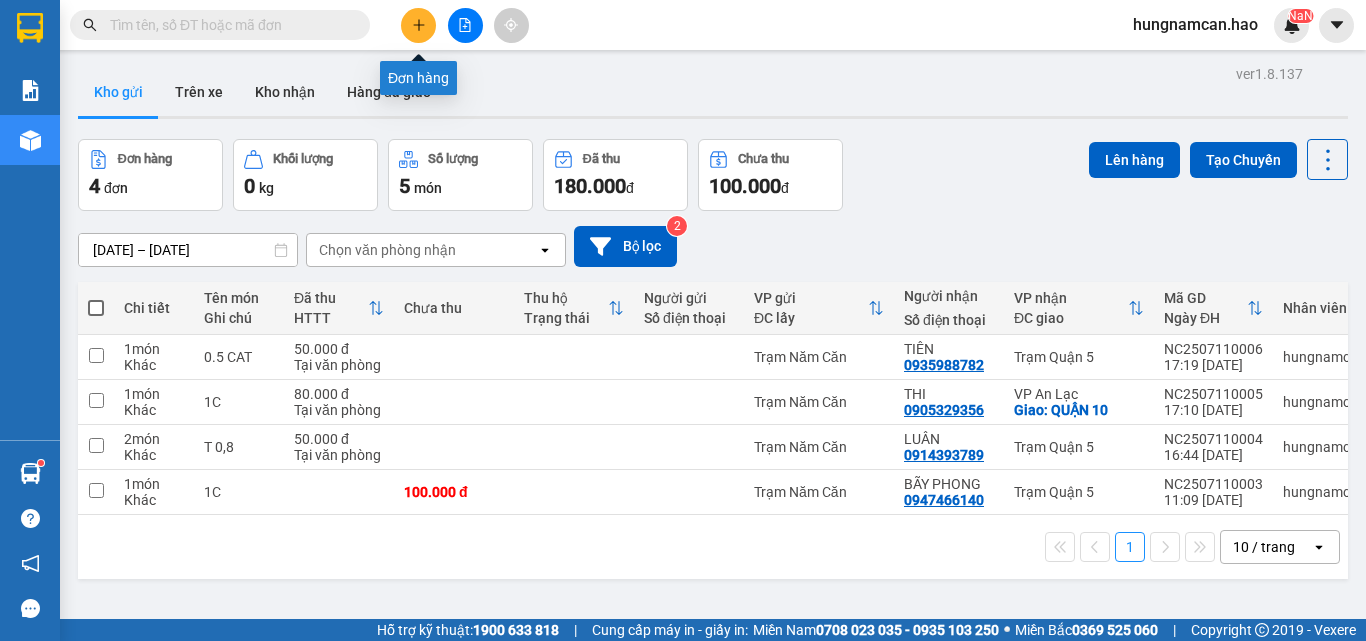 click at bounding box center (418, 25) 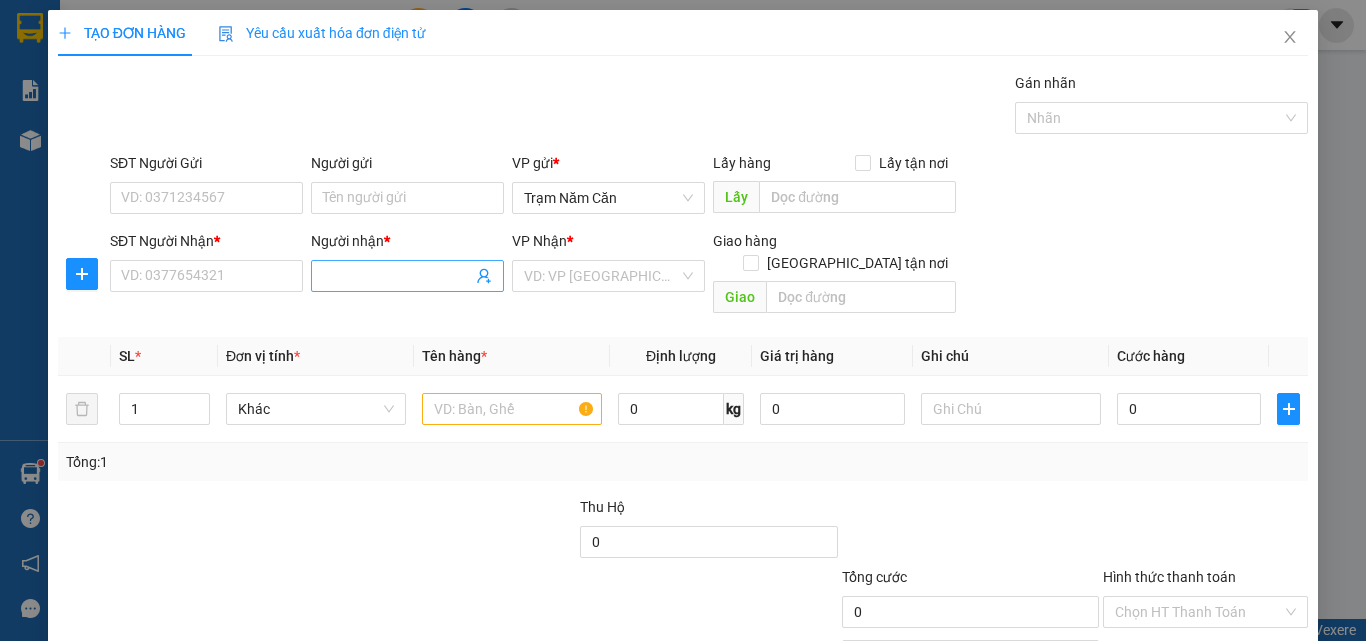 click on "Người nhận  *" at bounding box center (397, 276) 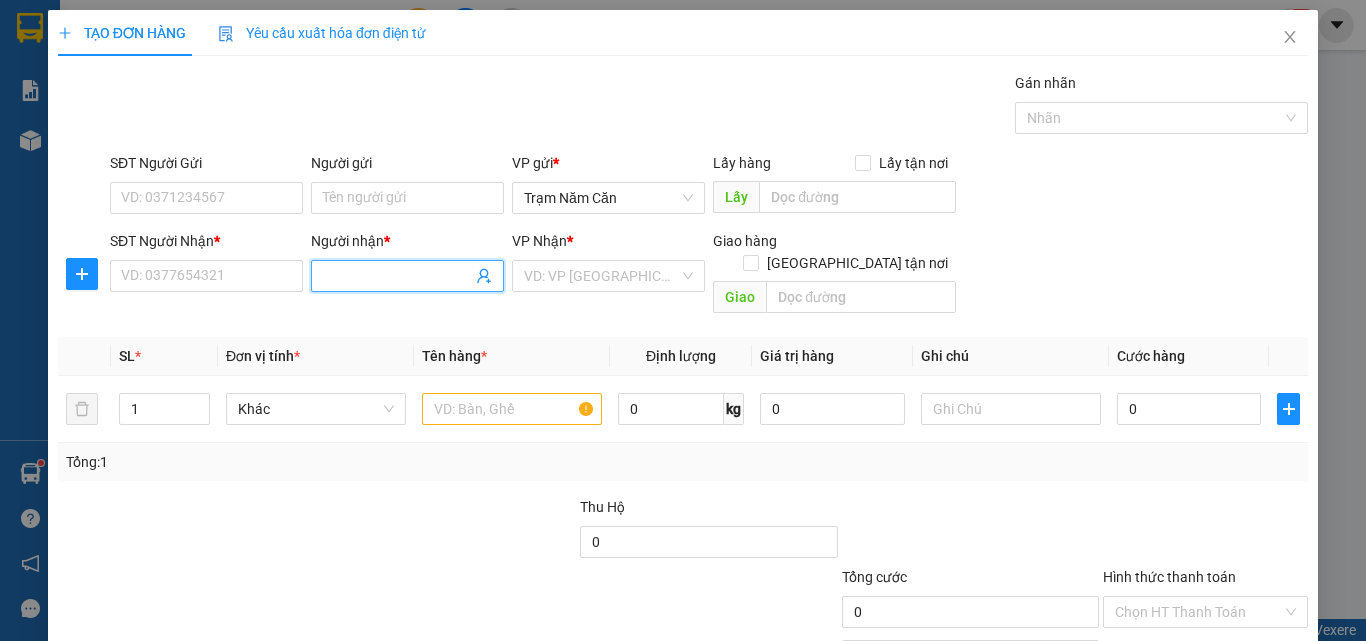 type on "A" 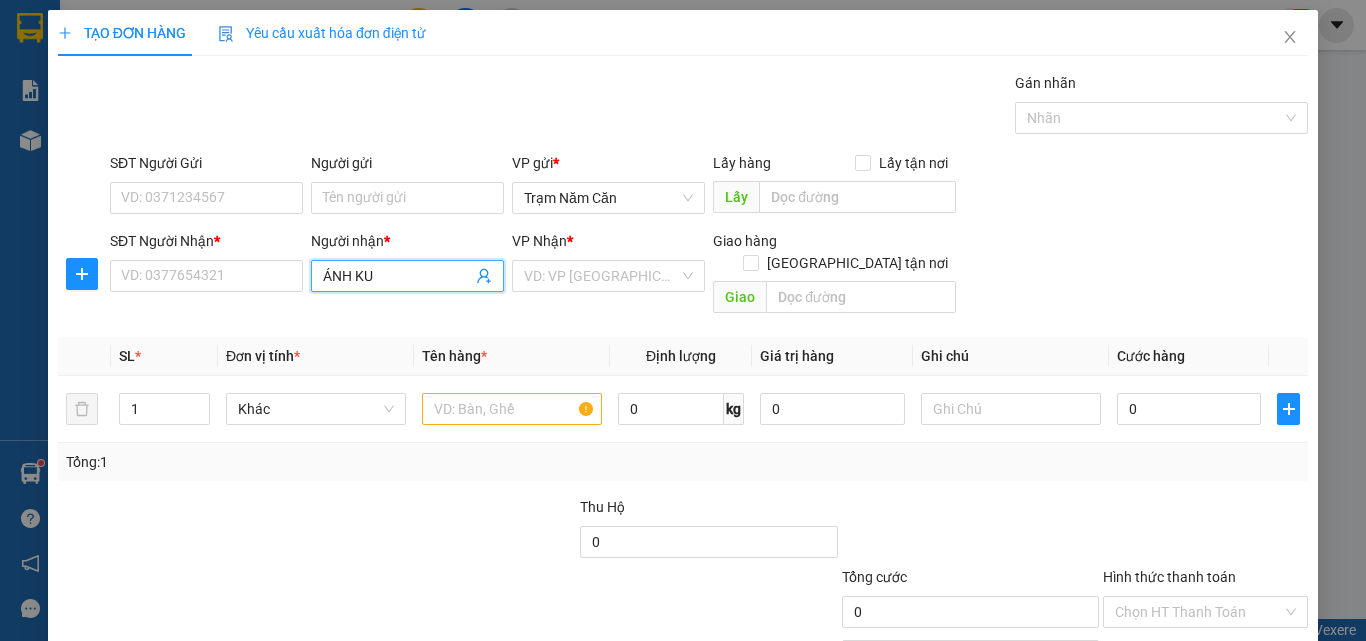 type on "ÁNH KUA" 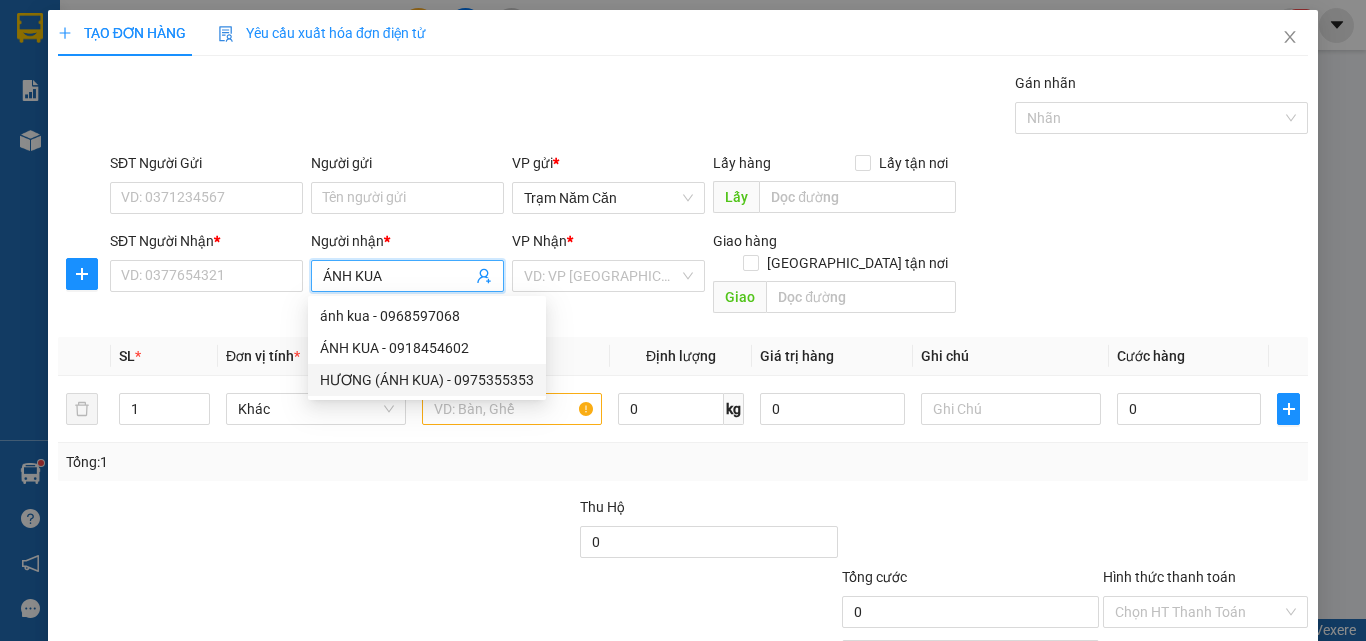 click on "HƯƠNG (ÁNH KUA) - 0975355353" at bounding box center (427, 380) 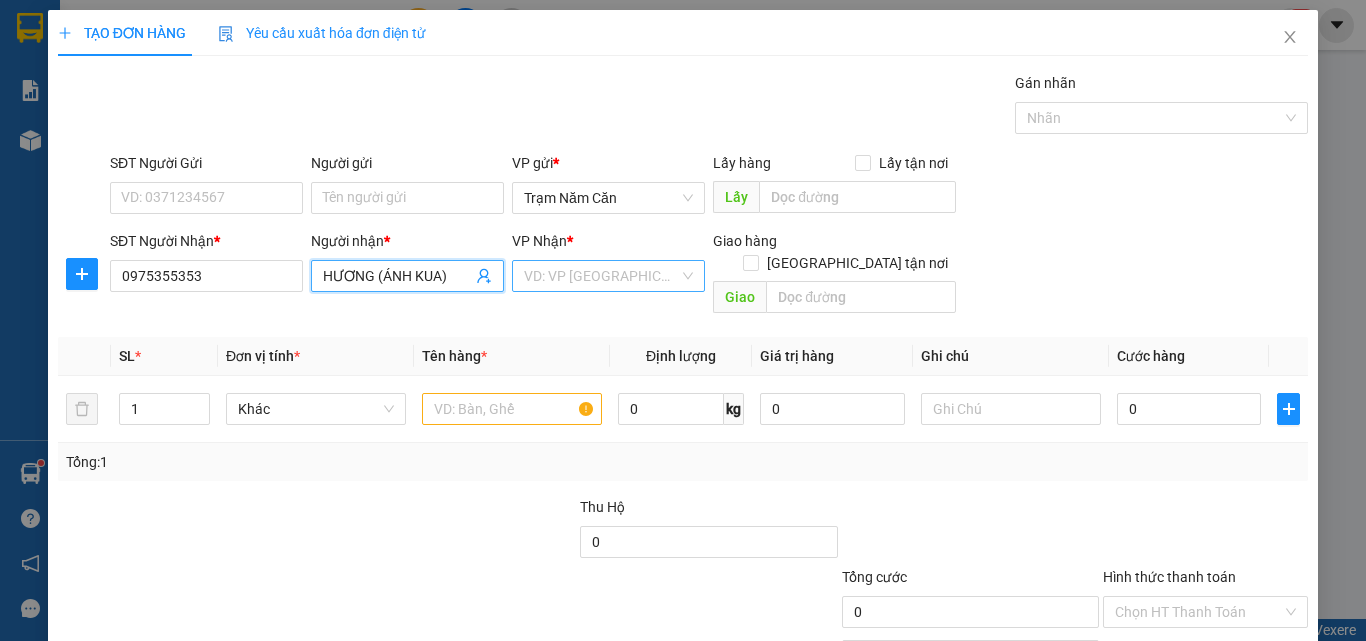 type on "HƯƠNG (ÁNH KUA)" 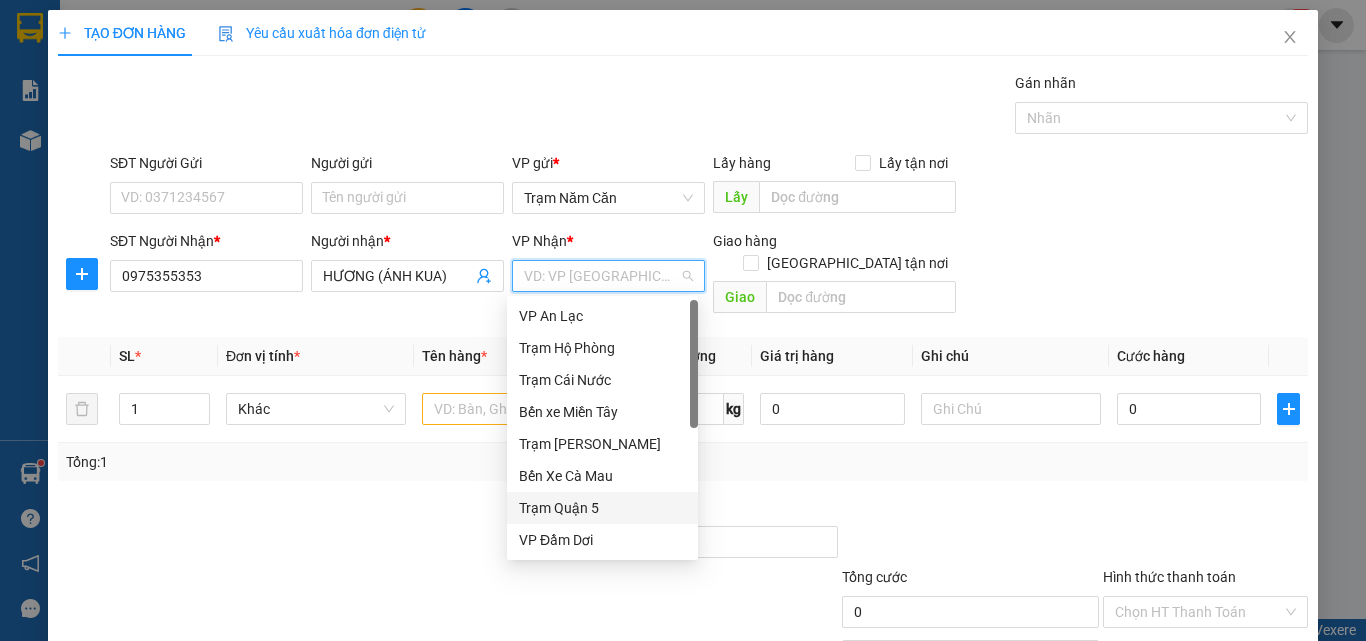 drag, startPoint x: 619, startPoint y: 509, endPoint x: 546, endPoint y: 470, distance: 82.764725 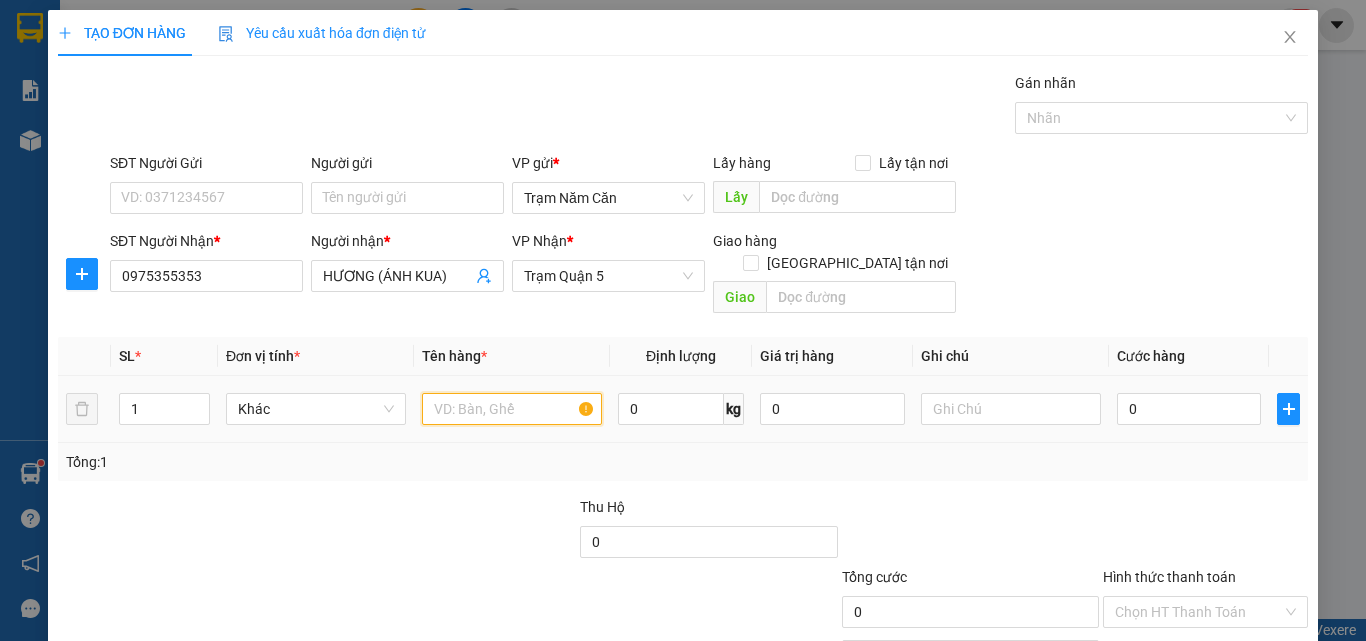 click at bounding box center (512, 409) 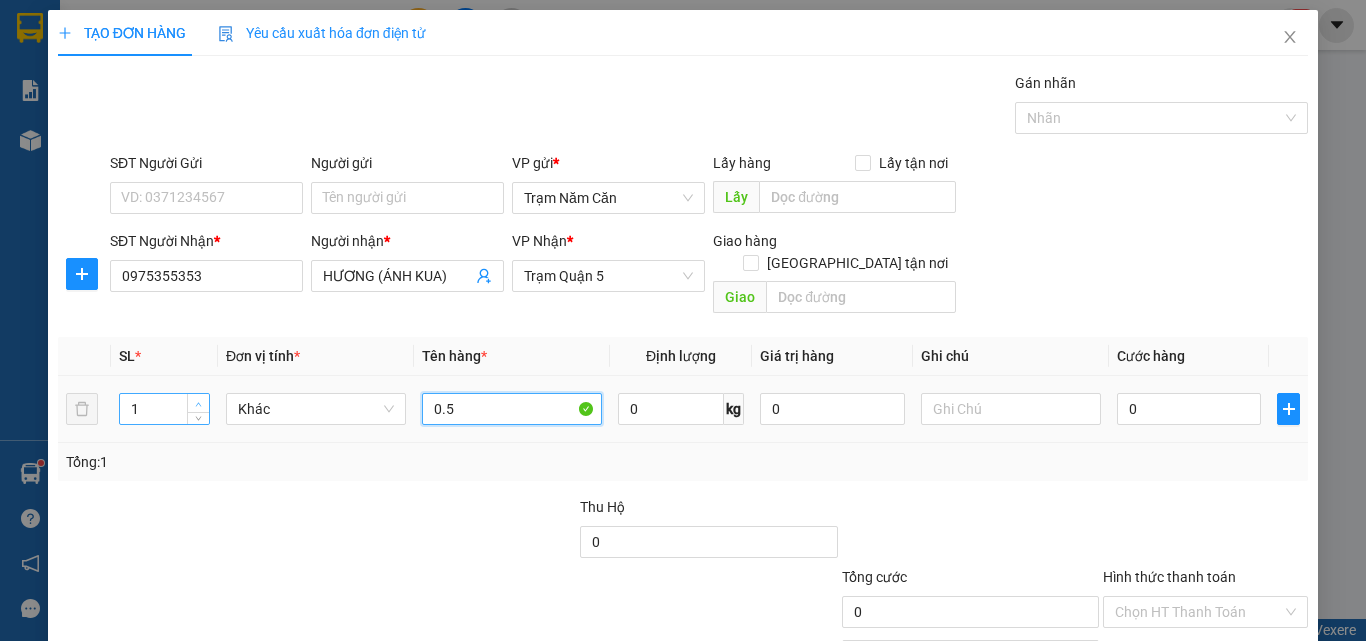 type on "0.5" 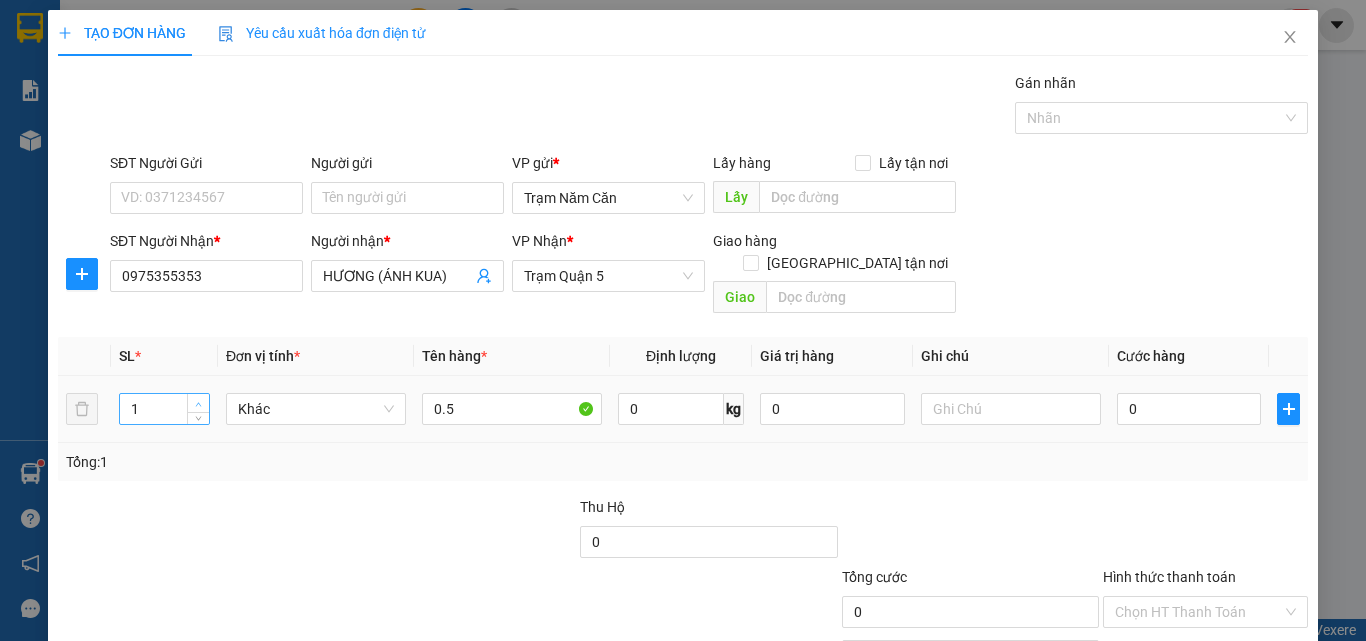 type on "2" 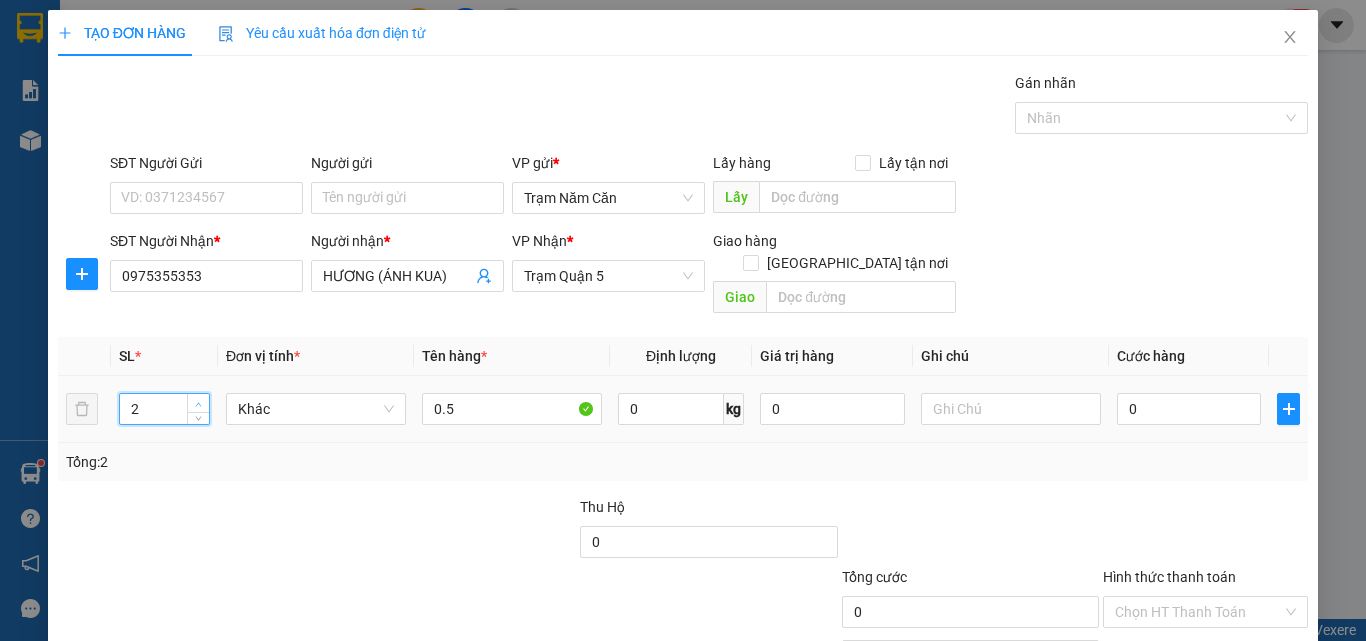 click at bounding box center [199, 404] 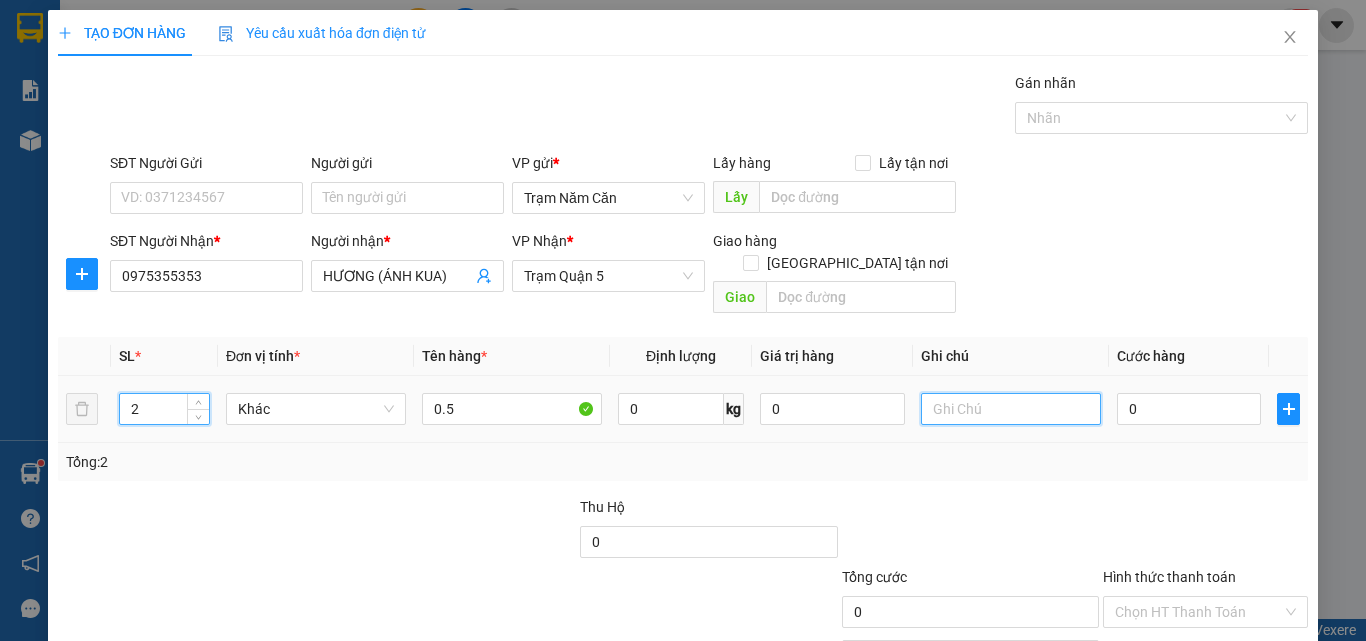 click at bounding box center (1011, 409) 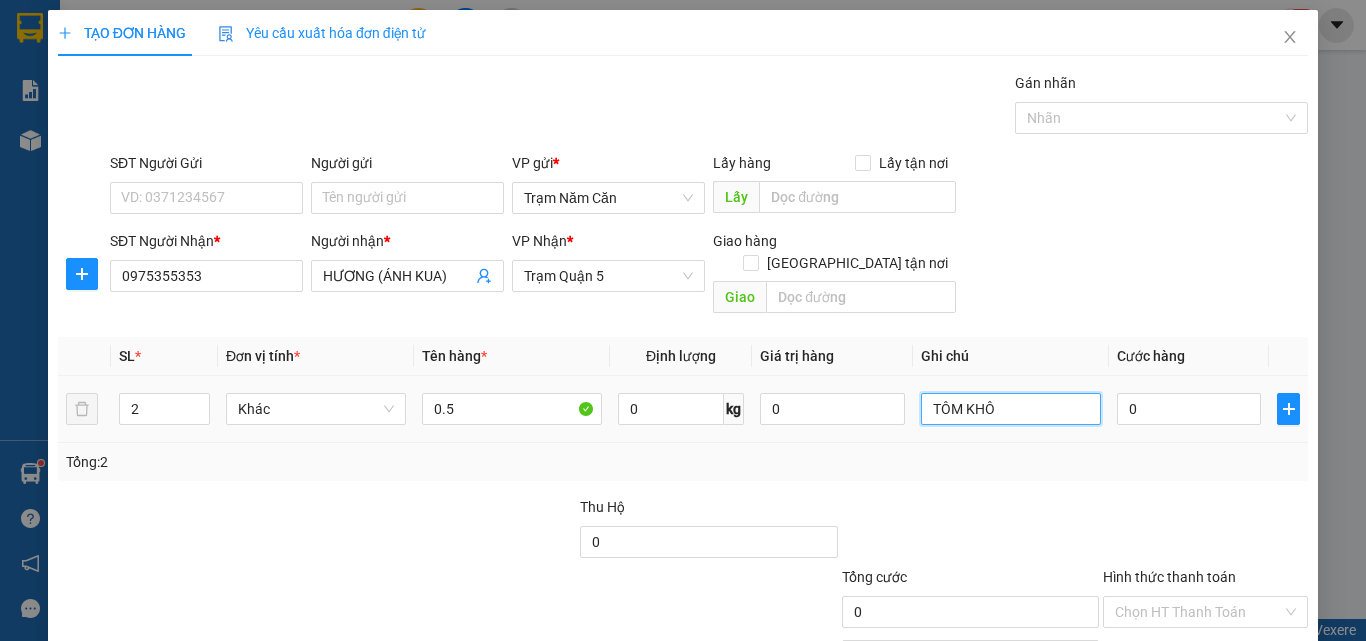type on "TÔM KHÔ" 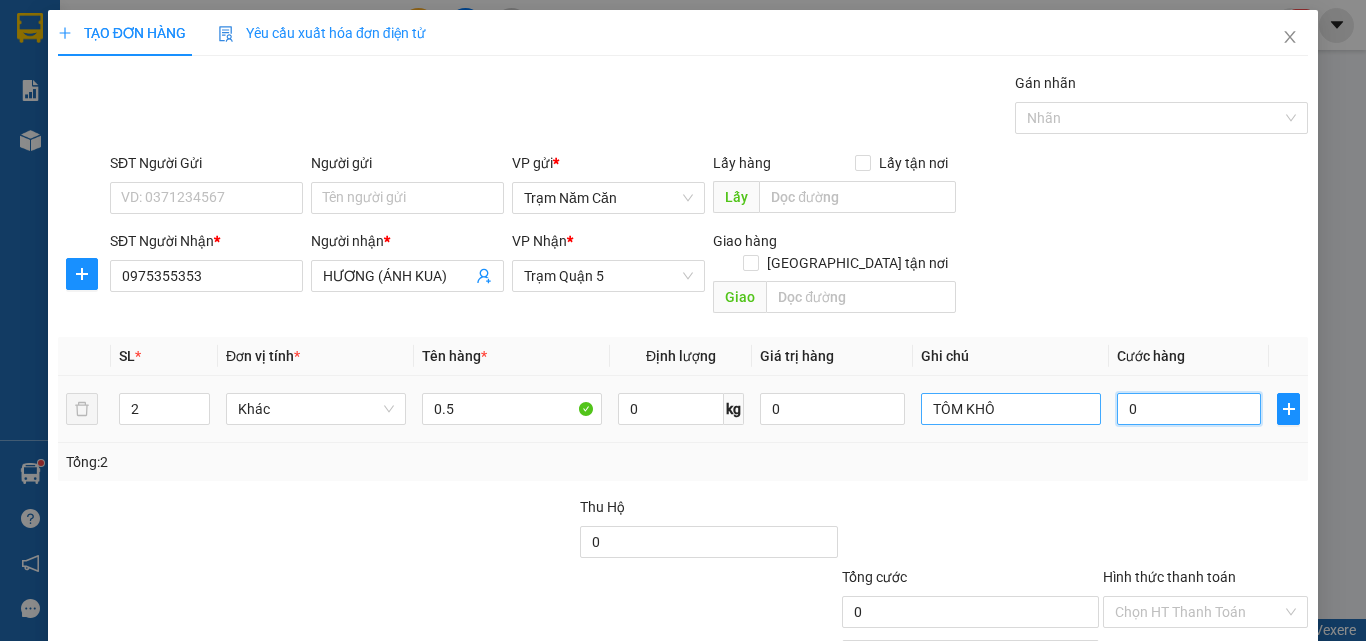 type on "02" 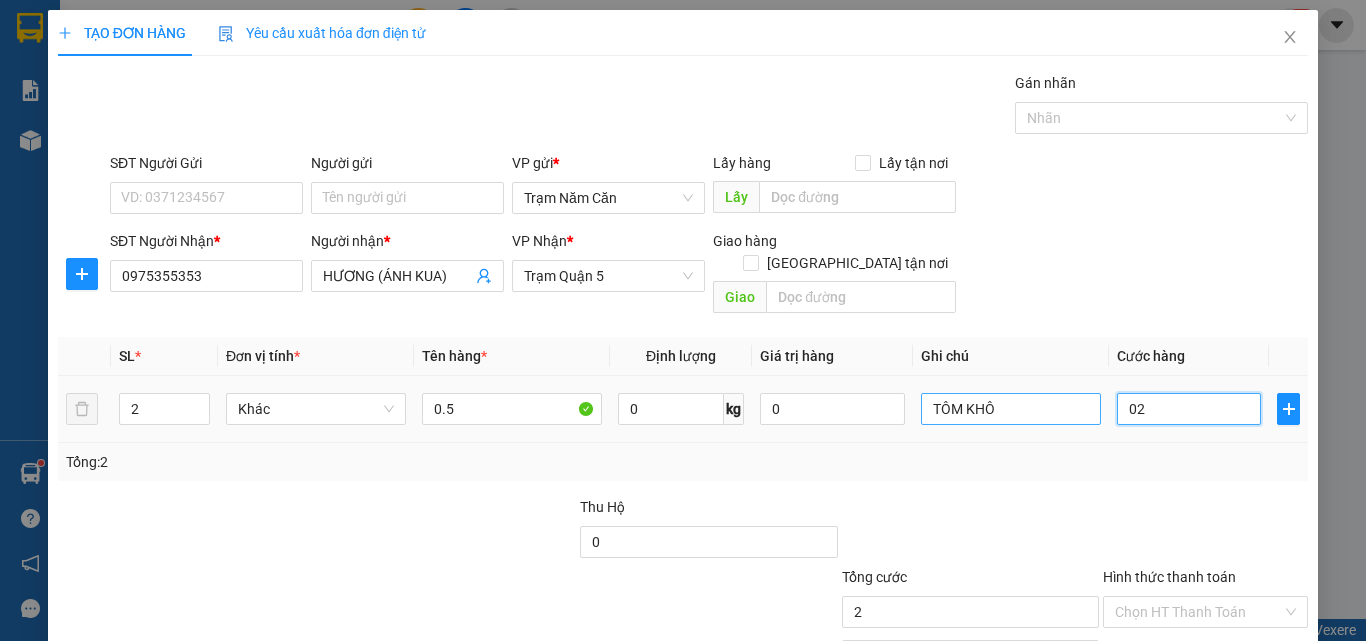 type on "020" 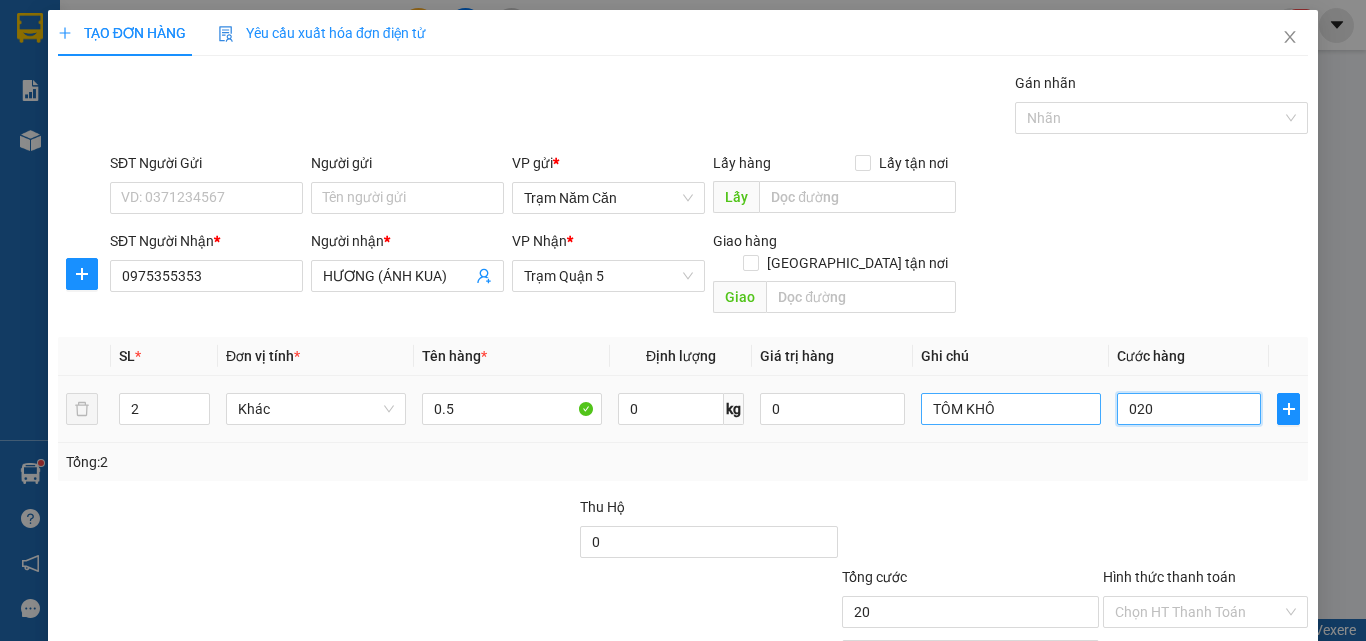 type on "0.200" 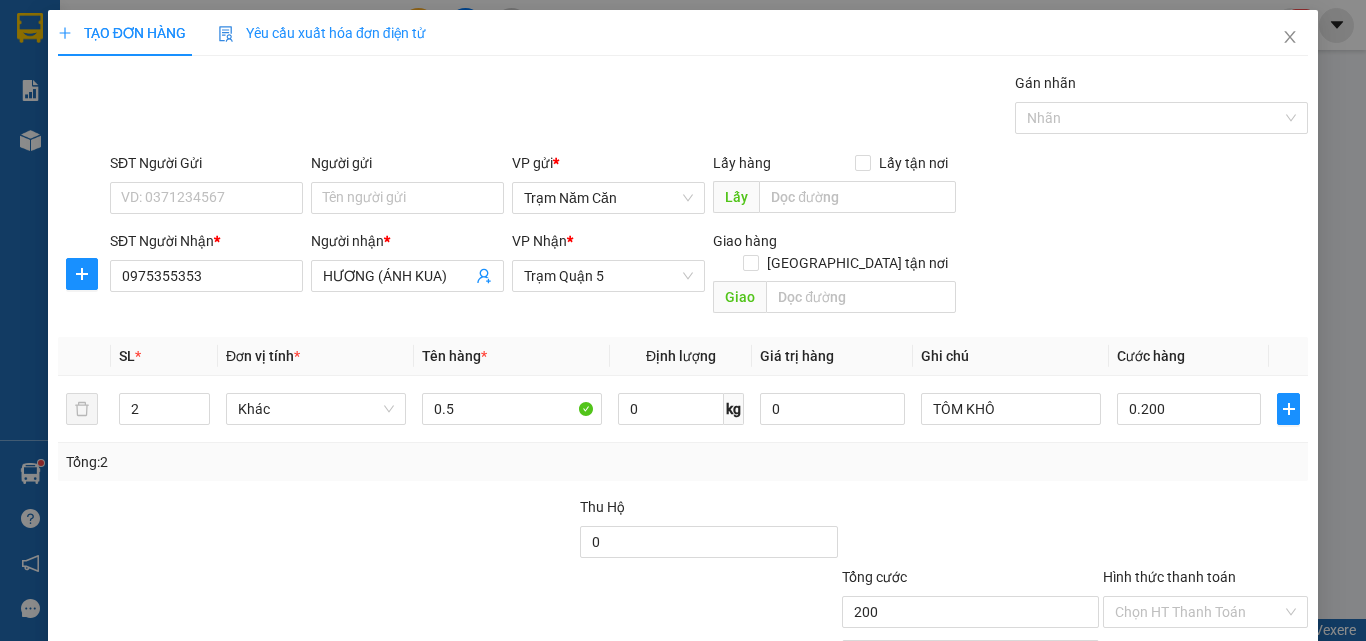 type on "200.000" 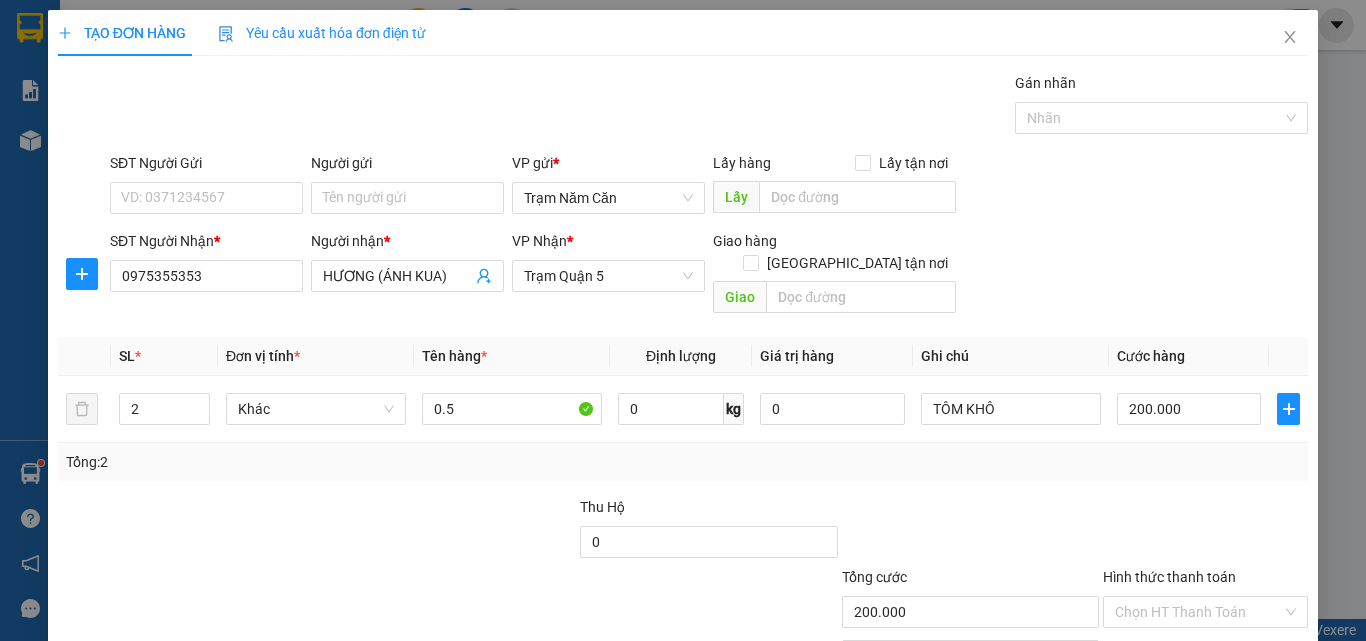 click on "Tổng:  2" at bounding box center [683, 462] 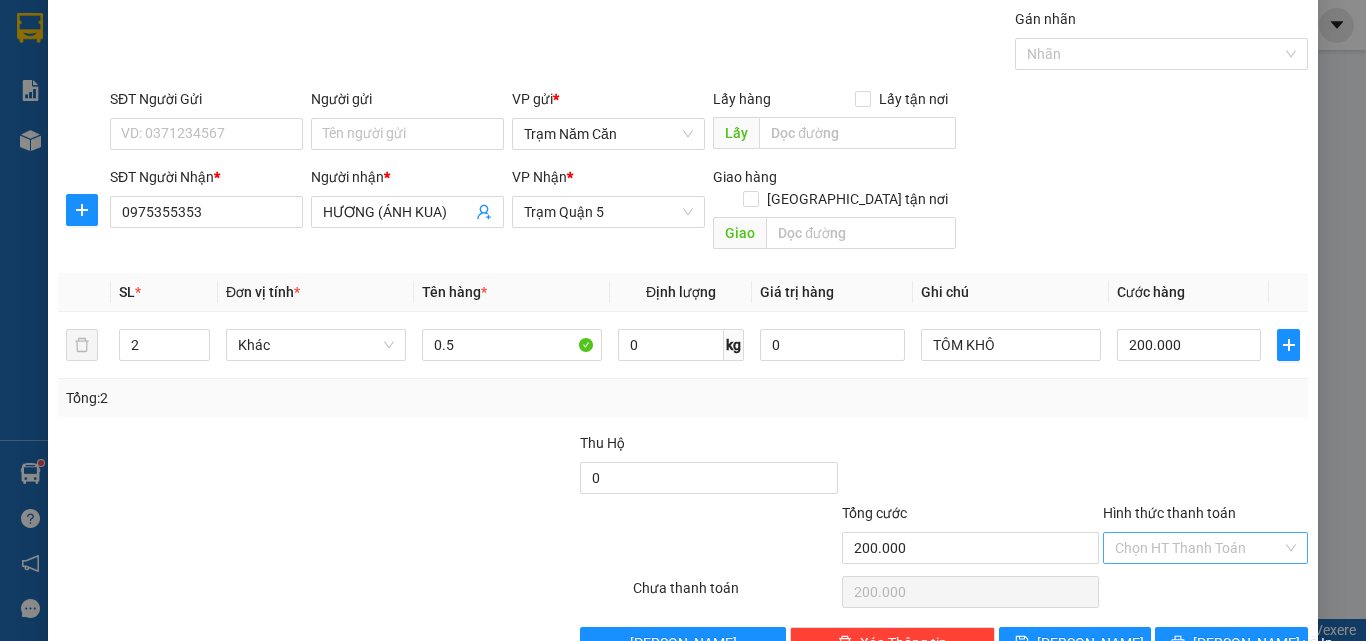 scroll, scrollTop: 99, scrollLeft: 0, axis: vertical 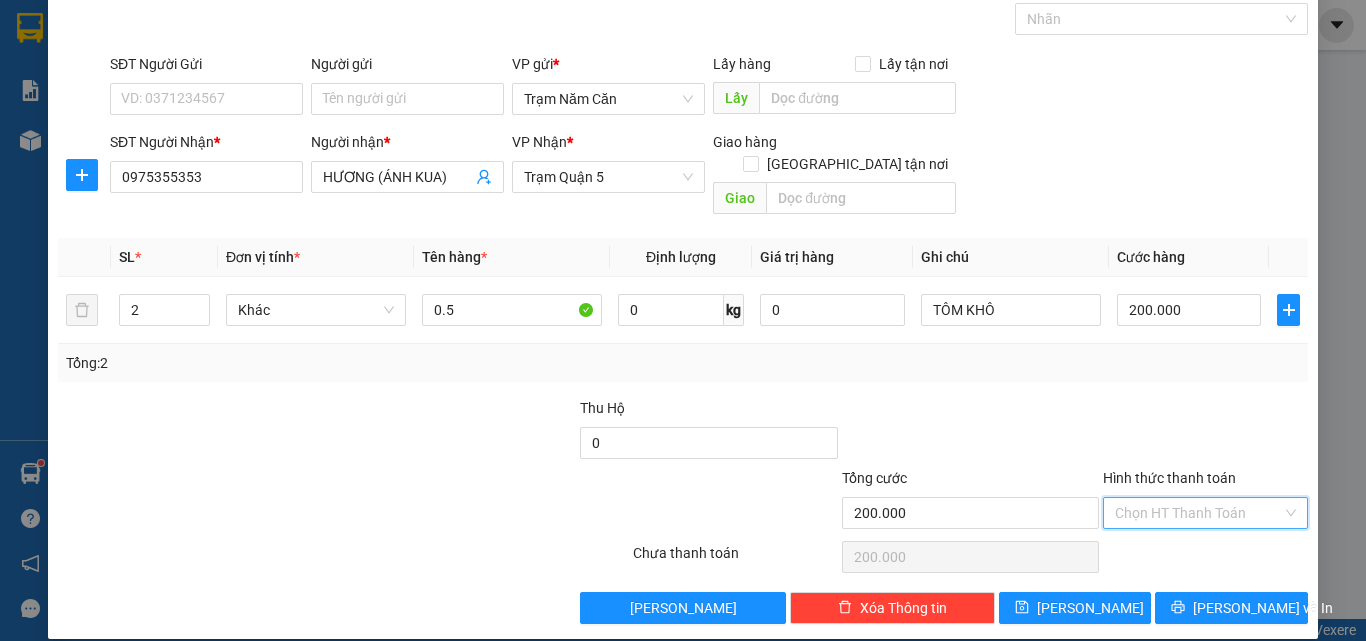 click on "Hình thức thanh toán" at bounding box center (1198, 513) 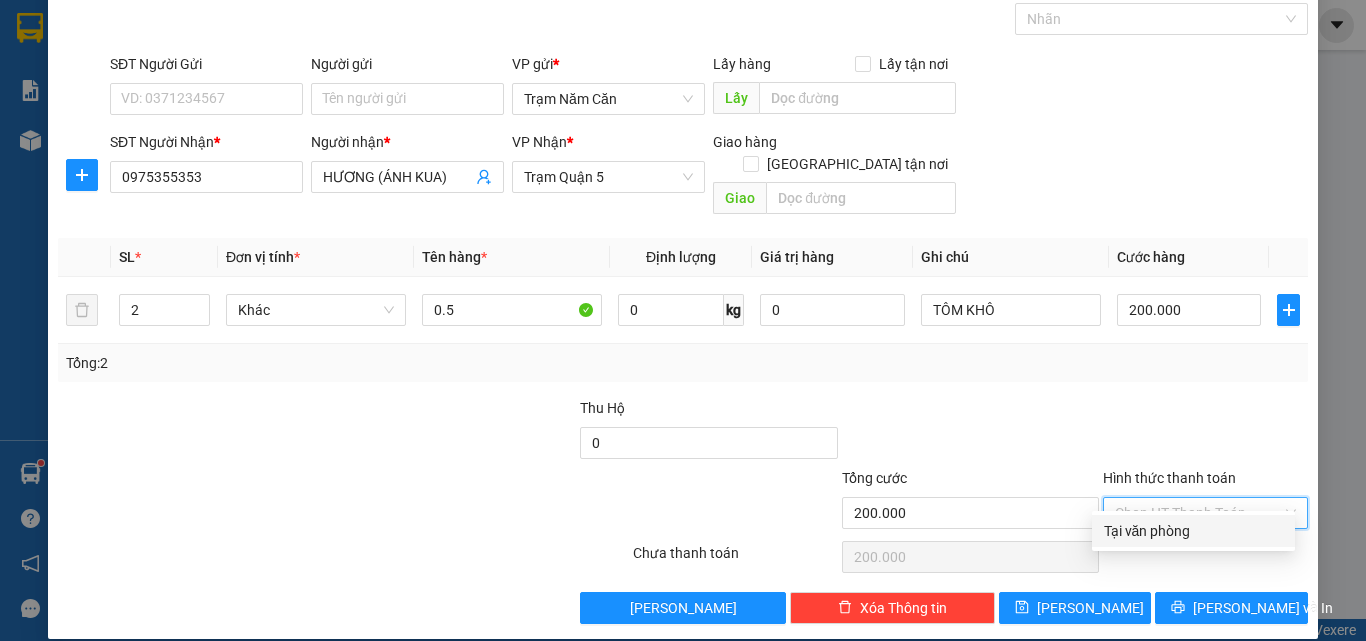 click on "Tại văn phòng" at bounding box center [1193, 531] 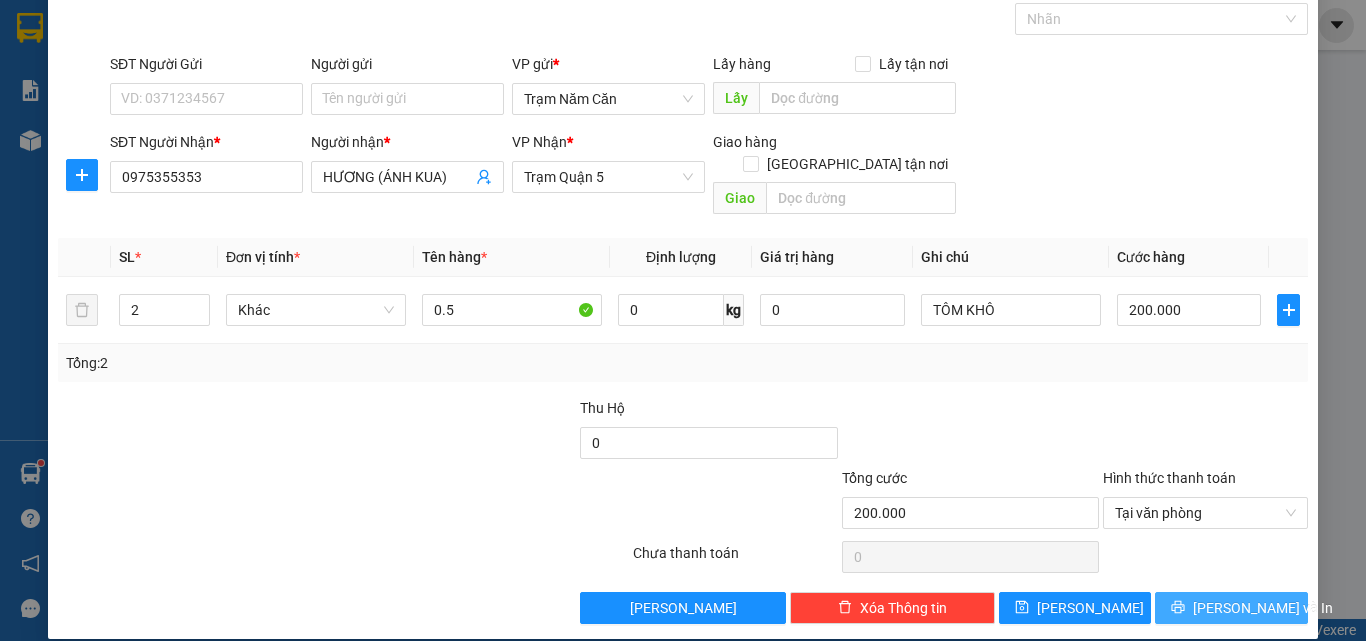 click on "[PERSON_NAME] và In" at bounding box center (1231, 608) 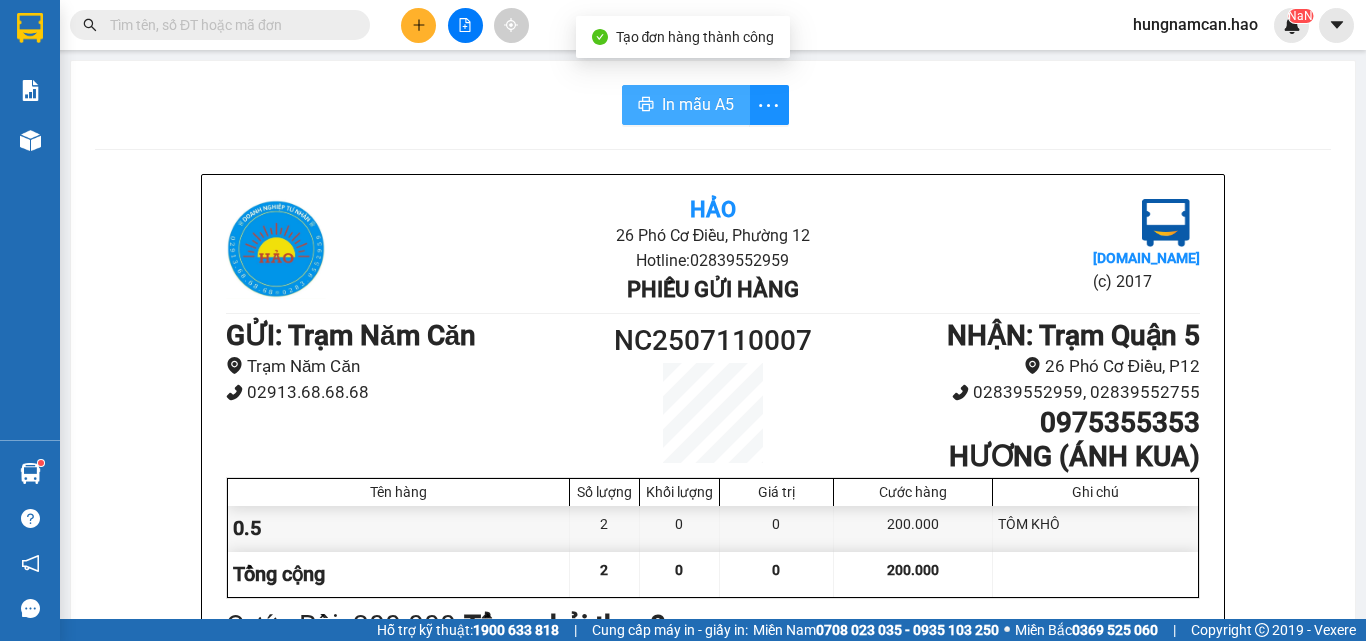 click on "In mẫu A5" at bounding box center [698, 104] 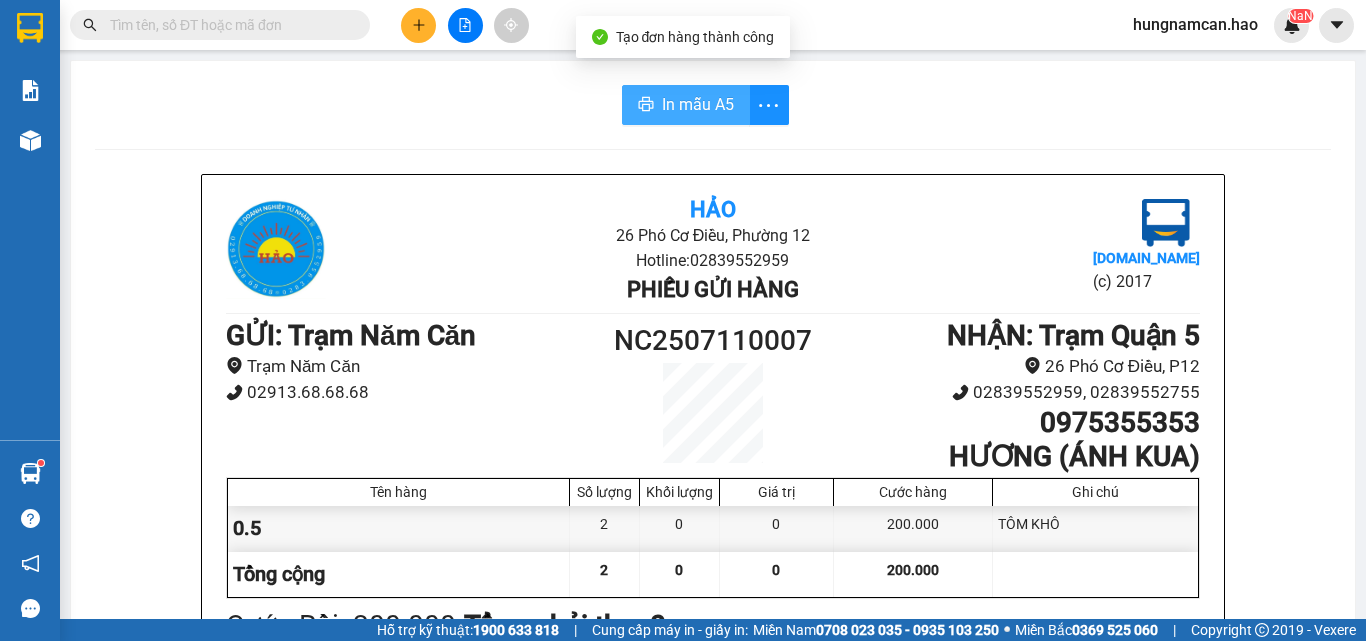 scroll, scrollTop: 0, scrollLeft: 0, axis: both 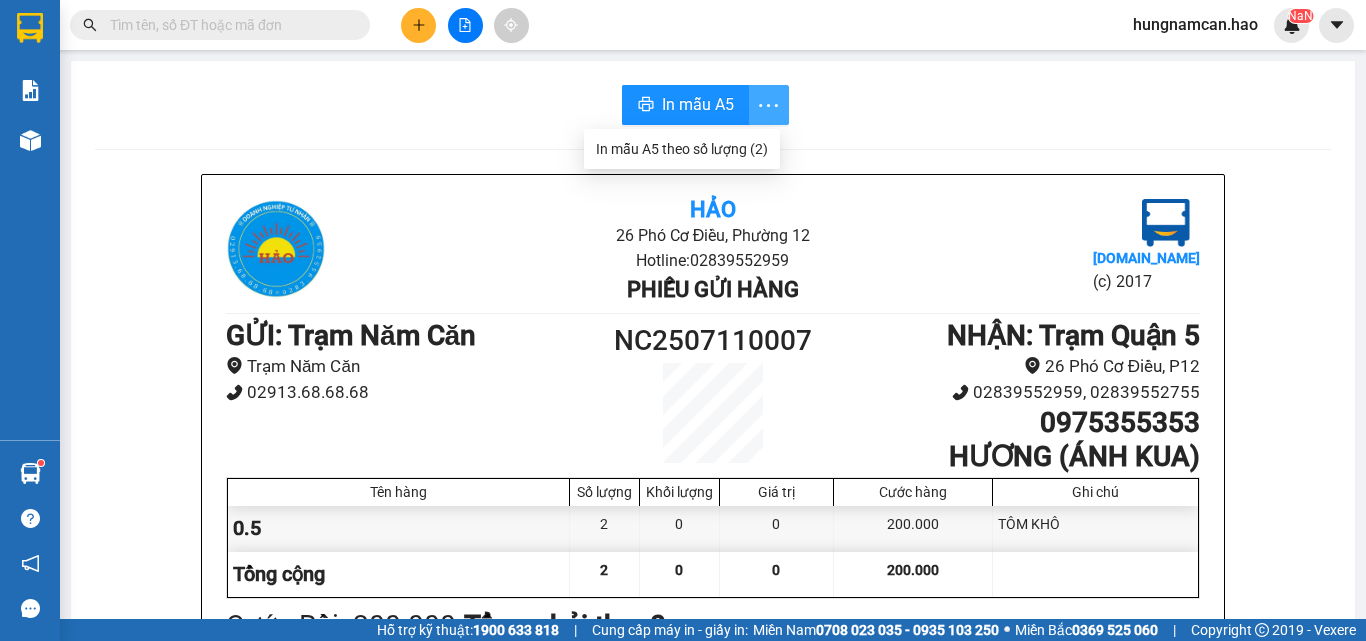 click 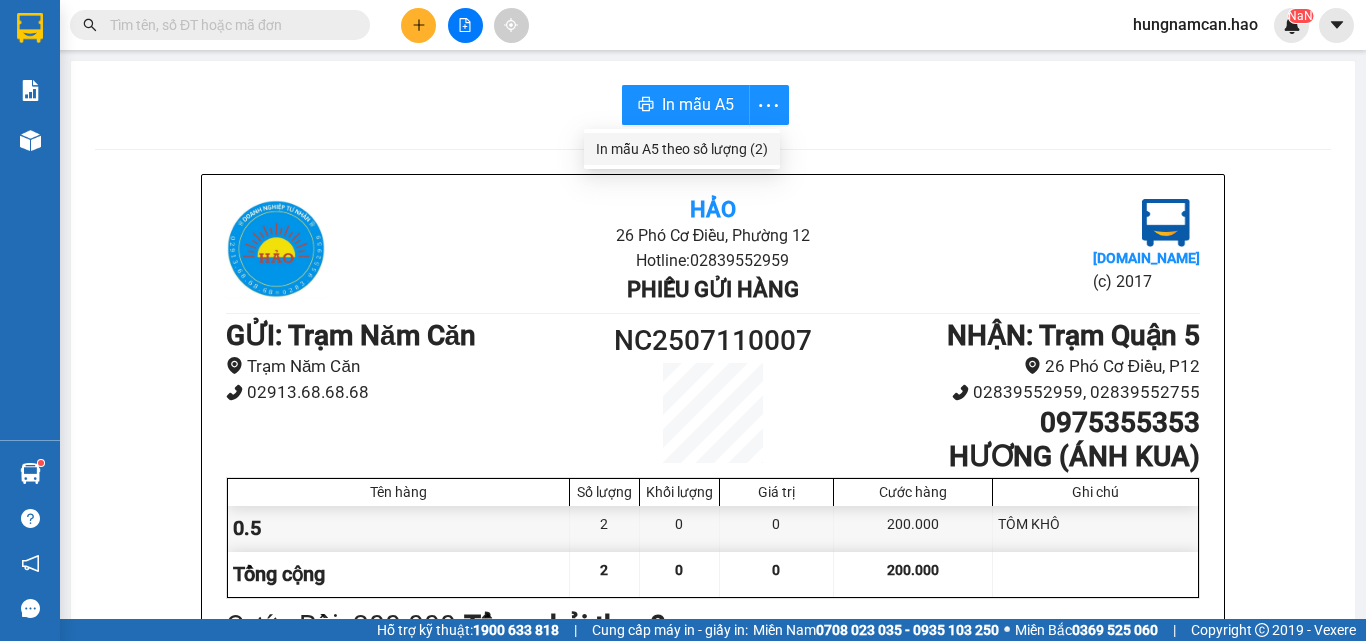 click on "In mẫu A5 theo số lượng   (2)" at bounding box center (682, 149) 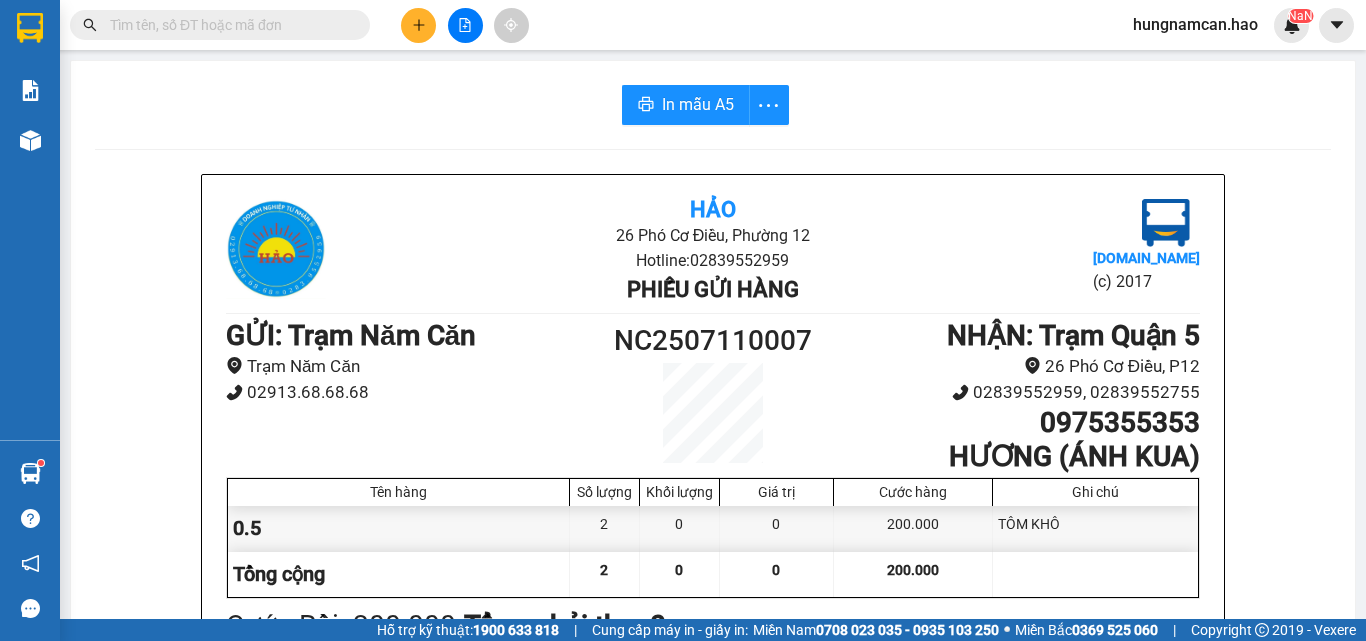 scroll, scrollTop: 0, scrollLeft: 0, axis: both 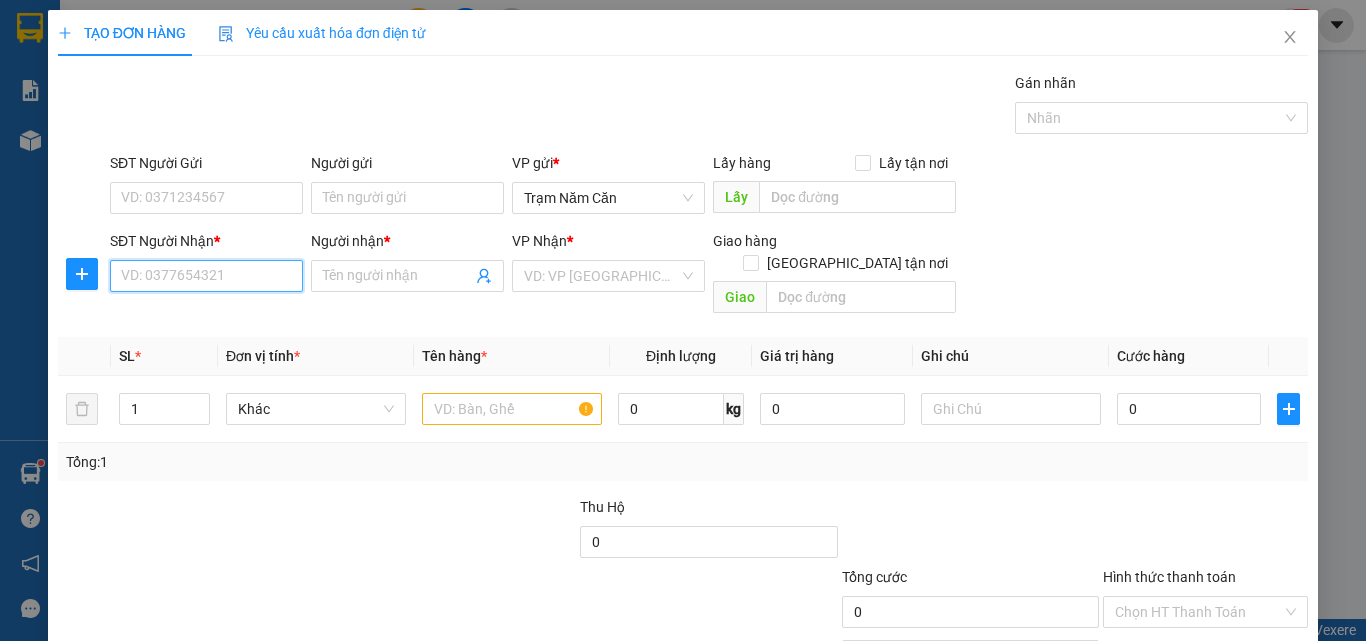 click on "SĐT Người Nhận  *" at bounding box center (206, 276) 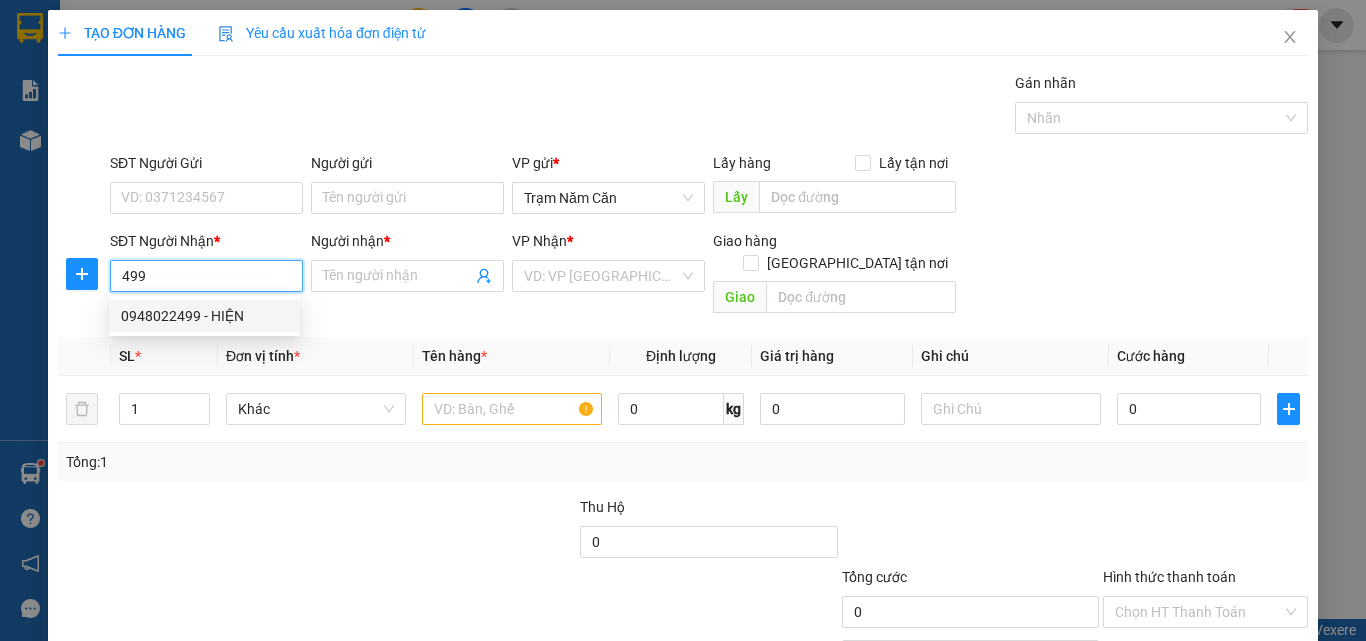 click on "0948022499 - HIỆN" at bounding box center [204, 316] 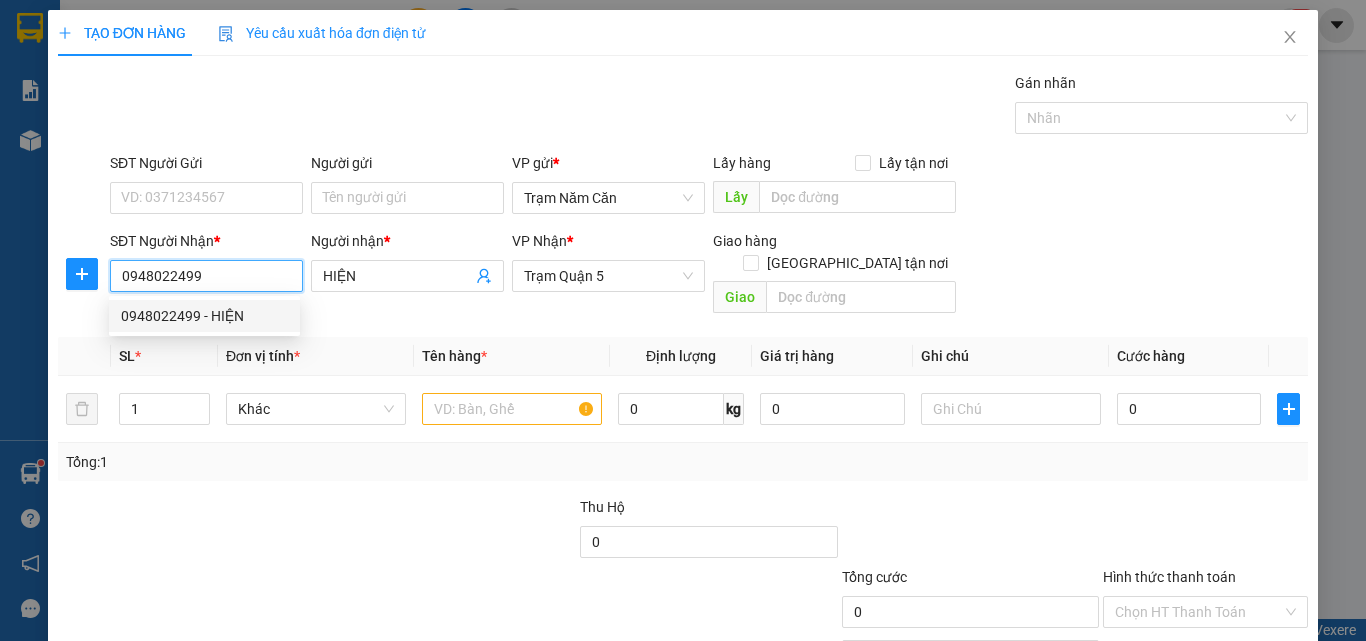 type on "60.000" 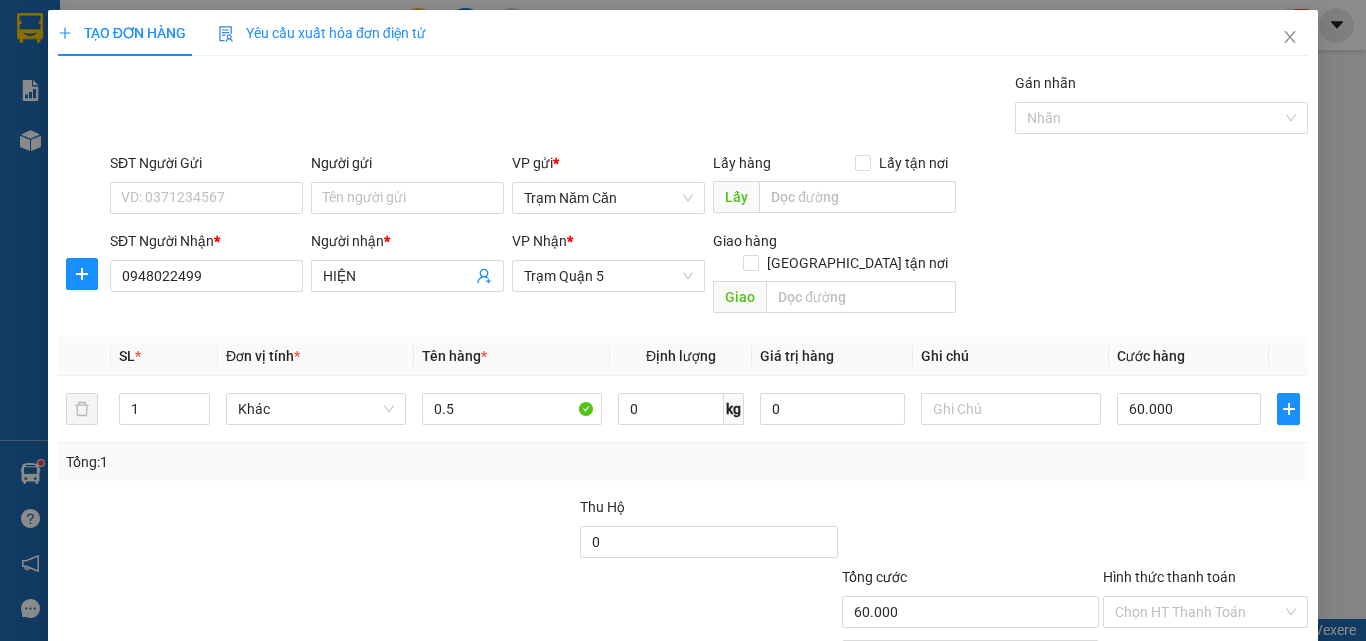 drag, startPoint x: 1192, startPoint y: 484, endPoint x: 1185, endPoint y: 507, distance: 24.04163 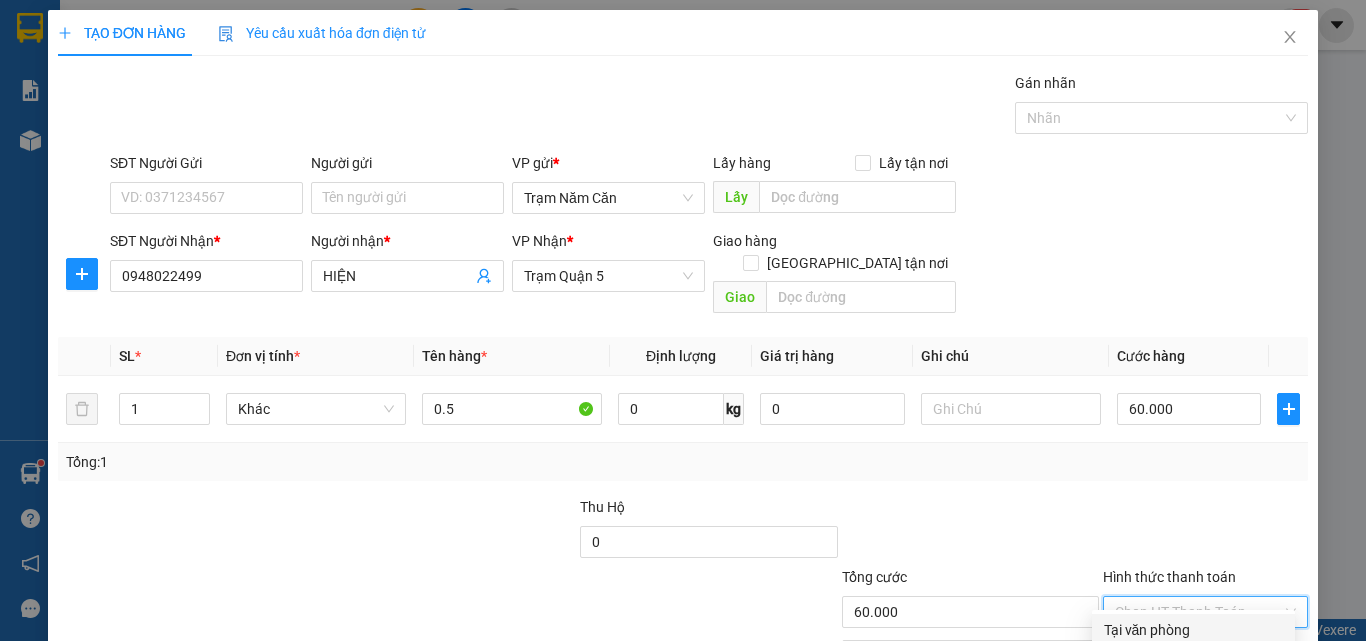 drag, startPoint x: 1176, startPoint y: 537, endPoint x: 1173, endPoint y: 562, distance: 25.179358 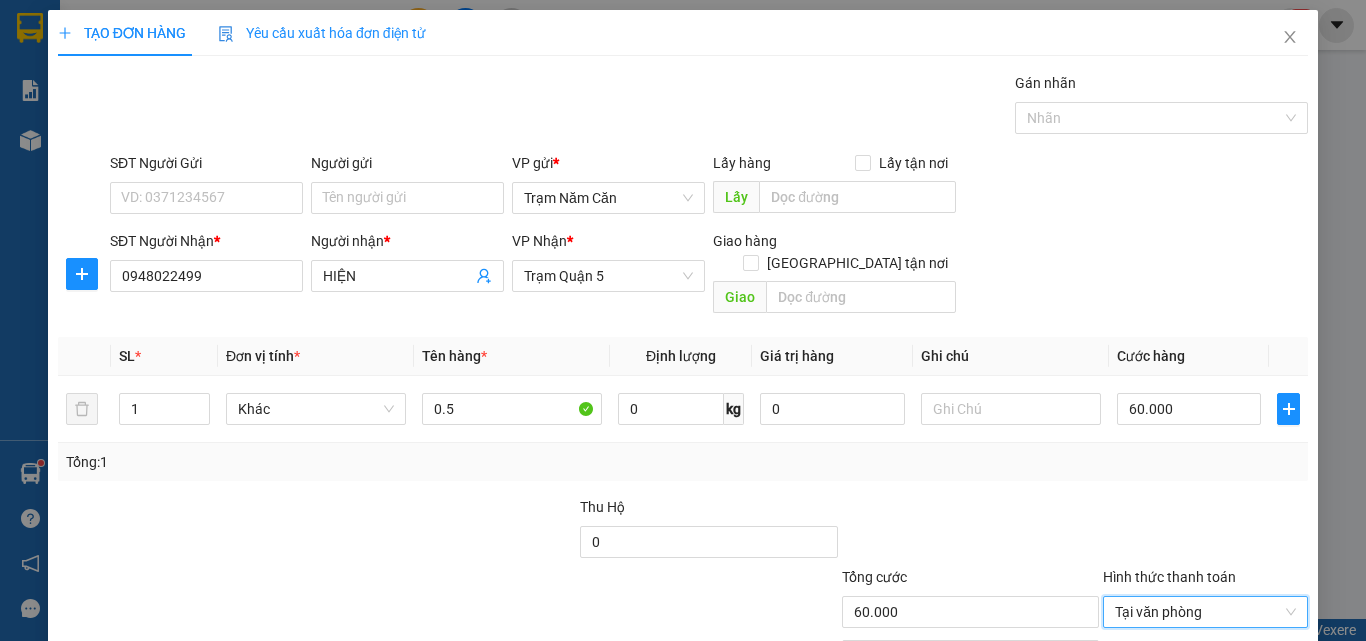 click on "[PERSON_NAME] và In" at bounding box center (1231, 707) 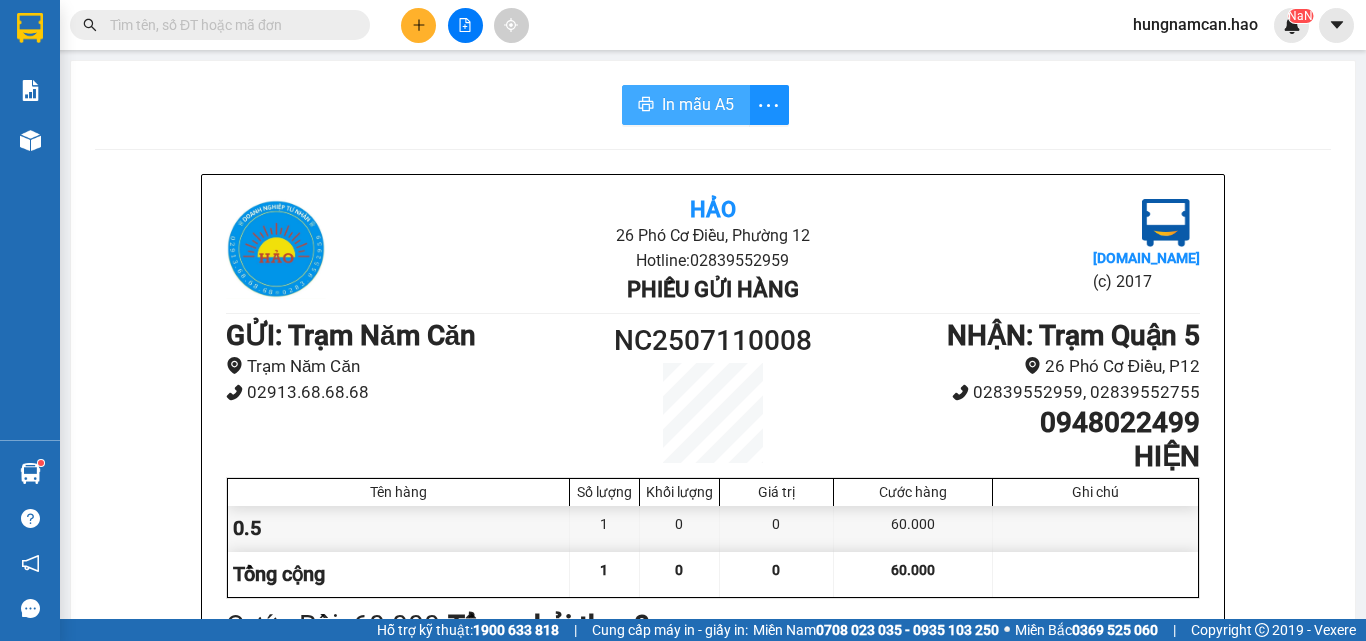 click on "In mẫu A5" at bounding box center [698, 104] 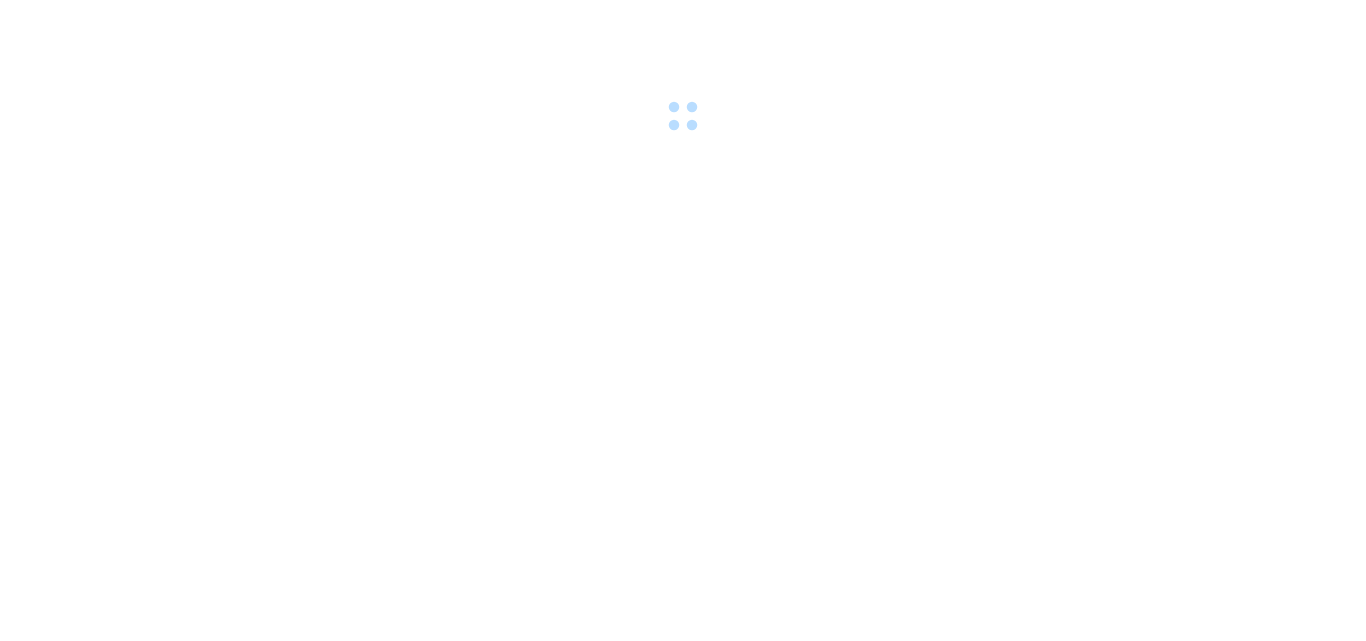 scroll, scrollTop: 0, scrollLeft: 0, axis: both 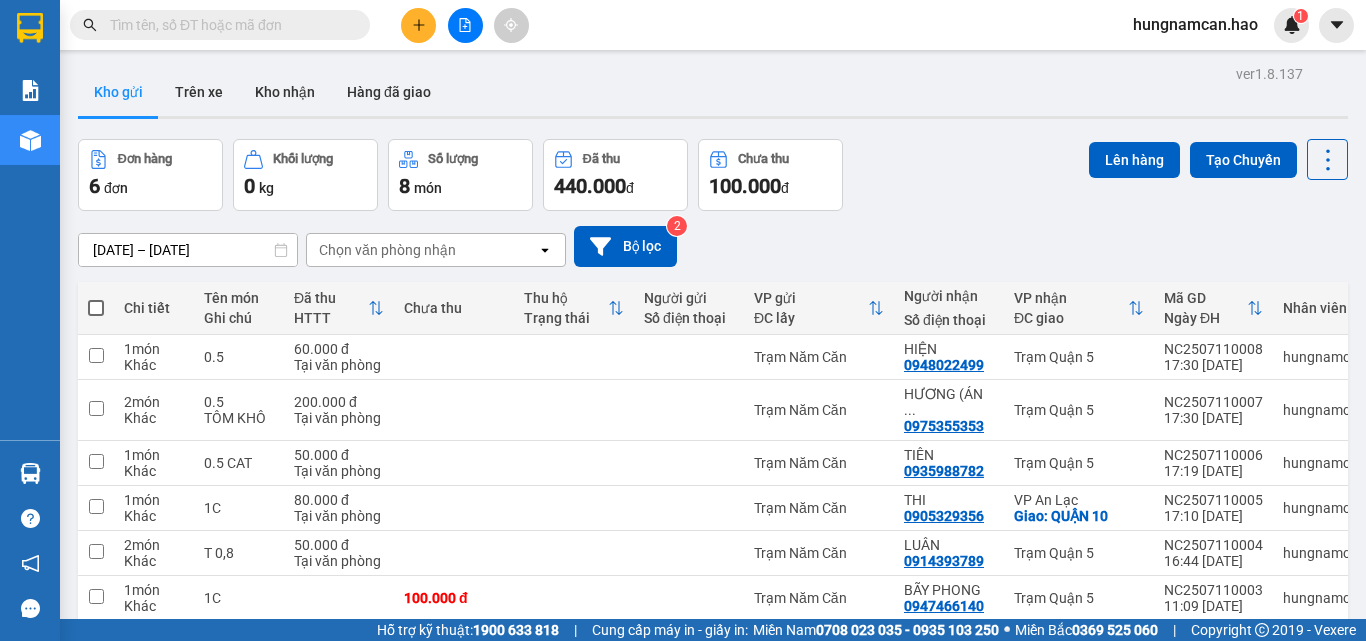 type 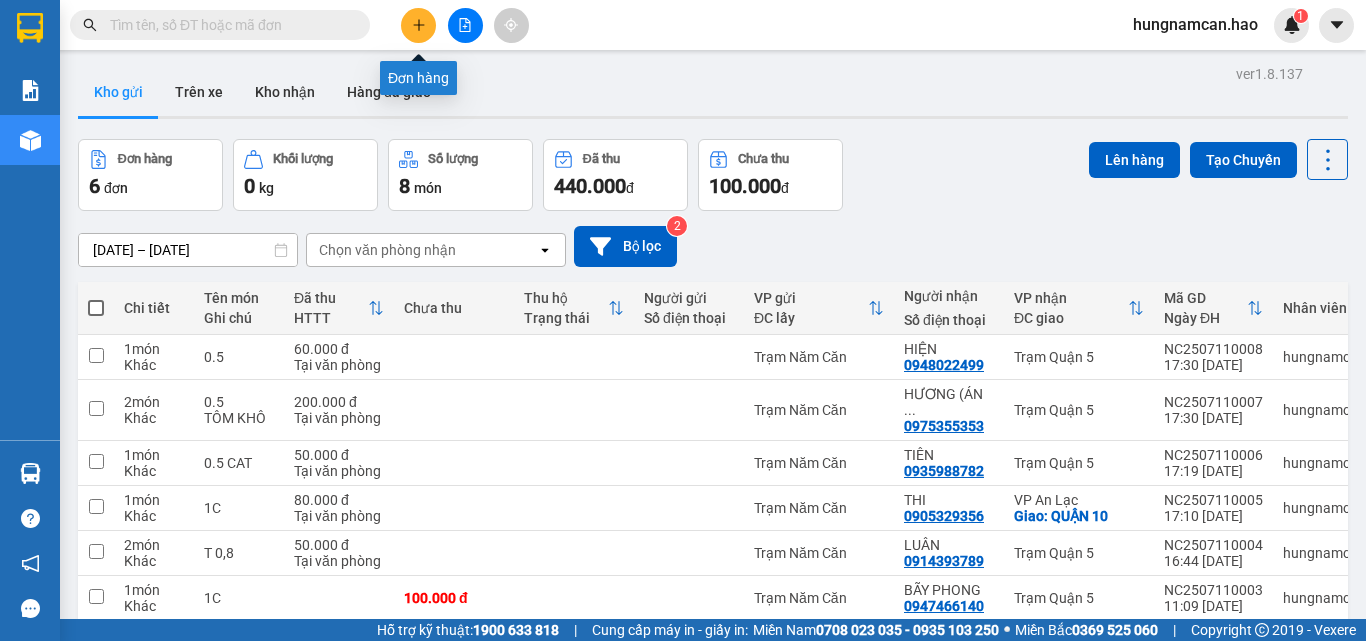 click at bounding box center (418, 25) 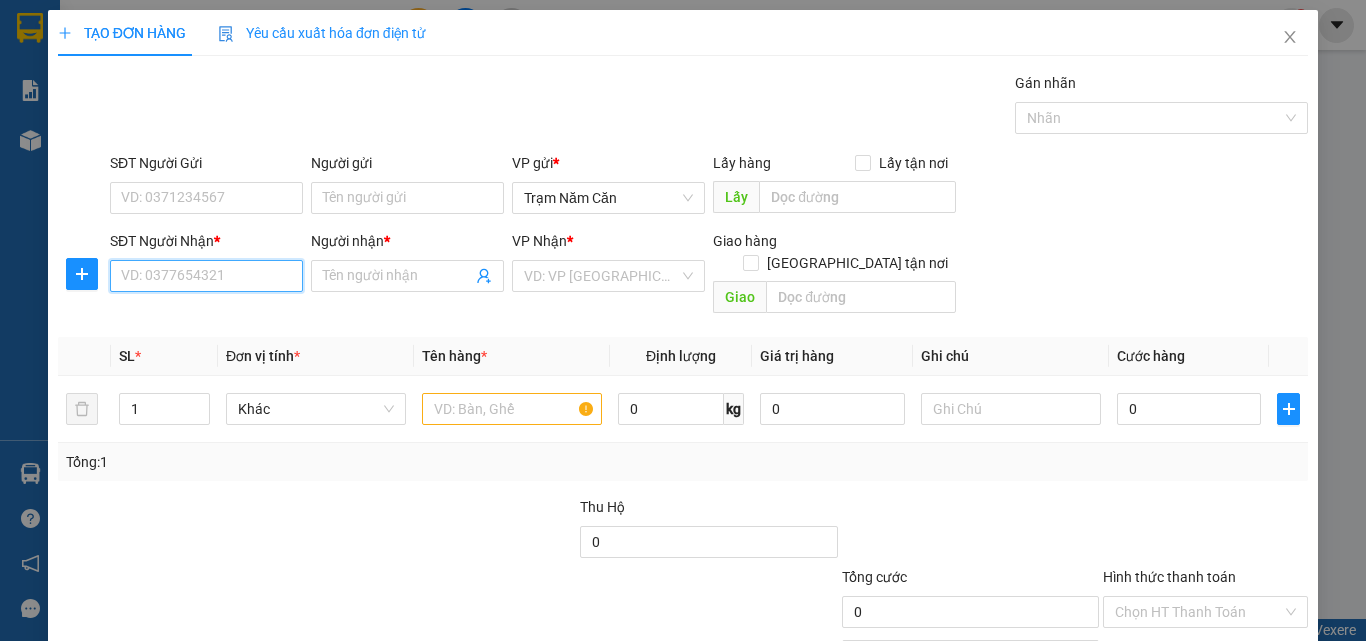 click on "SĐT Người Nhận  *" at bounding box center (206, 276) 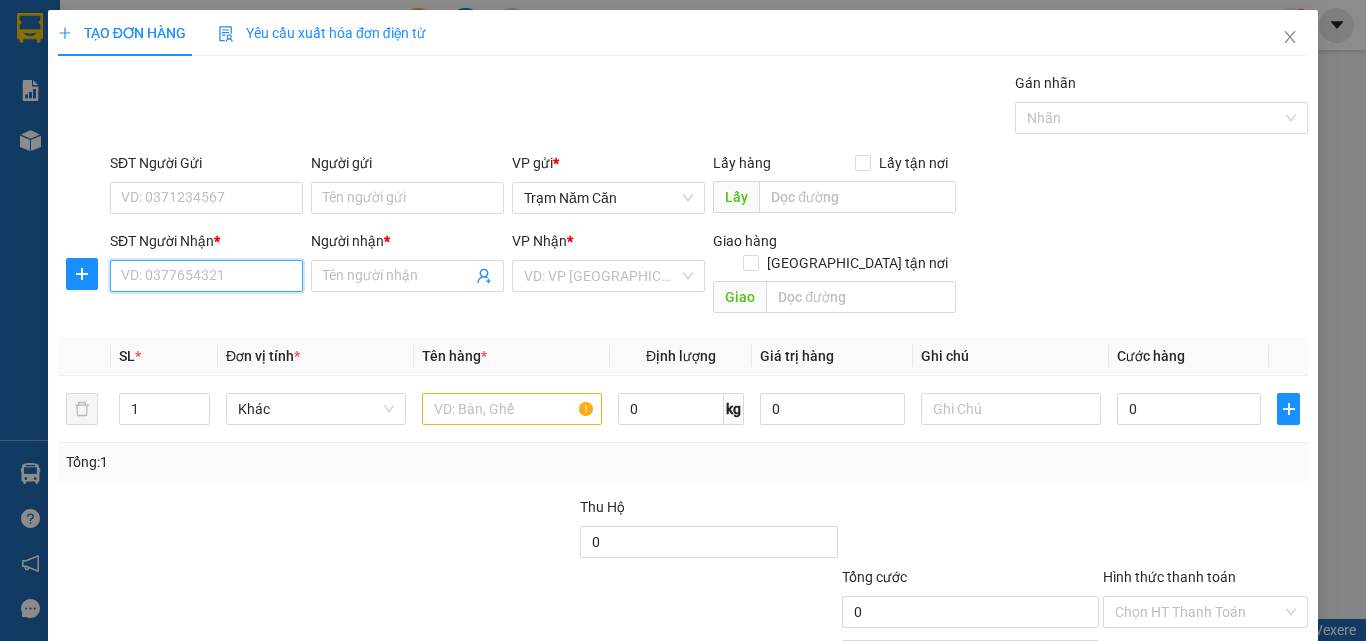 click on "SĐT Người Nhận  *" at bounding box center (206, 276) 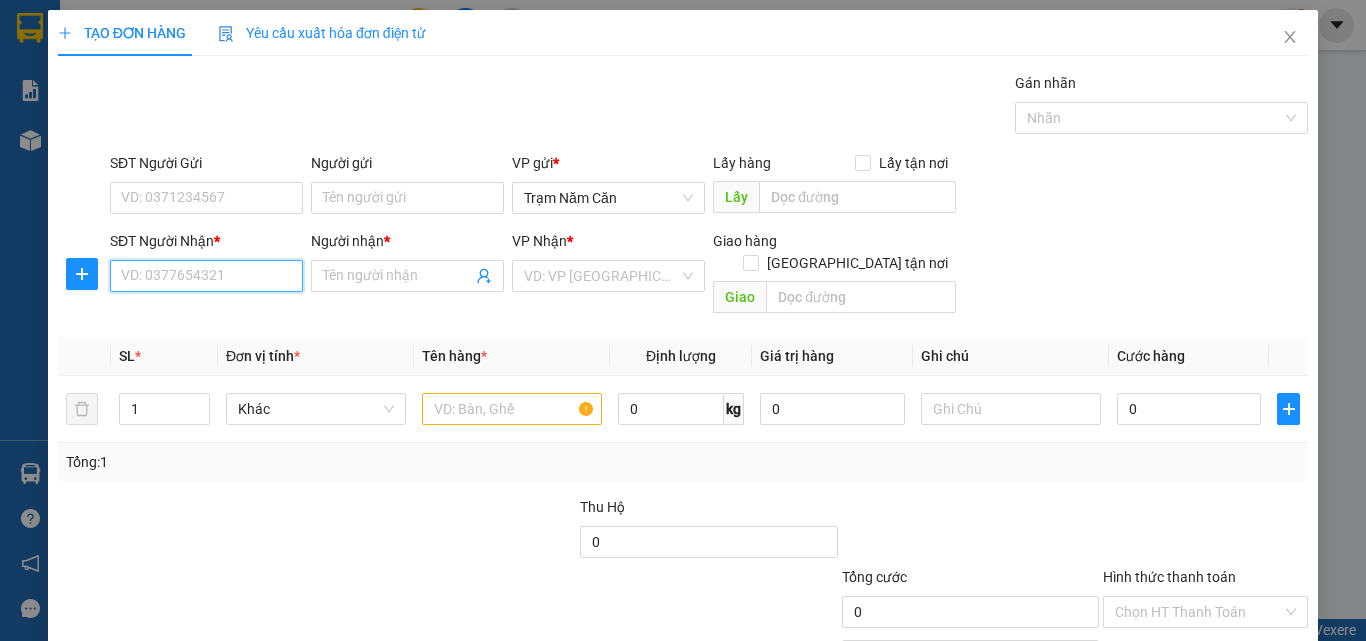 click on "SĐT Người Nhận  *" at bounding box center [206, 276] 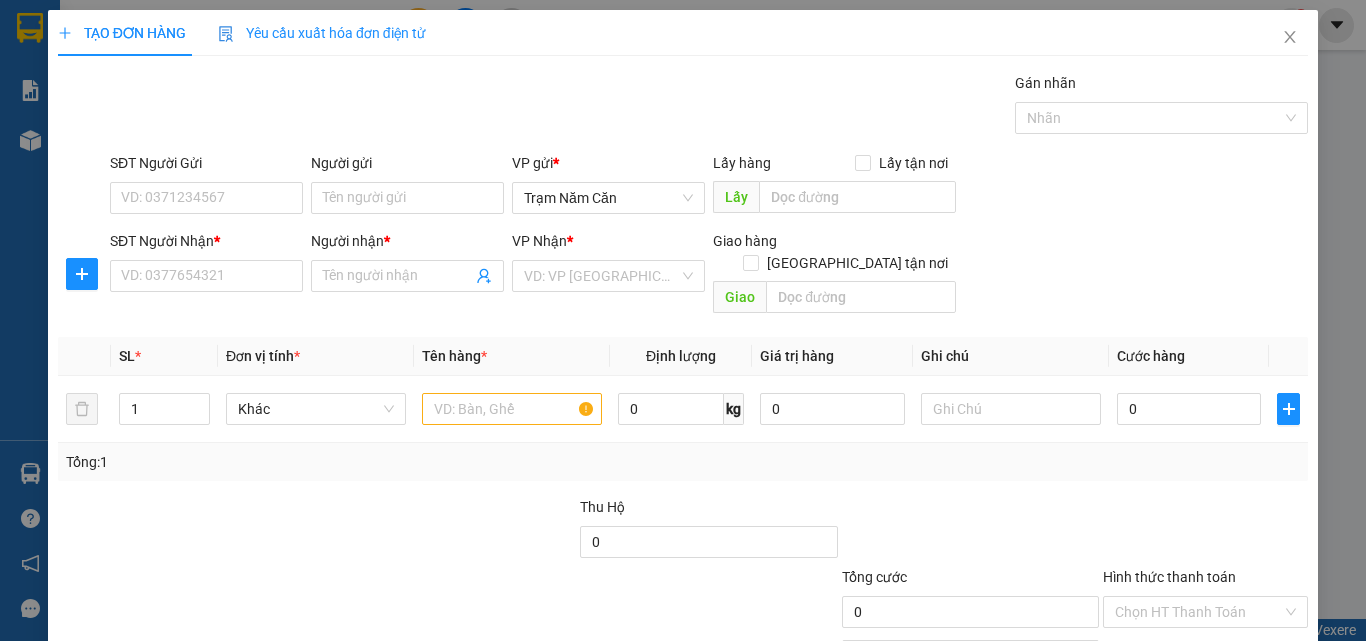 click on "SĐT Người Nhận  *" at bounding box center (206, 241) 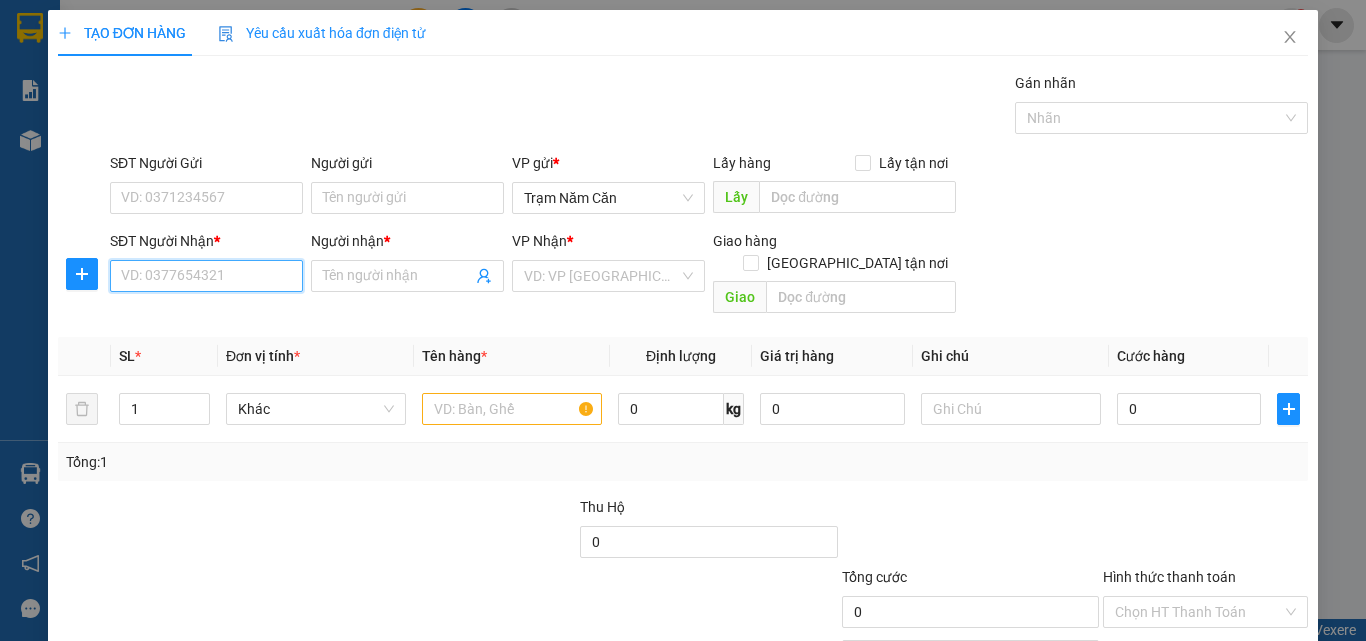 click on "SĐT Người Nhận  *" at bounding box center (206, 276) 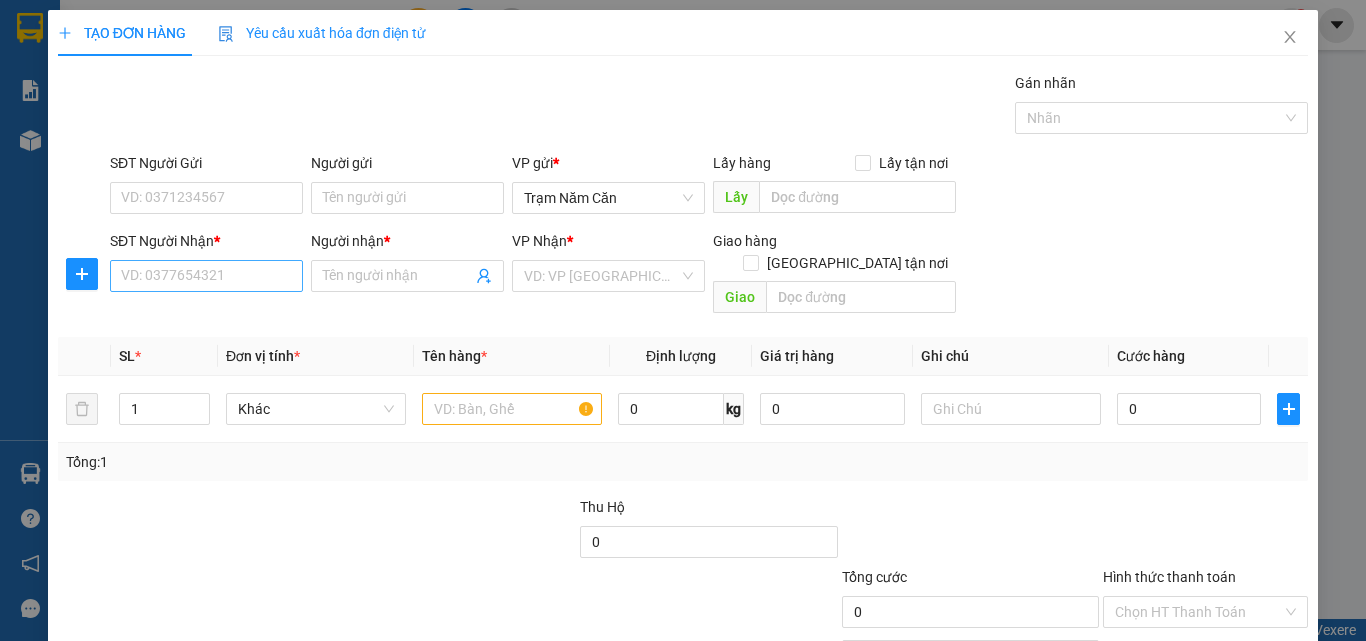 drag, startPoint x: 185, startPoint y: 317, endPoint x: 209, endPoint y: 287, distance: 38.418747 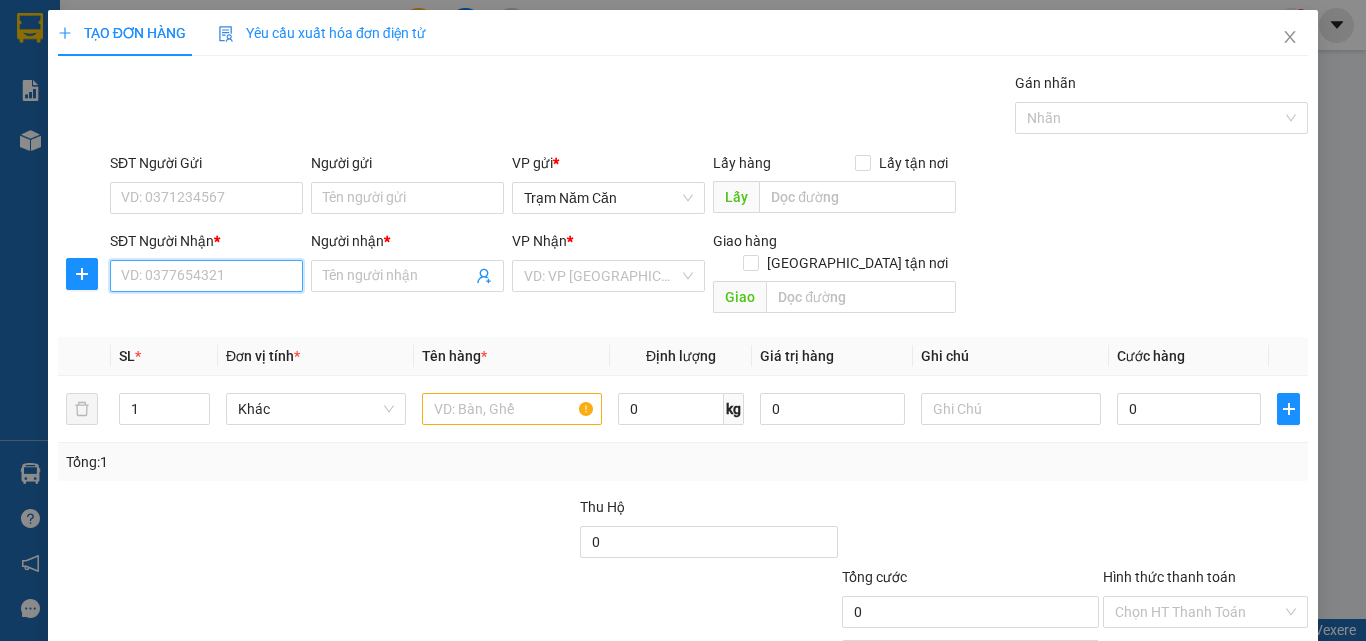 click on "SĐT Người Nhận  *" at bounding box center (206, 276) 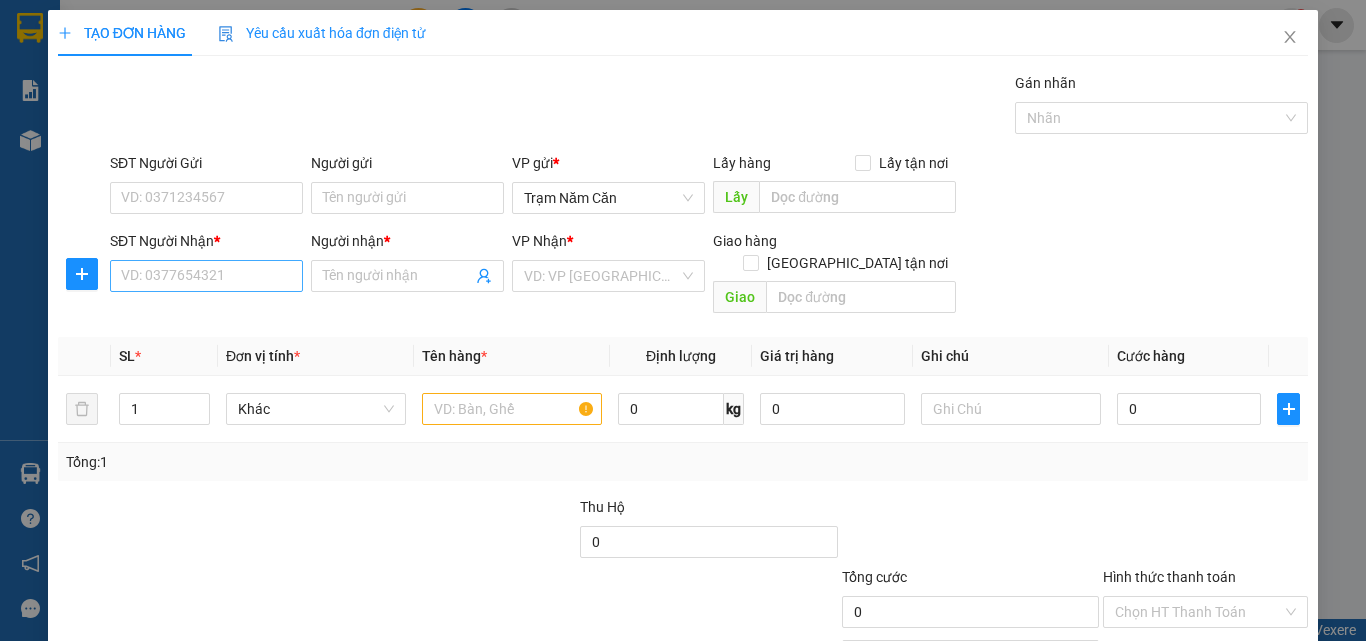 click on "SĐT Người Nhận  *" at bounding box center (206, 276) 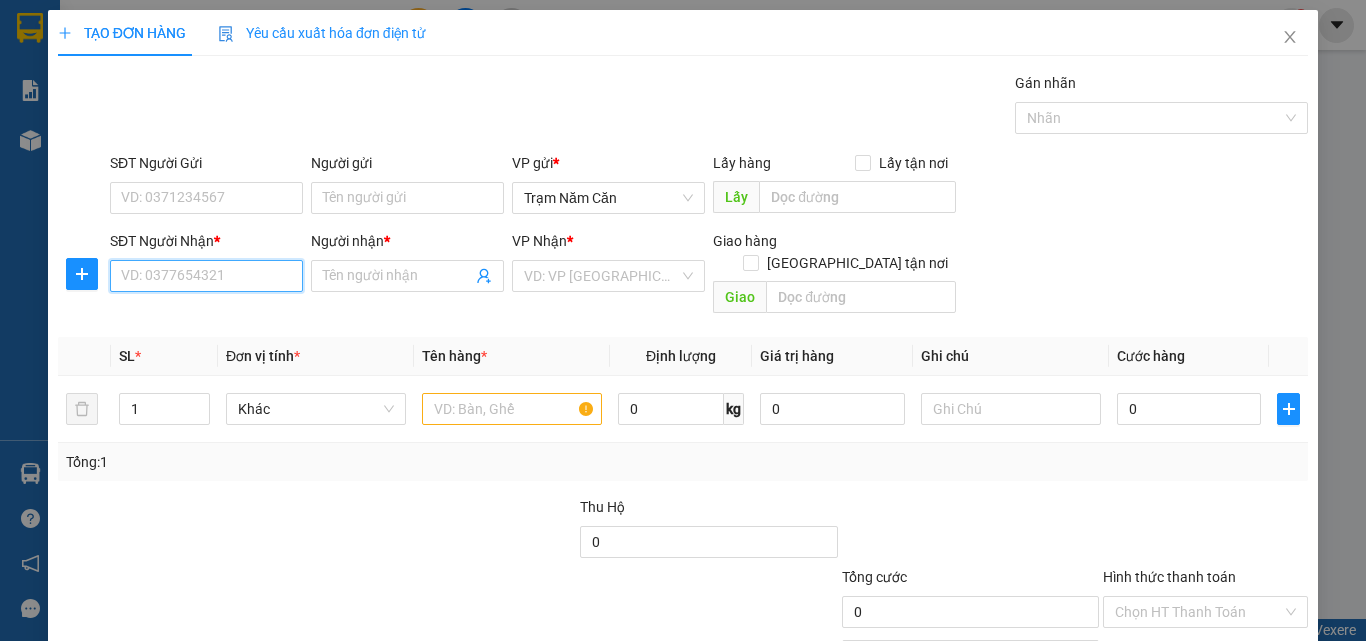 click on "SĐT Người Nhận  *" at bounding box center [206, 276] 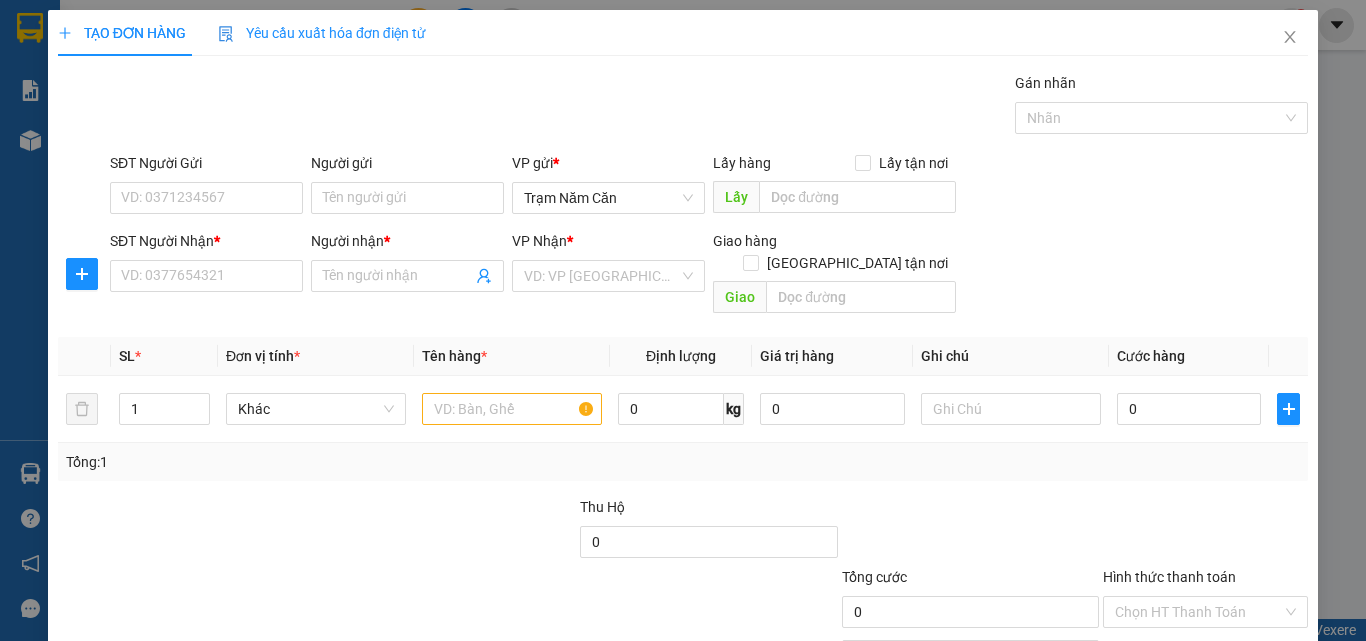 click on "Transit Pickup Surcharge Ids Transit Deliver Surcharge Ids Transit Deliver Surcharge Transit Deliver Surcharge Gán nhãn   Nhãn SĐT Người Gửi VD: 0371234567 Người gửi Tên người gửi VP gửi  * Trạm Năm Căn Lấy hàng Lấy tận nơi Lấy SĐT Người Nhận  * VD: 0377654321 Người nhận  * Tên người nhận VP Nhận  * VD: VP Sài Gòn Giao hàng Giao tận nơi Giao SL  * Đơn vị tính  * Tên hàng  * Định lượng Giá trị hàng Ghi chú Cước hàng                   1 Khác 0 kg 0 0 Tổng:  1 Thu Hộ 0 Tổng cước 0 Hình thức thanh toán Chọn HT Thanh Toán Số tiền thu trước Chưa thanh toán 0 Chọn HT Thanh Toán Lưu nháp Xóa Thông tin Lưu Lưu và In" at bounding box center [683, 397] 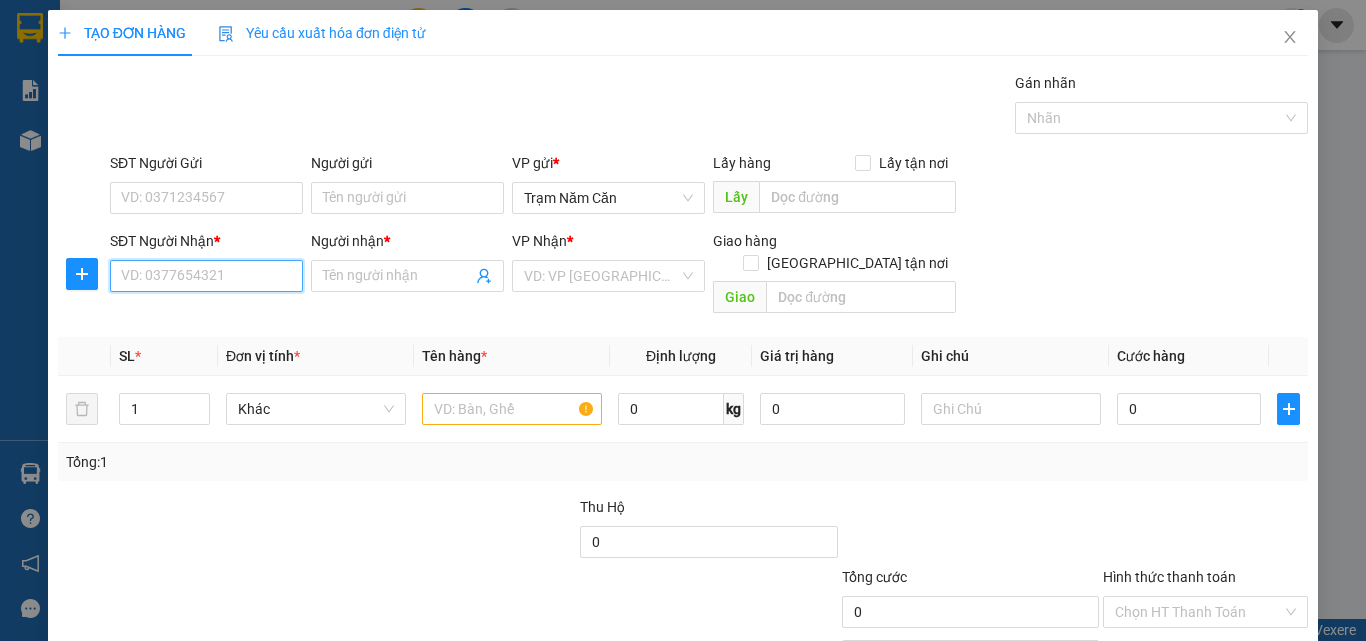 click on "SĐT Người Nhận  *" at bounding box center (206, 276) 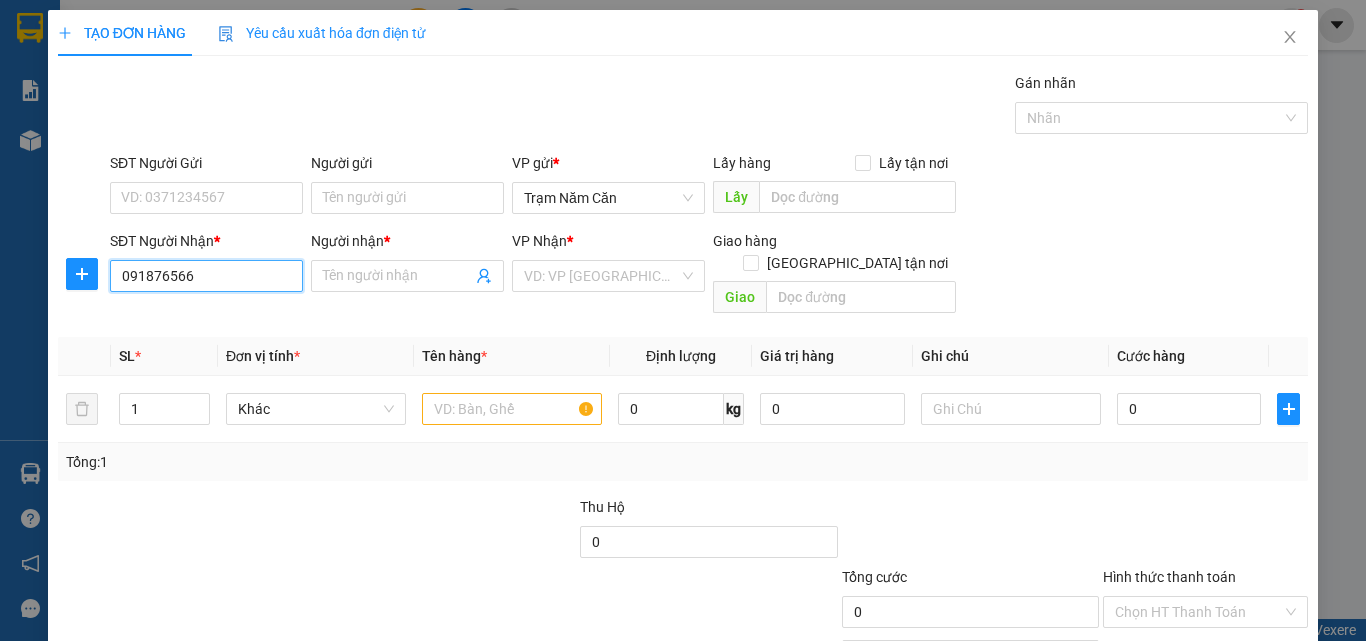 type on "0918765666" 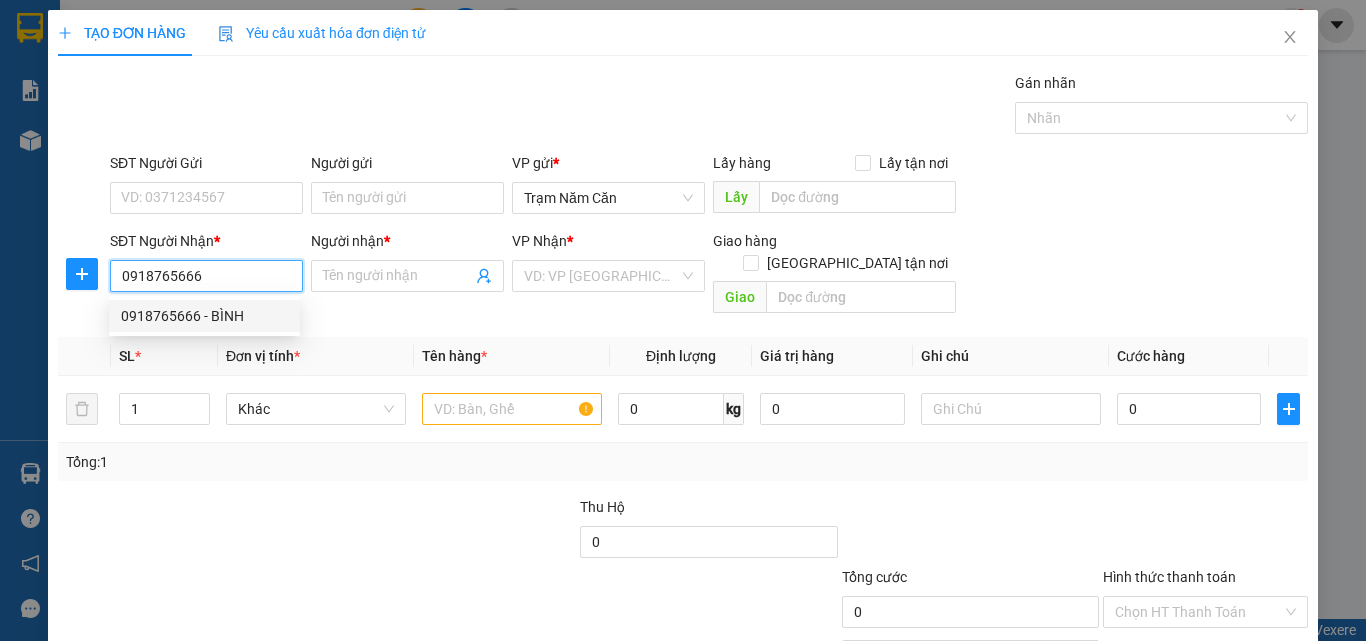 click on "0918765666 - BÌNH" at bounding box center (204, 316) 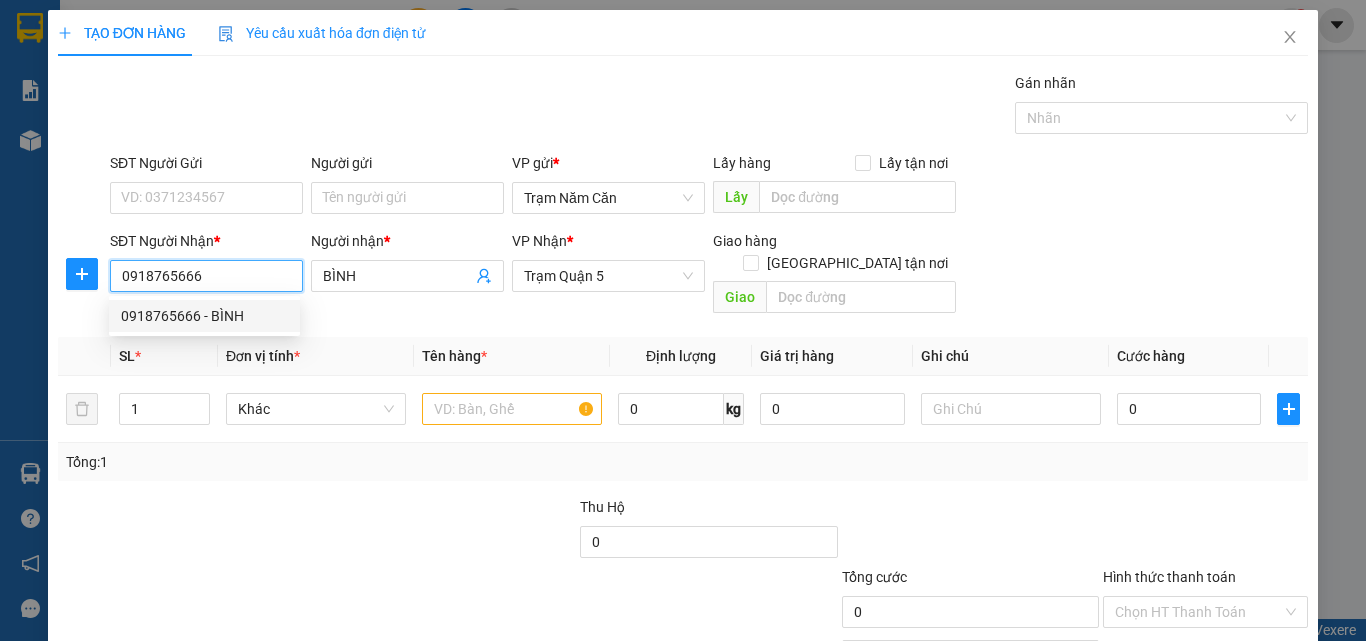 type on "60.000" 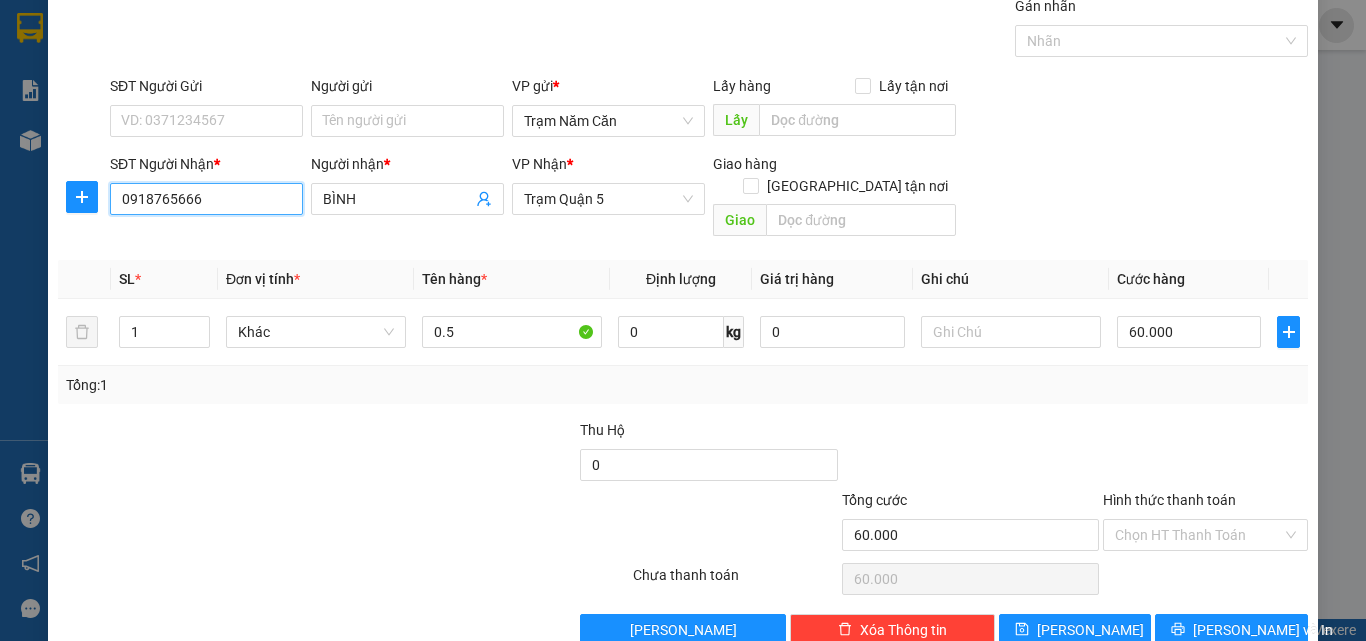 scroll, scrollTop: 99, scrollLeft: 0, axis: vertical 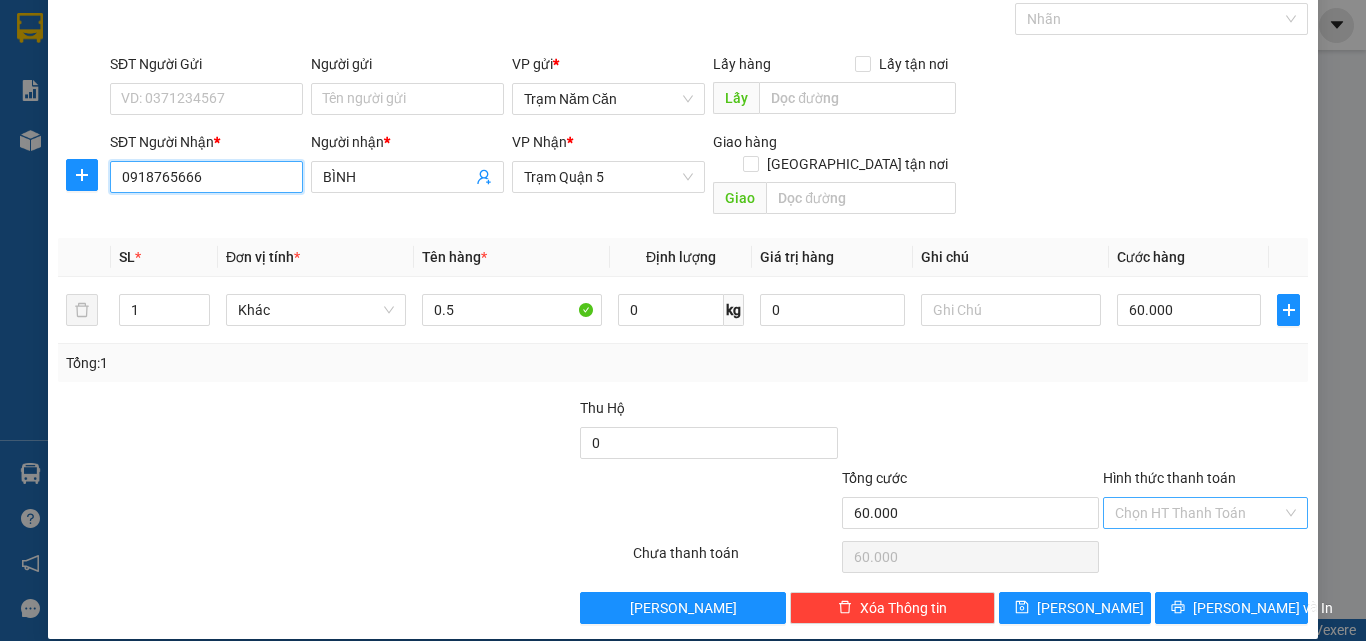 type on "0918765666" 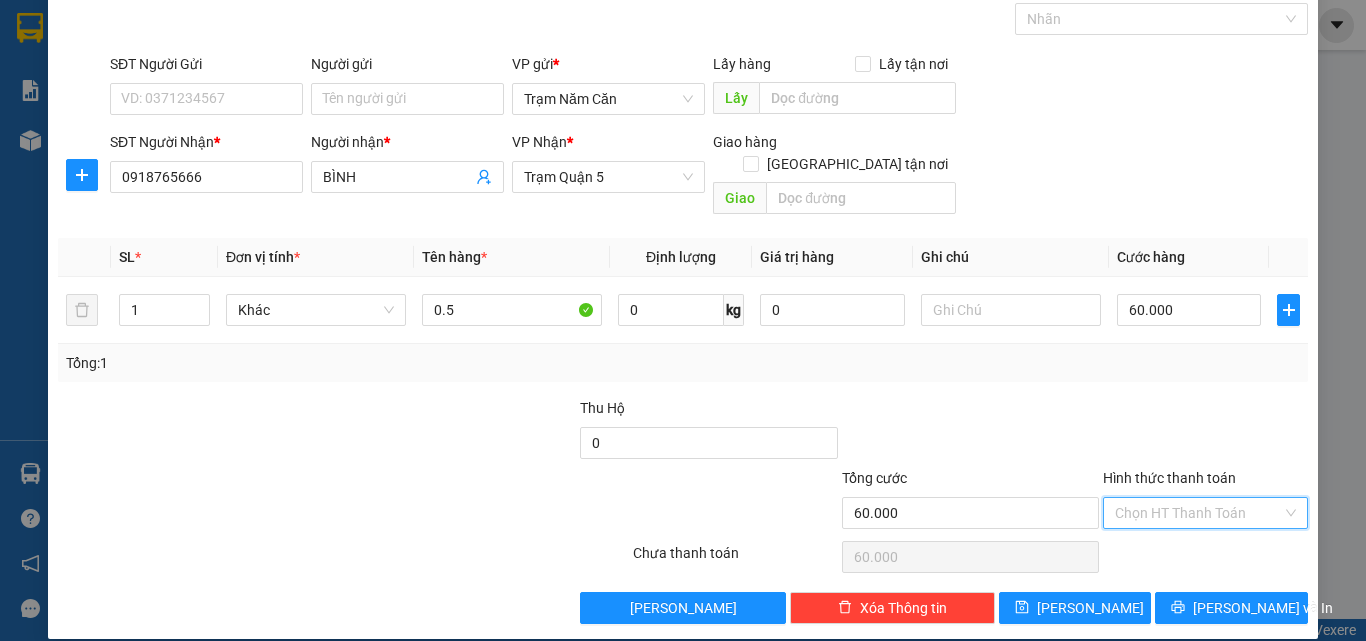 click on "Hình thức thanh toán" at bounding box center [1198, 513] 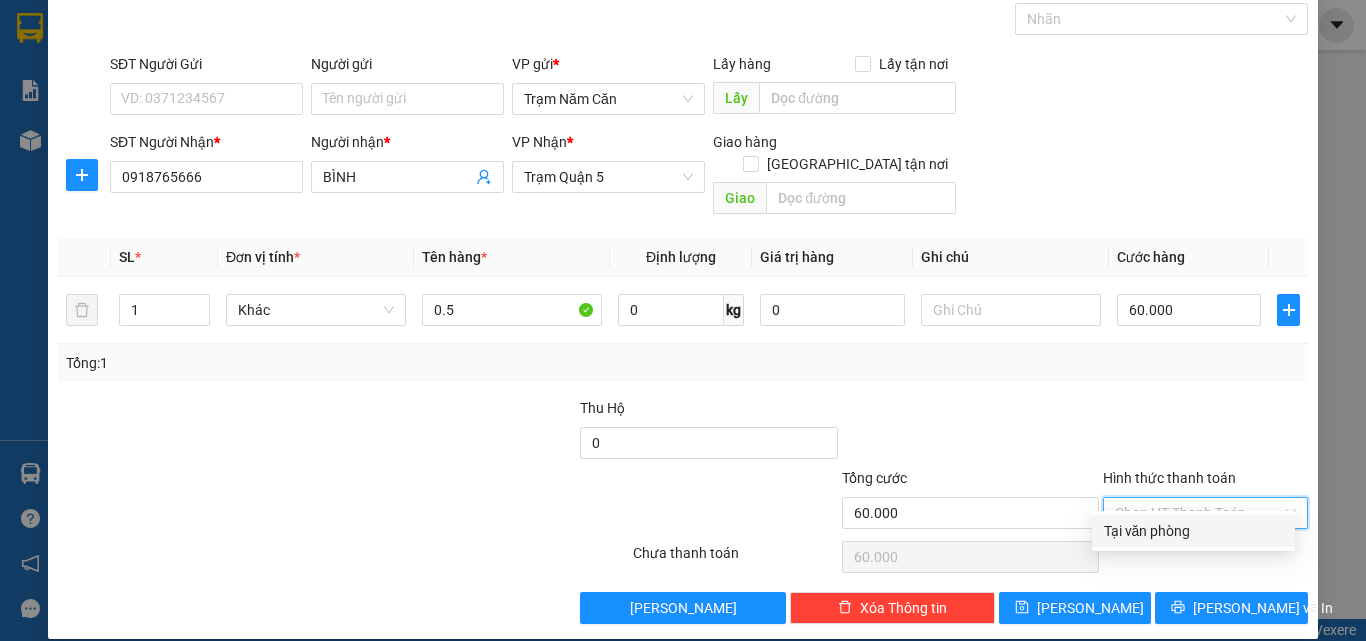 click on "Tổng:  1" at bounding box center [683, 363] 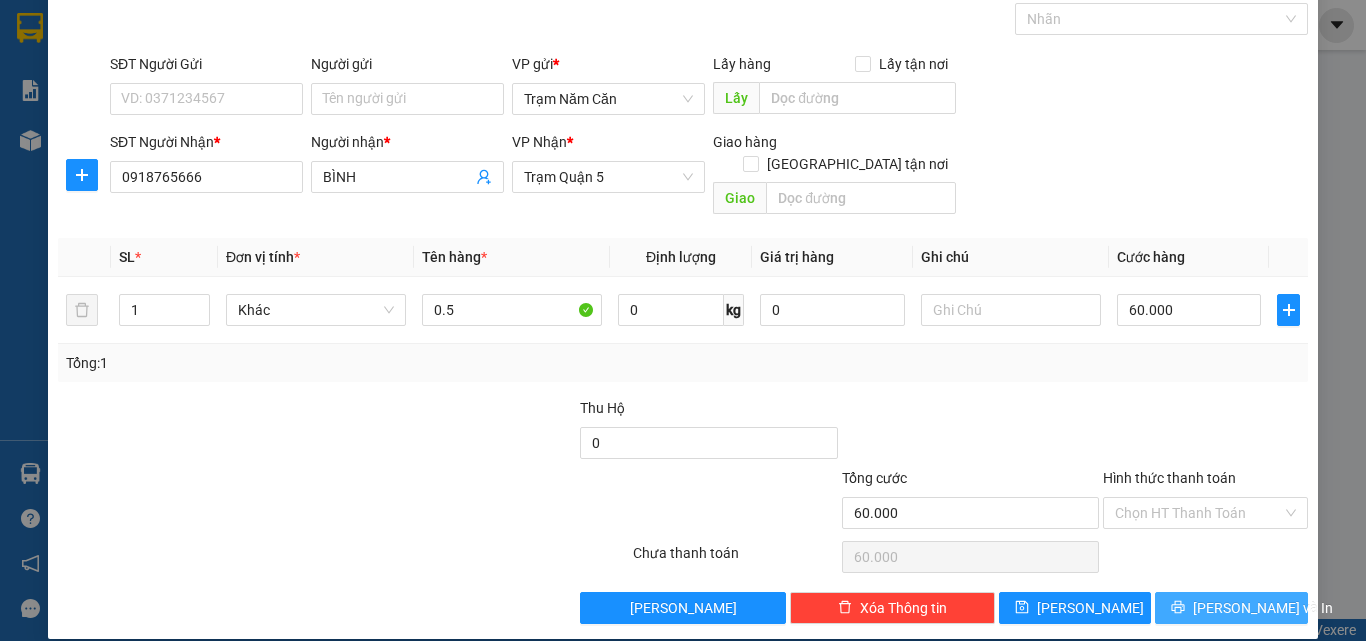 click on "[PERSON_NAME] và In" at bounding box center (1231, 608) 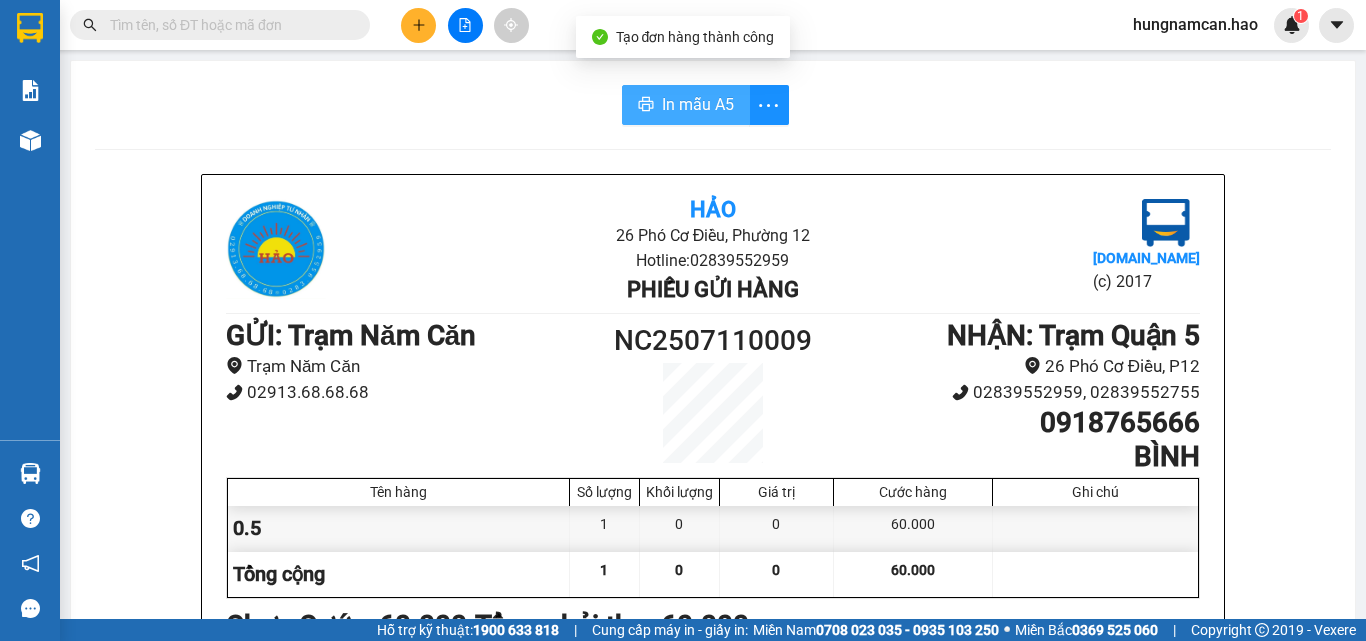 click on "In mẫu A5" at bounding box center [686, 105] 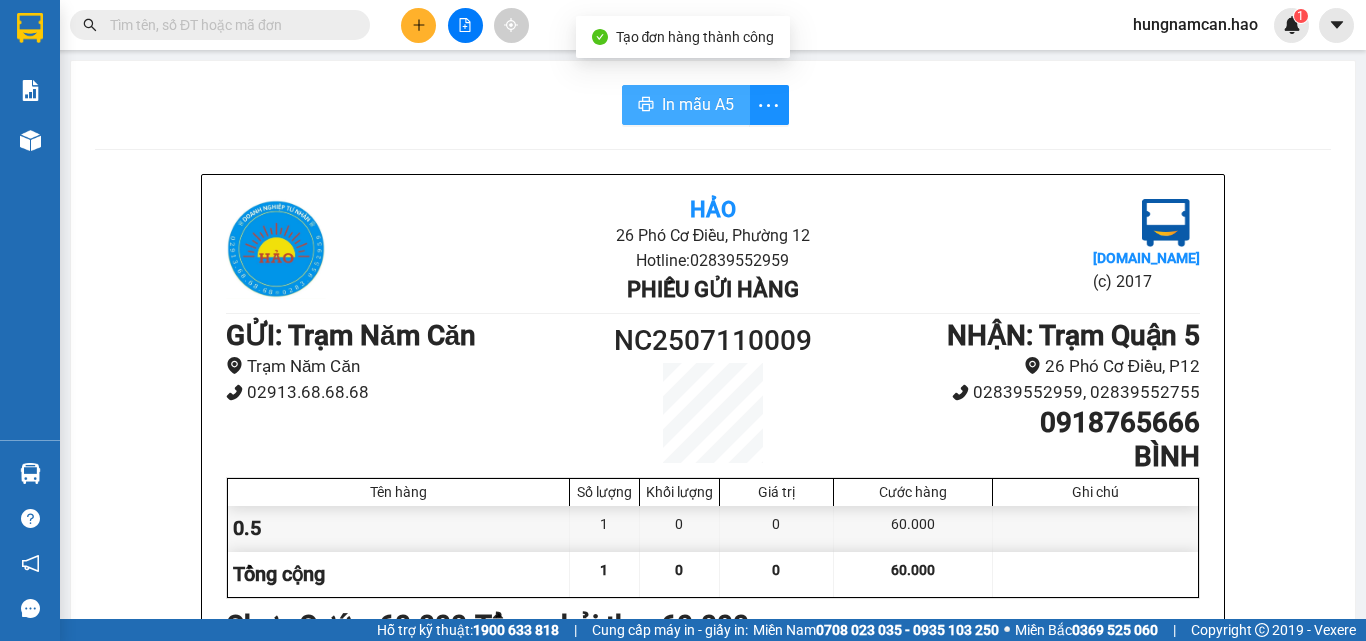 scroll, scrollTop: 0, scrollLeft: 0, axis: both 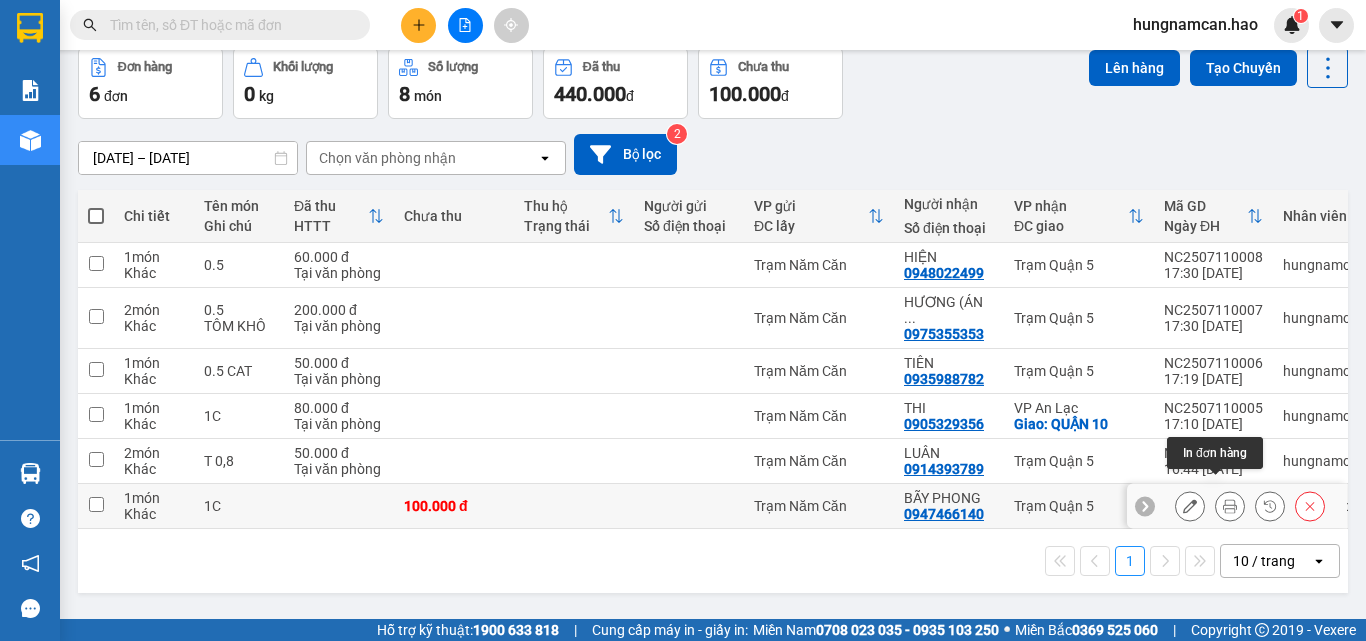 click 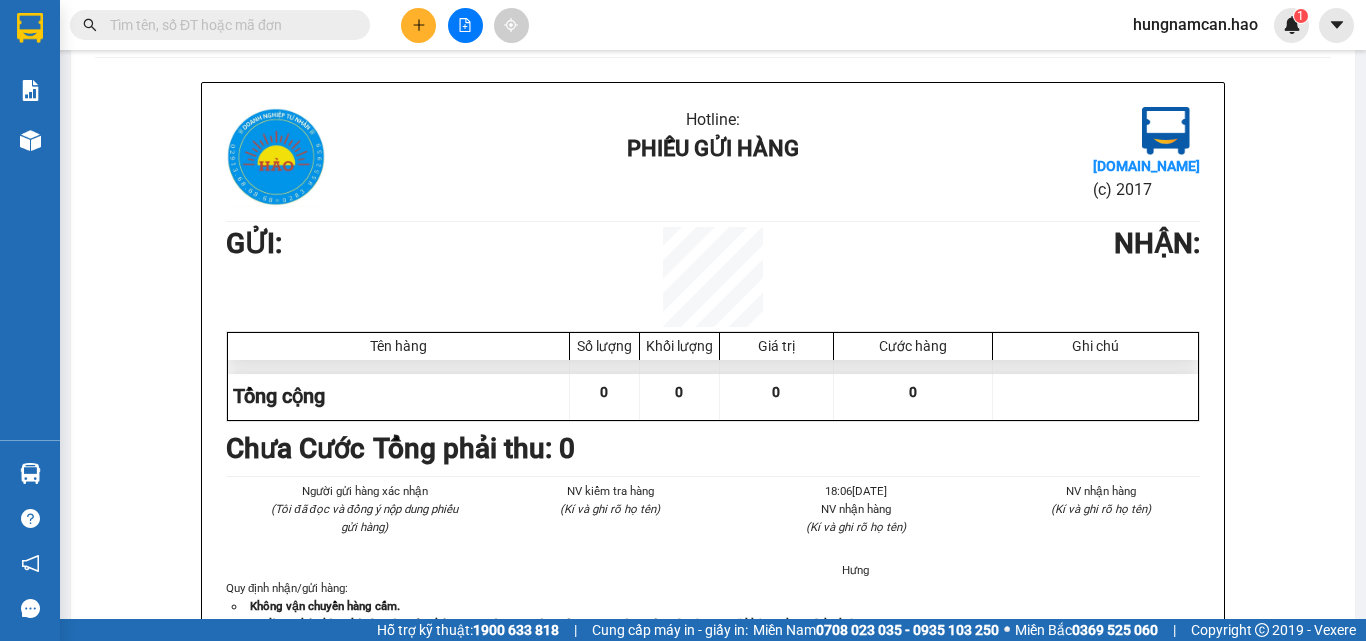 scroll, scrollTop: 0, scrollLeft: 0, axis: both 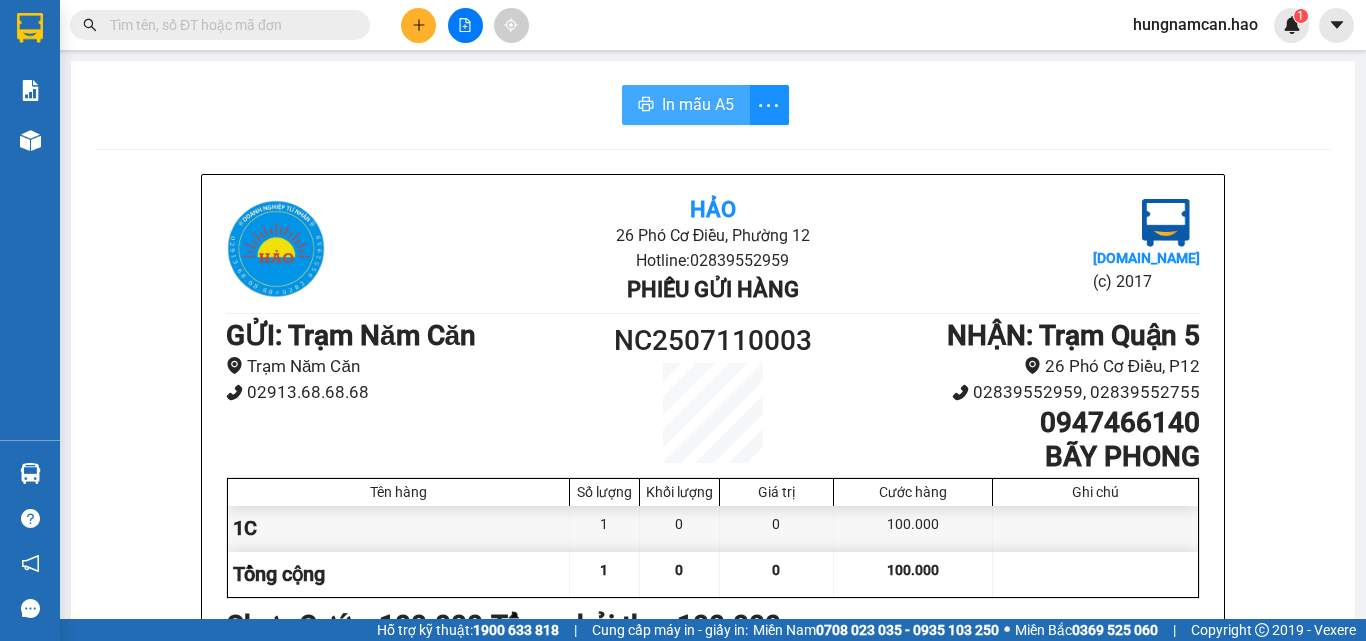 click on "In mẫu A5" at bounding box center [698, 104] 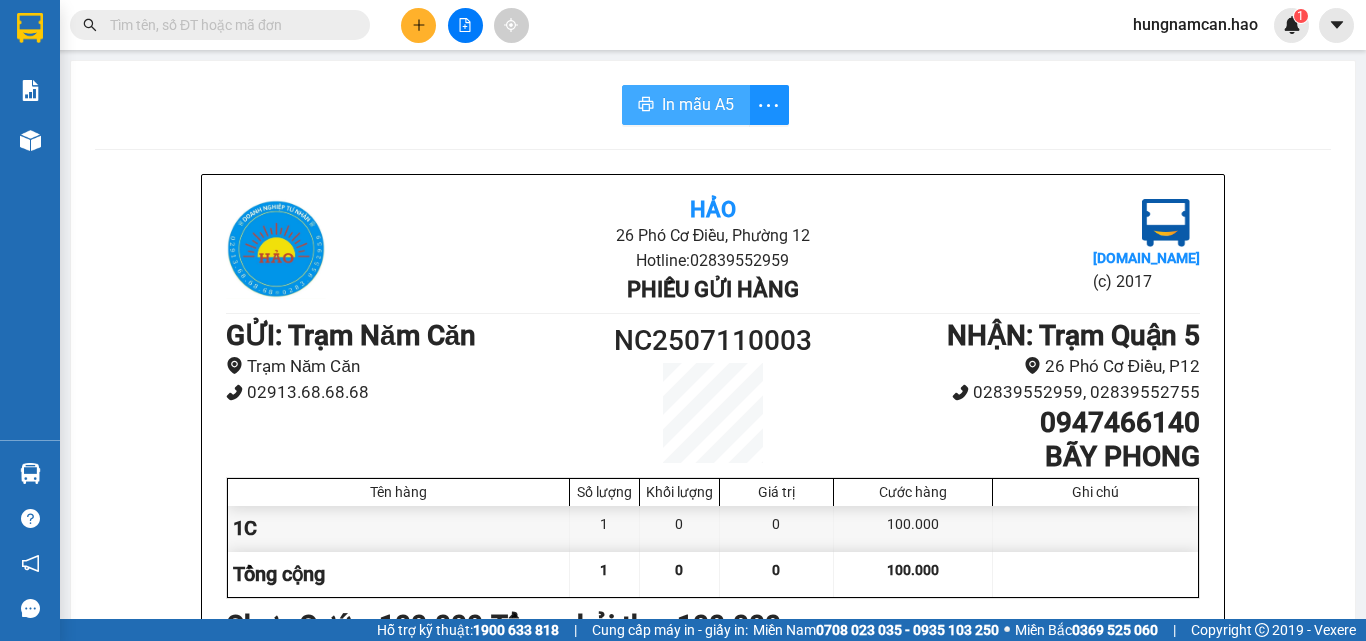 scroll, scrollTop: 0, scrollLeft: 0, axis: both 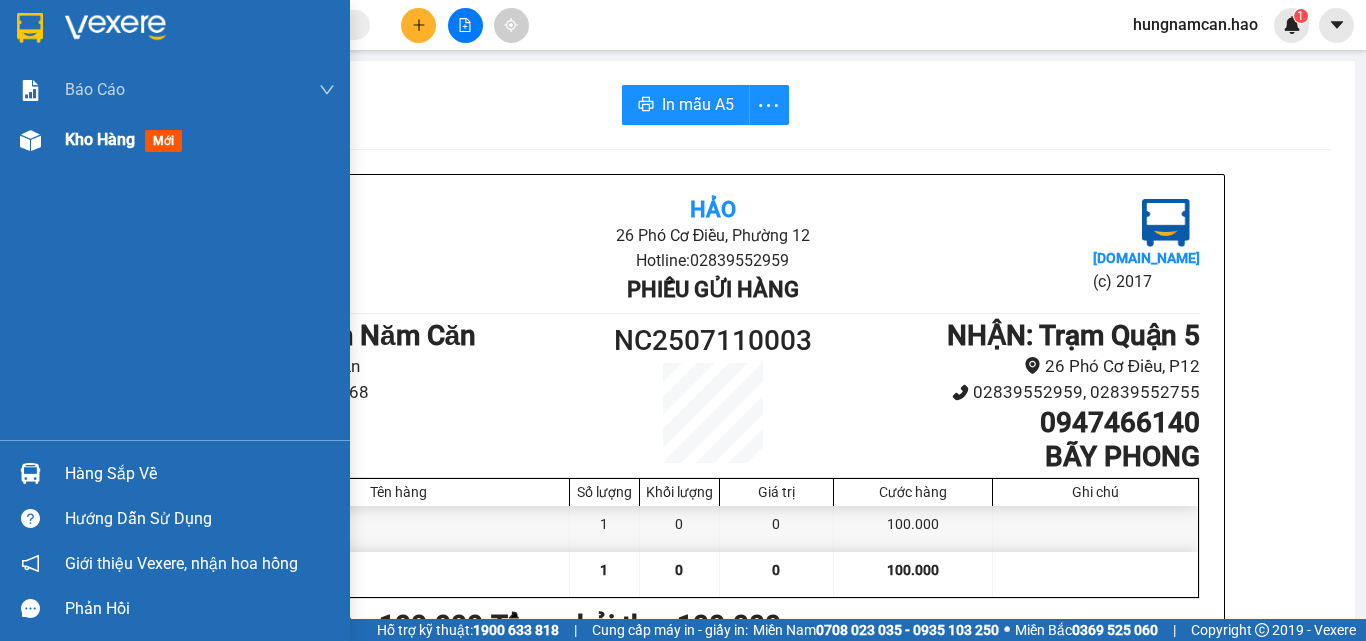 click at bounding box center [30, 140] 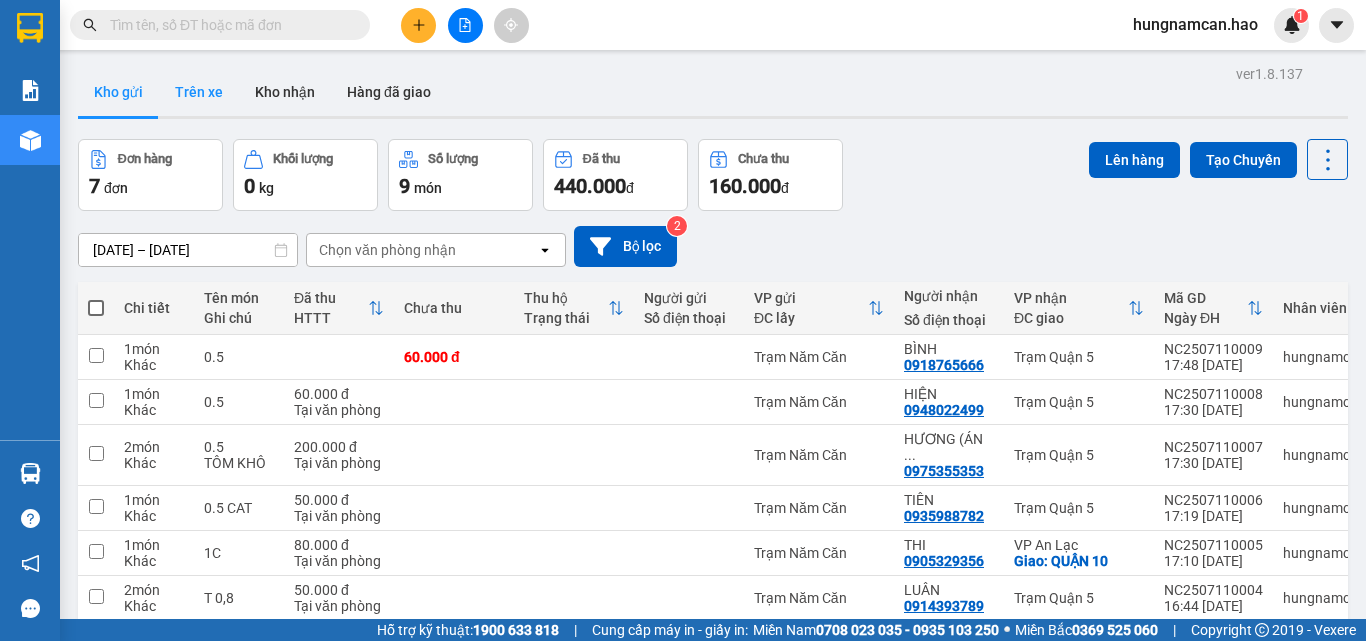 click on "Trên xe" at bounding box center [199, 92] 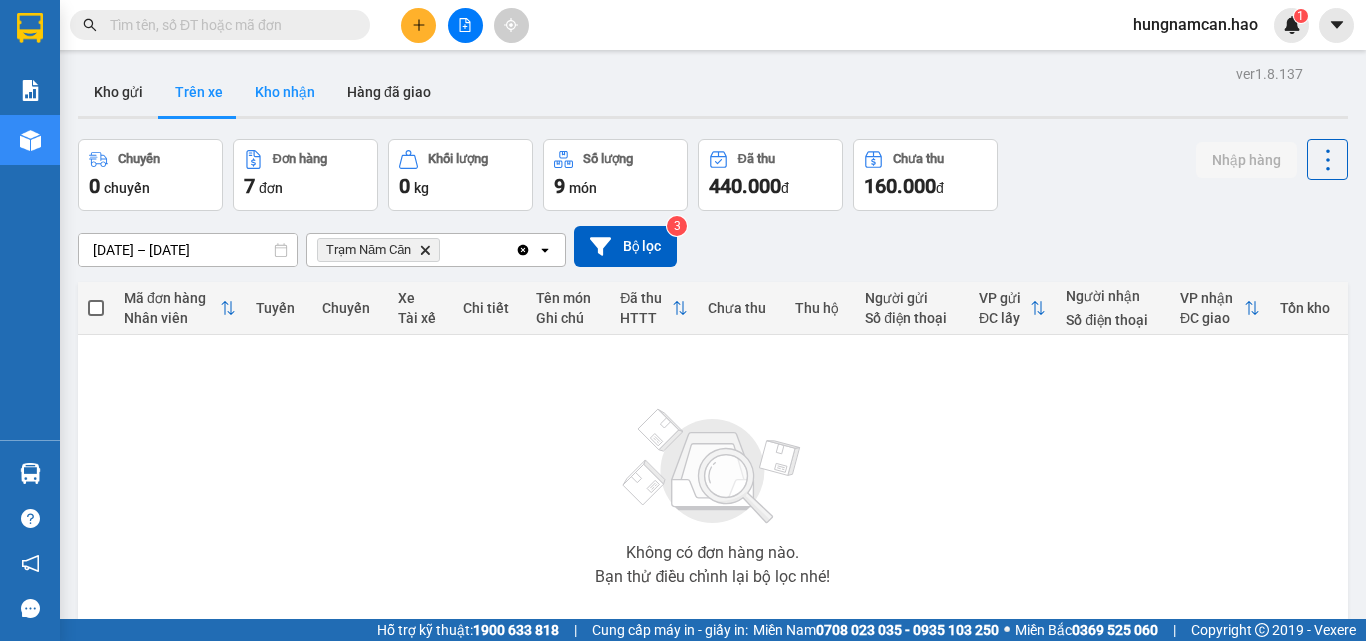 click on "Kho nhận" at bounding box center (285, 92) 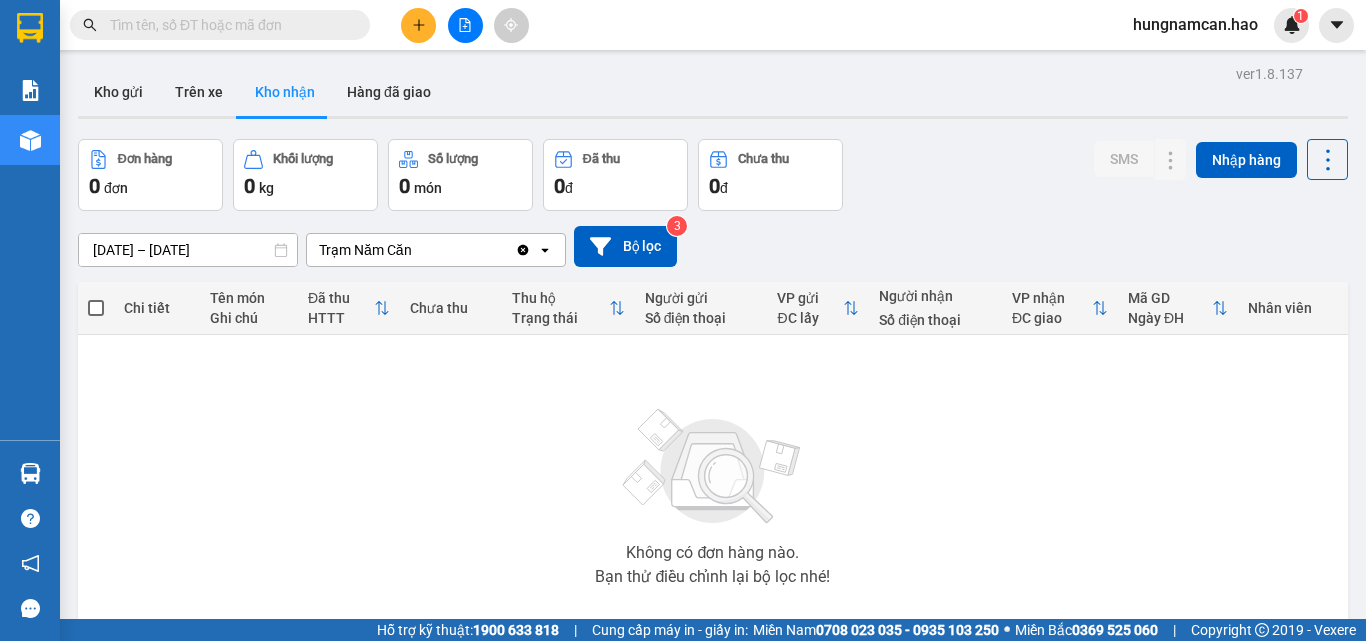 click 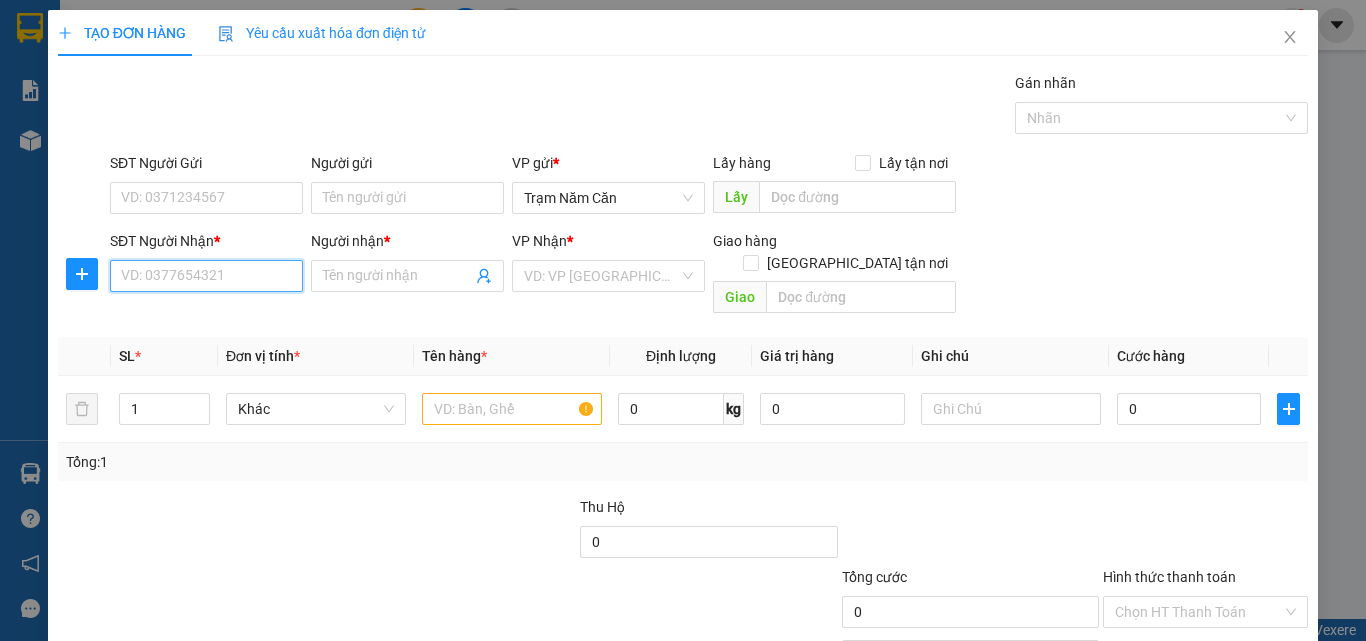 click on "SĐT Người Nhận  *" at bounding box center [206, 276] 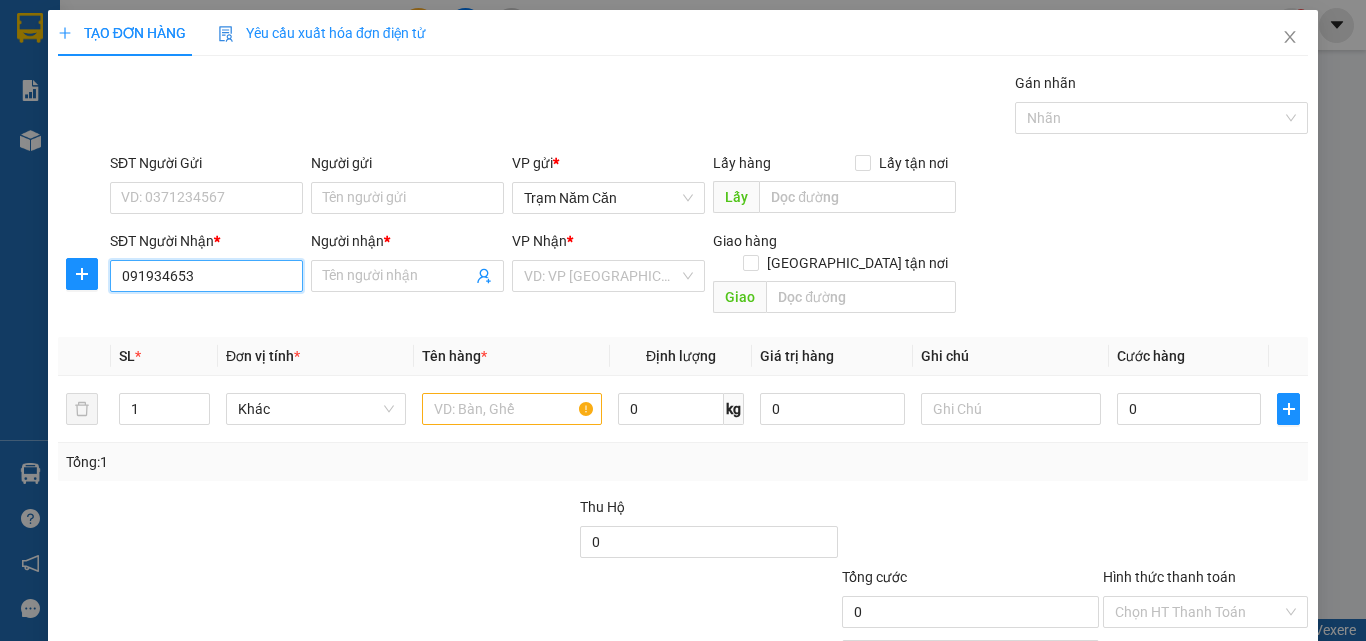 type on "0919346534" 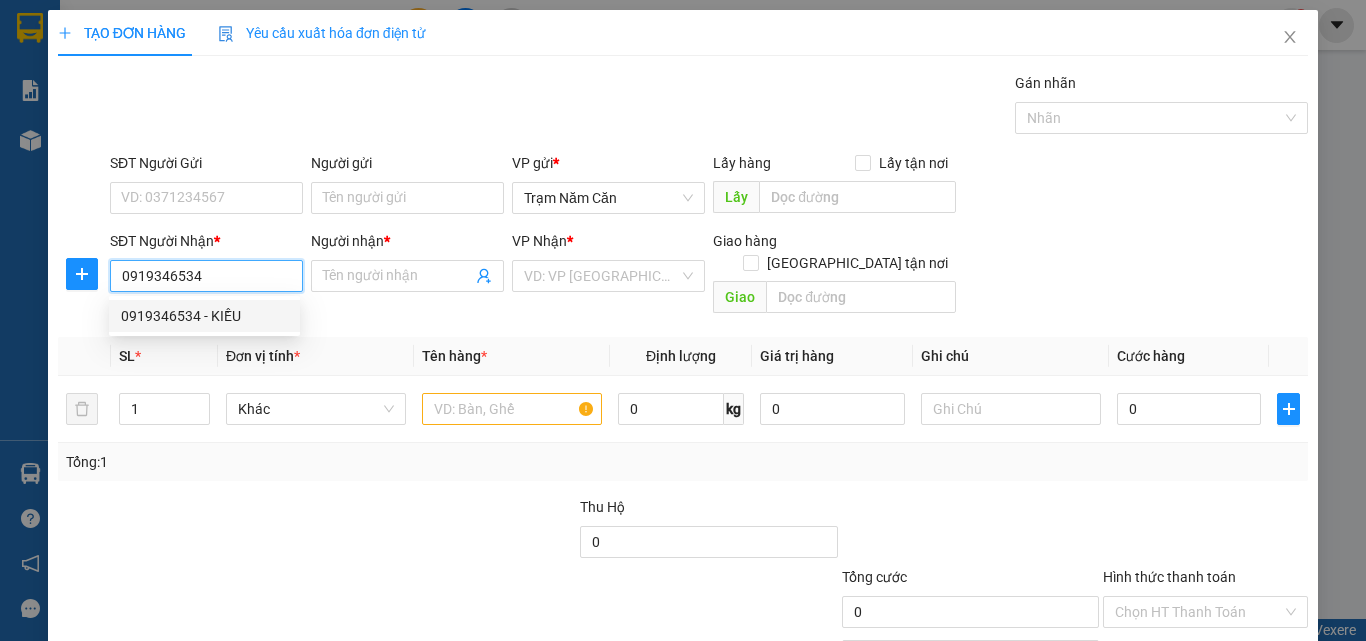click on "0919346534 -  KIỀU" at bounding box center [204, 316] 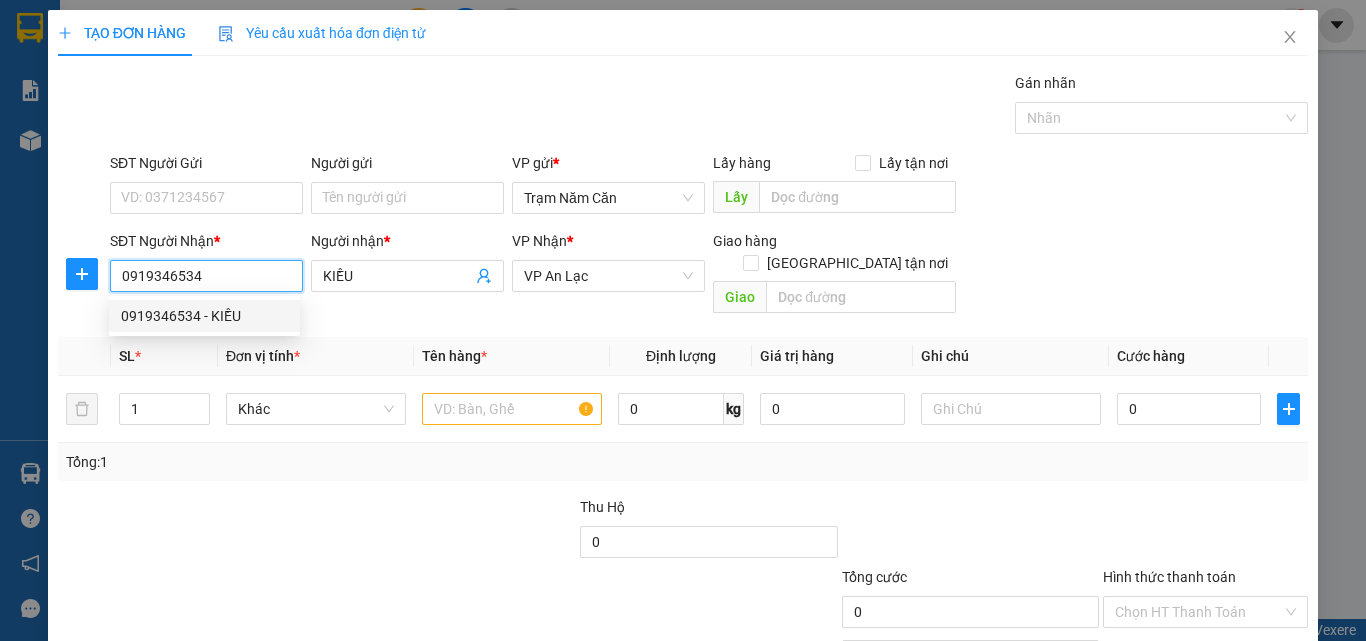 type on "50.000" 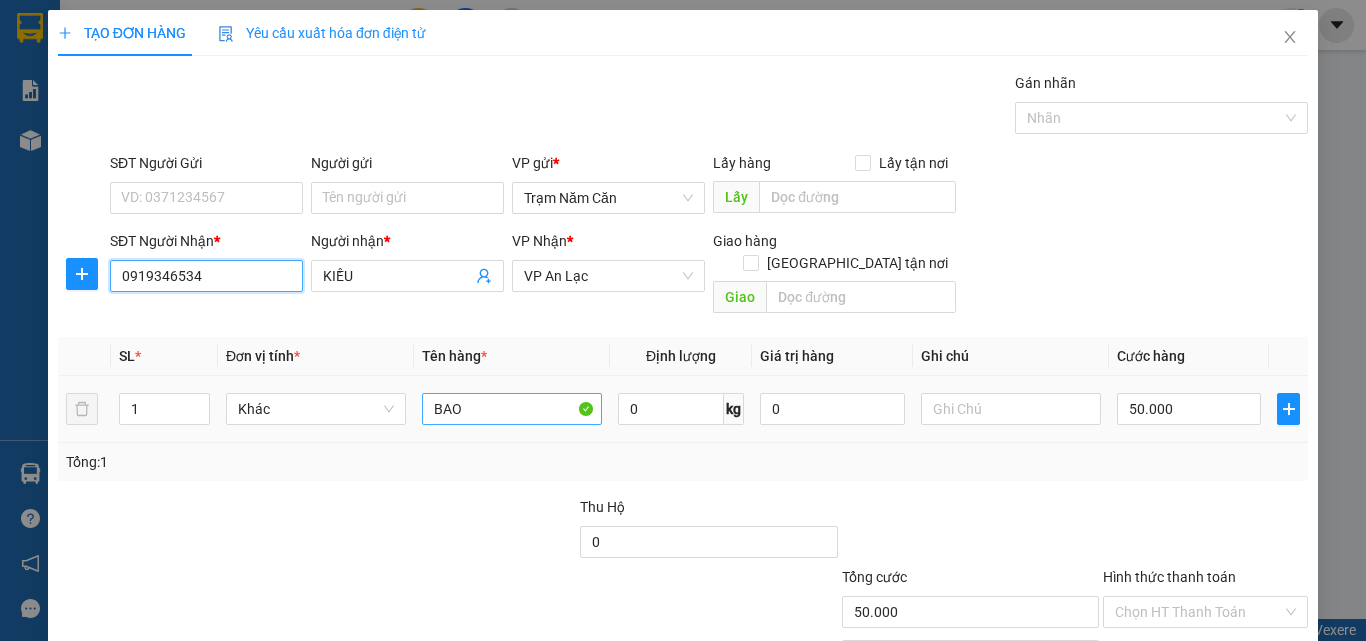 type on "0919346534" 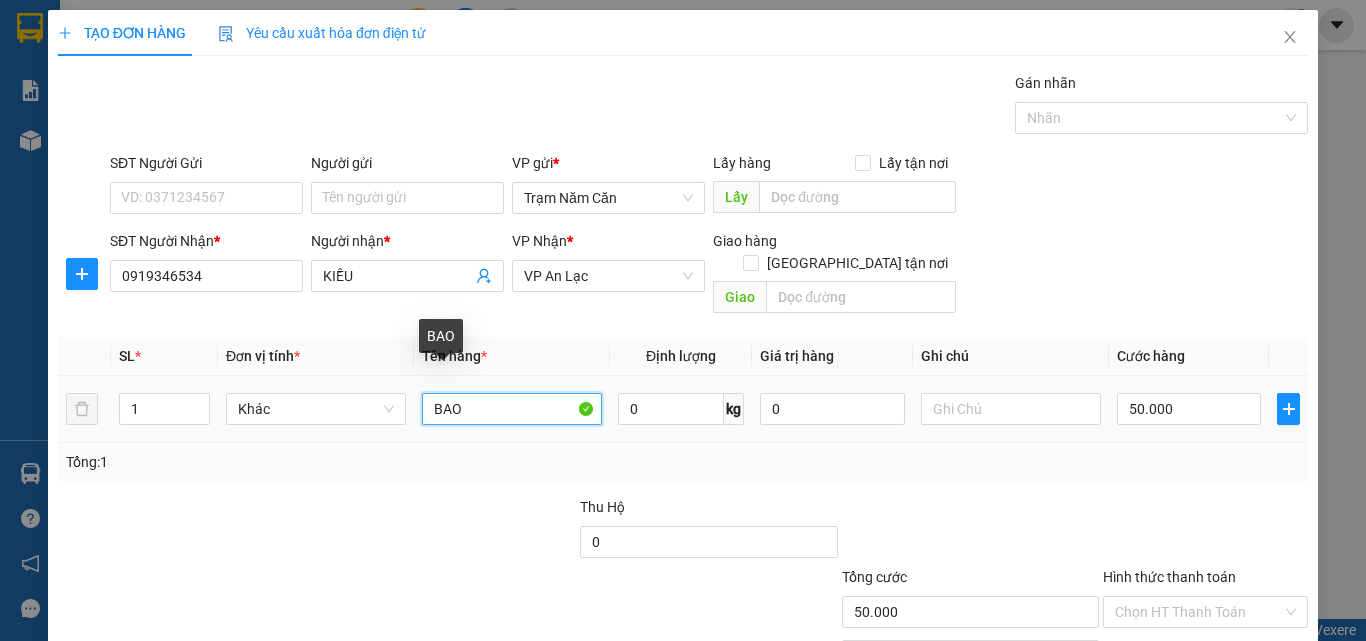drag, startPoint x: 463, startPoint y: 384, endPoint x: 93, endPoint y: 366, distance: 370.4376 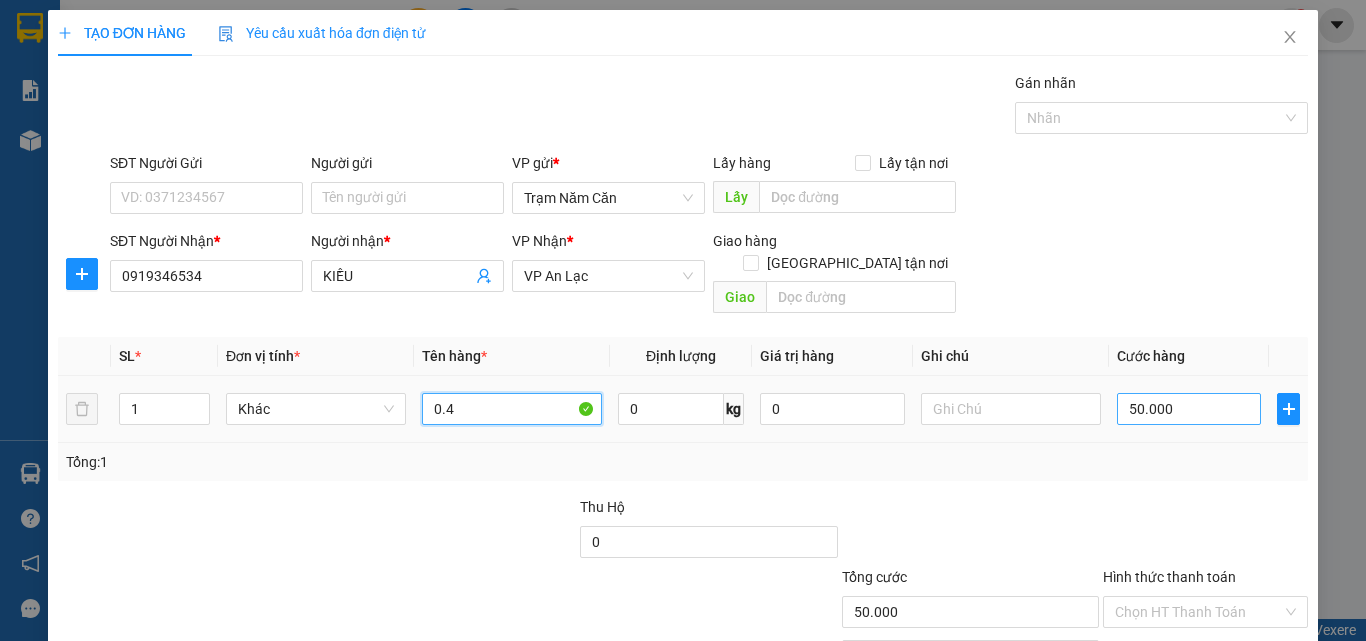 type on "0.4" 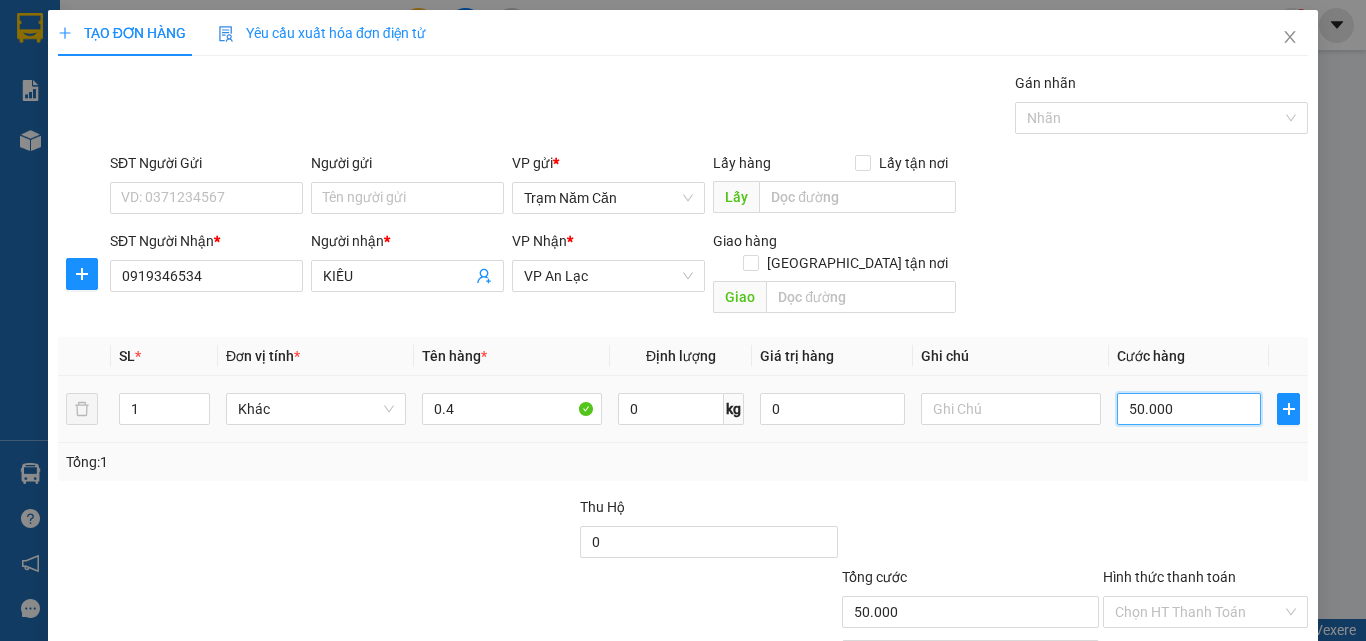 click on "50.000" at bounding box center (1189, 409) 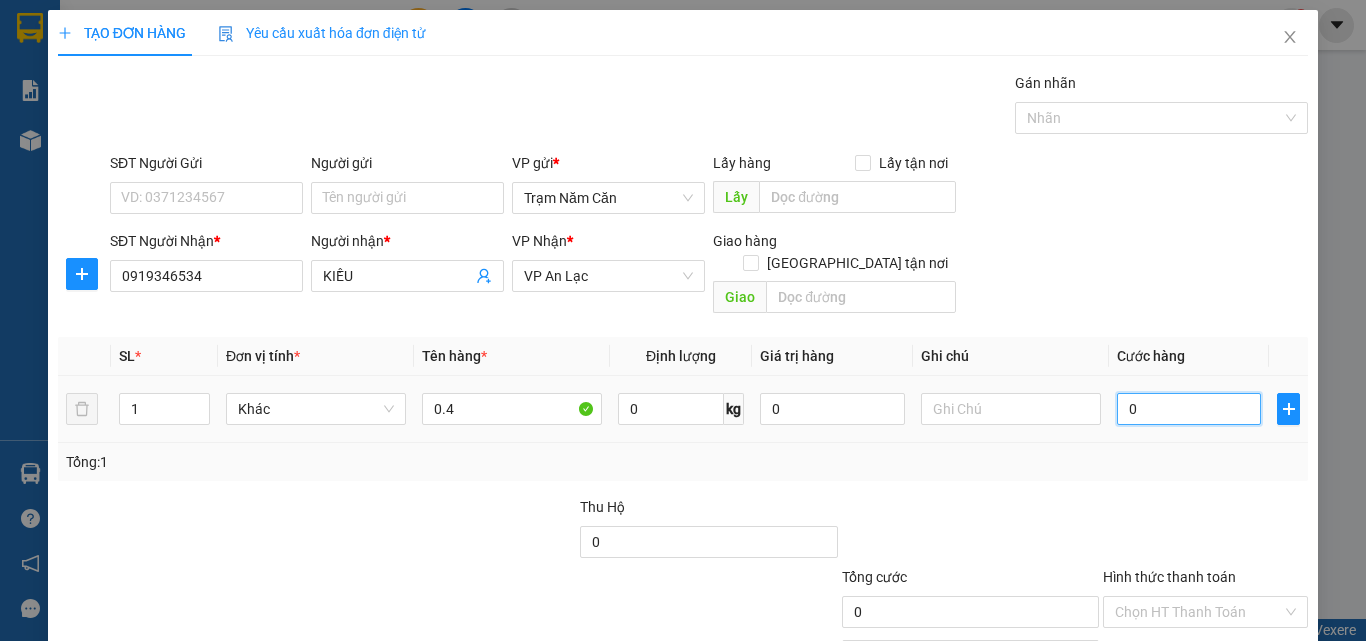 type on "4" 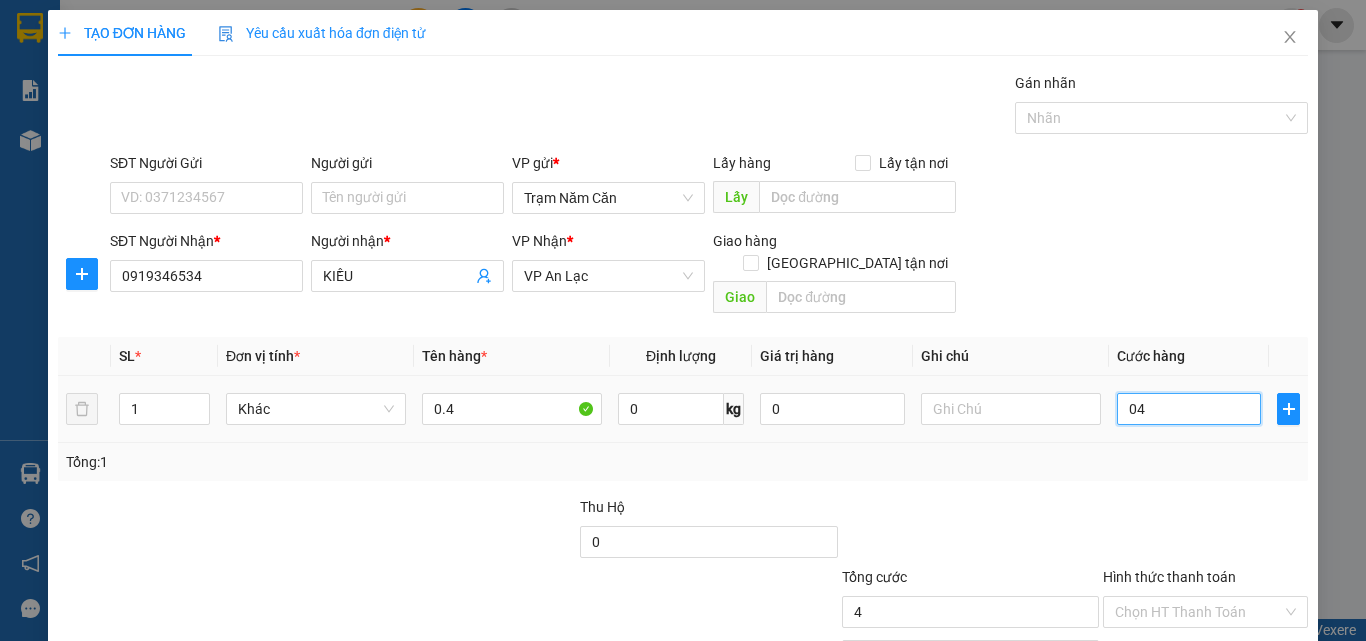 type on "40" 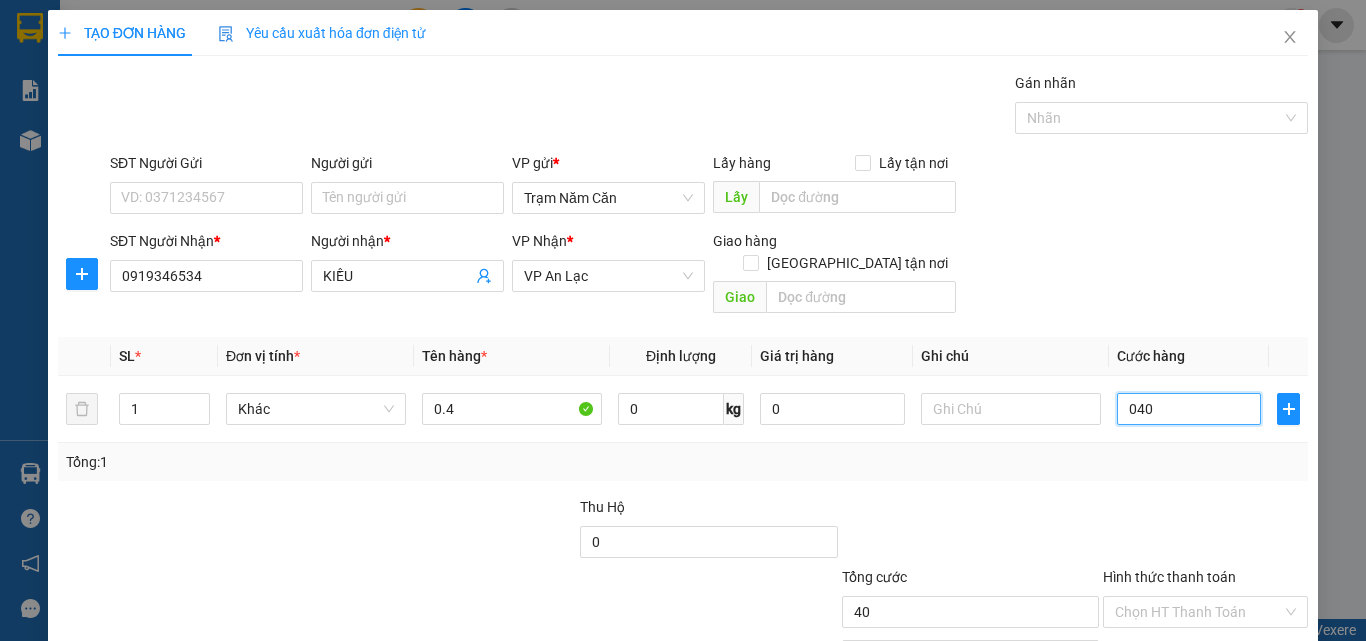 type on "040" 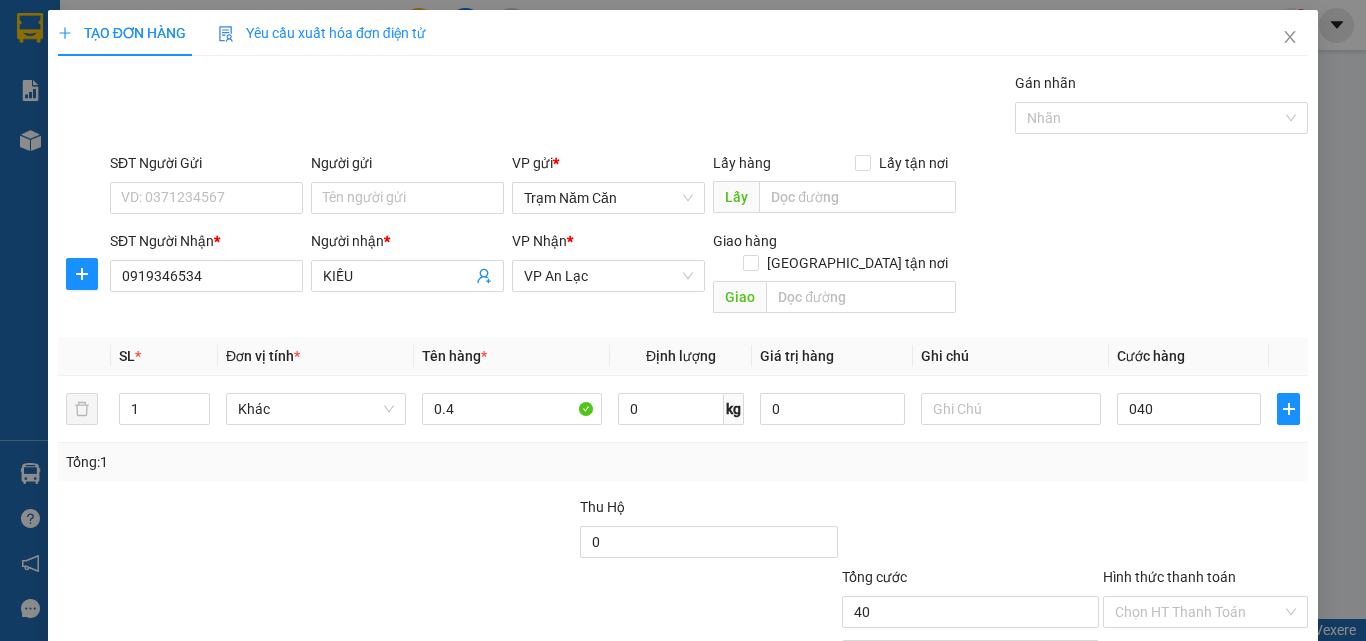 type on "40.000" 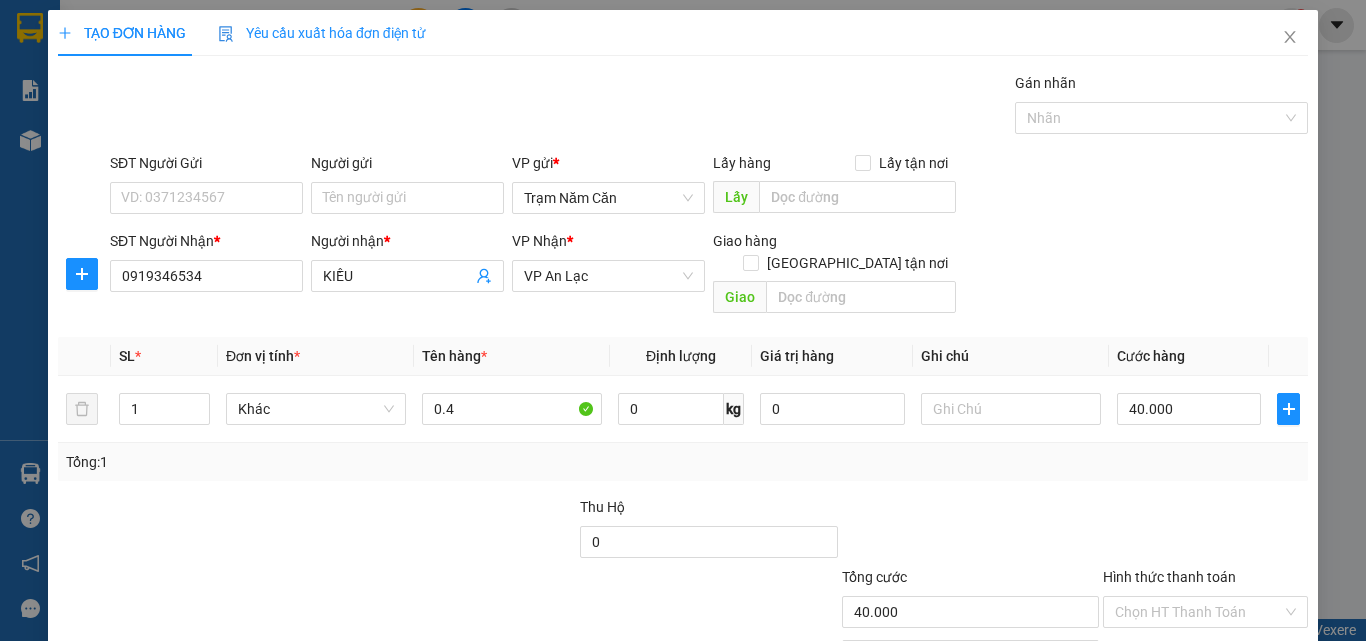 click at bounding box center [1205, 531] 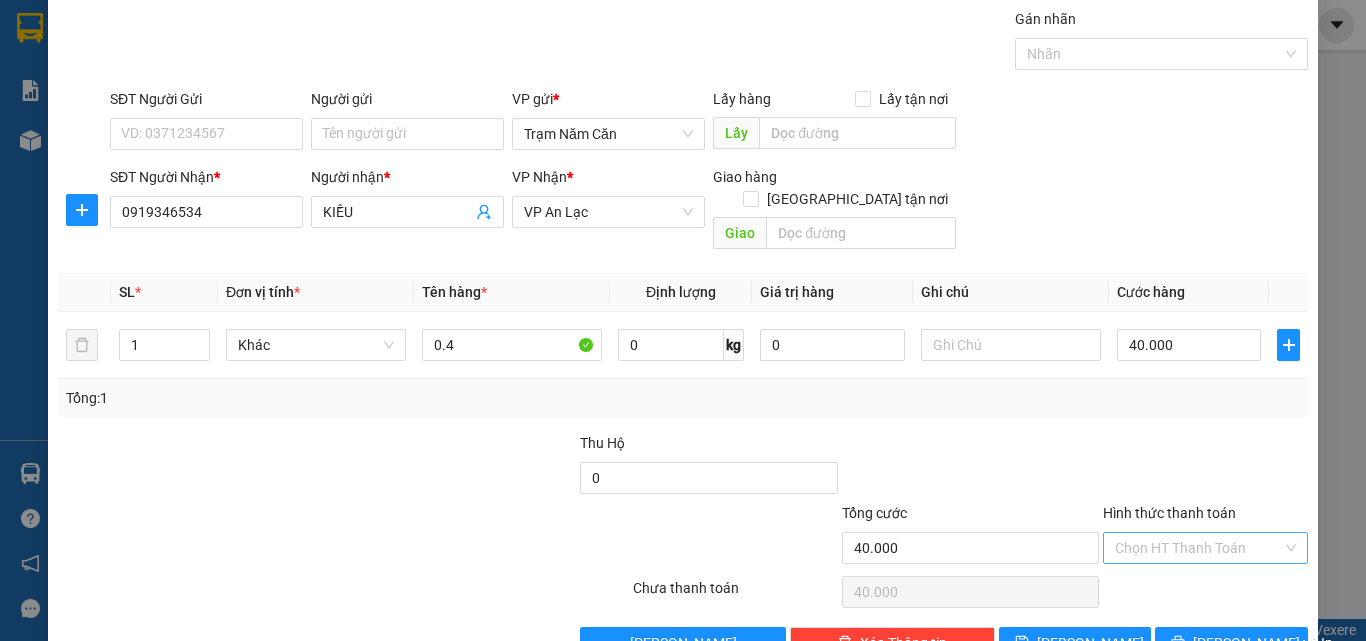 scroll, scrollTop: 99, scrollLeft: 0, axis: vertical 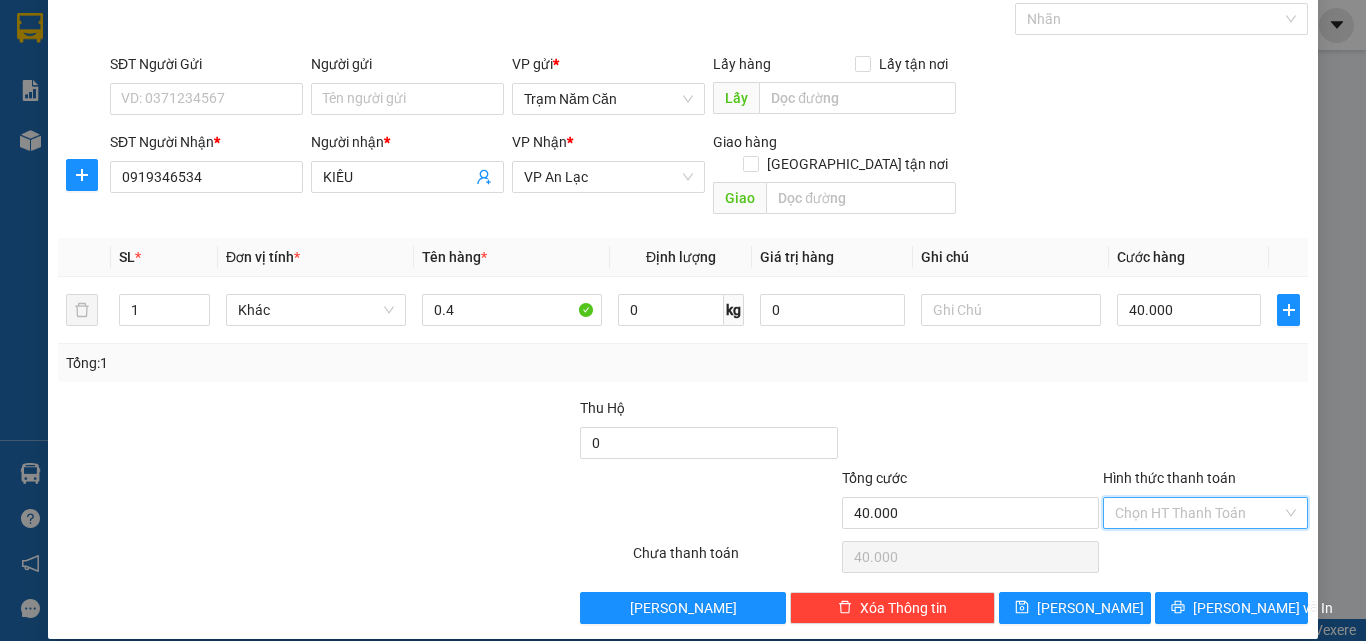 click on "Hình thức thanh toán" at bounding box center (1198, 513) 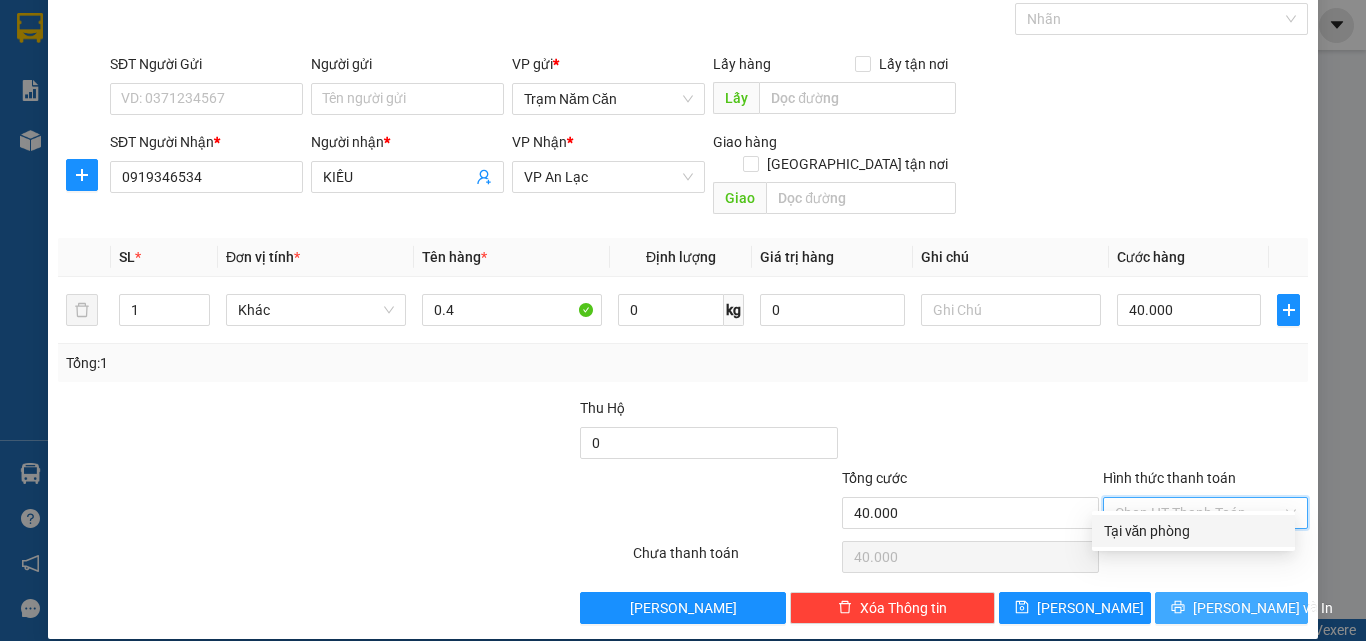 drag, startPoint x: 1153, startPoint y: 532, endPoint x: 1180, endPoint y: 570, distance: 46.615448 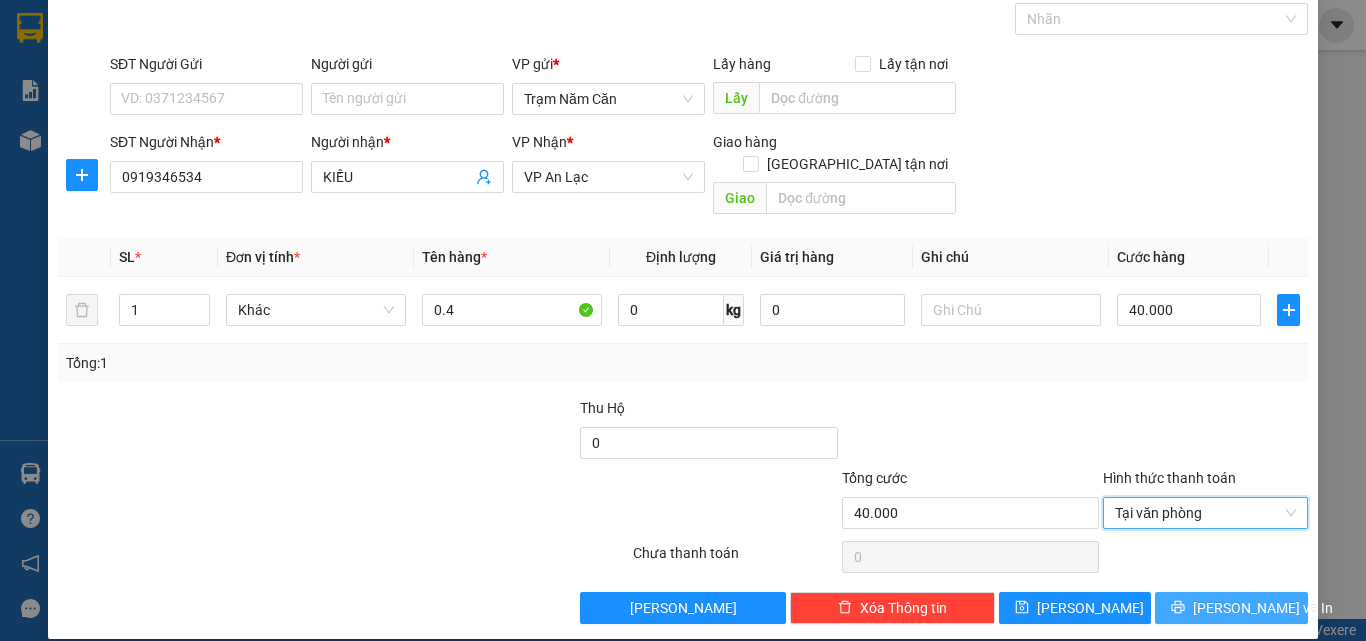 click on "[PERSON_NAME] và In" at bounding box center (1231, 608) 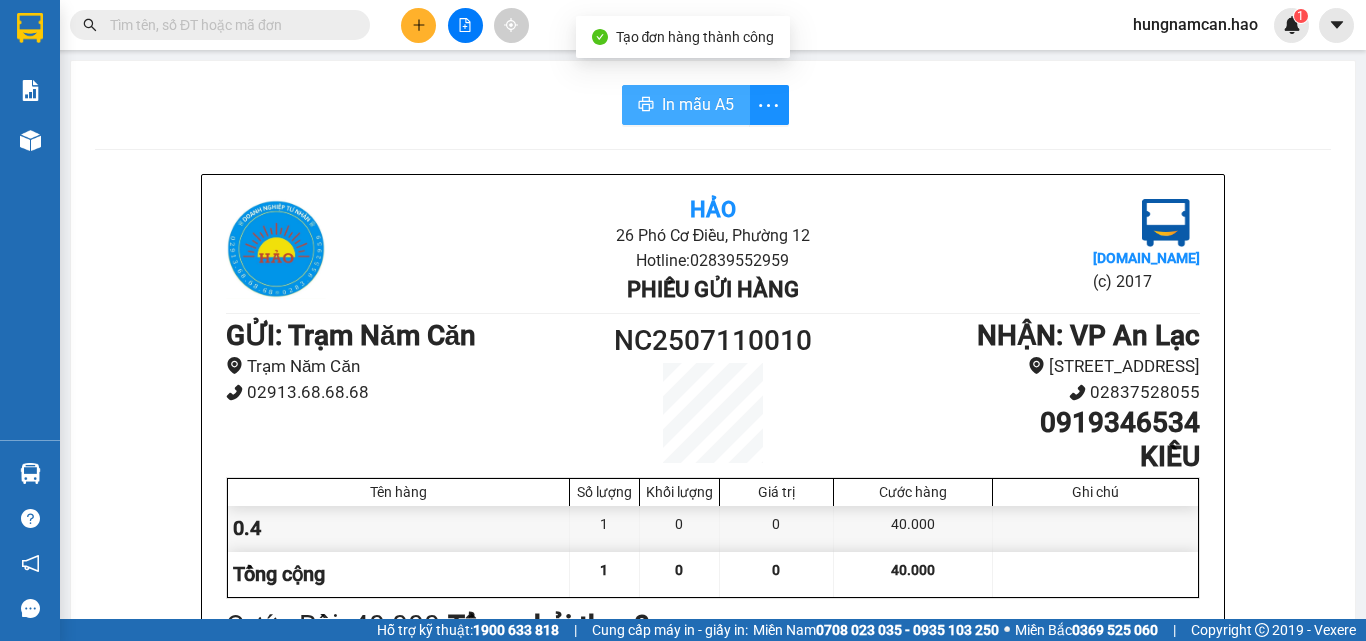 click on "In mẫu A5" at bounding box center (698, 104) 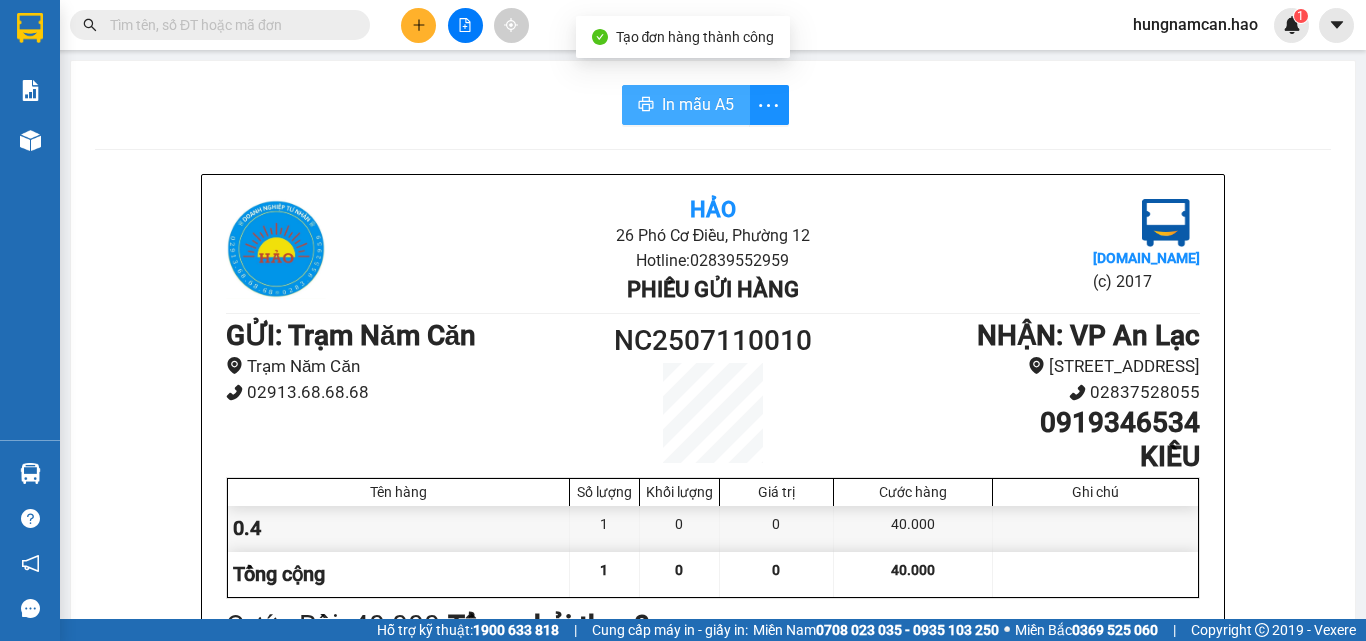scroll, scrollTop: 0, scrollLeft: 0, axis: both 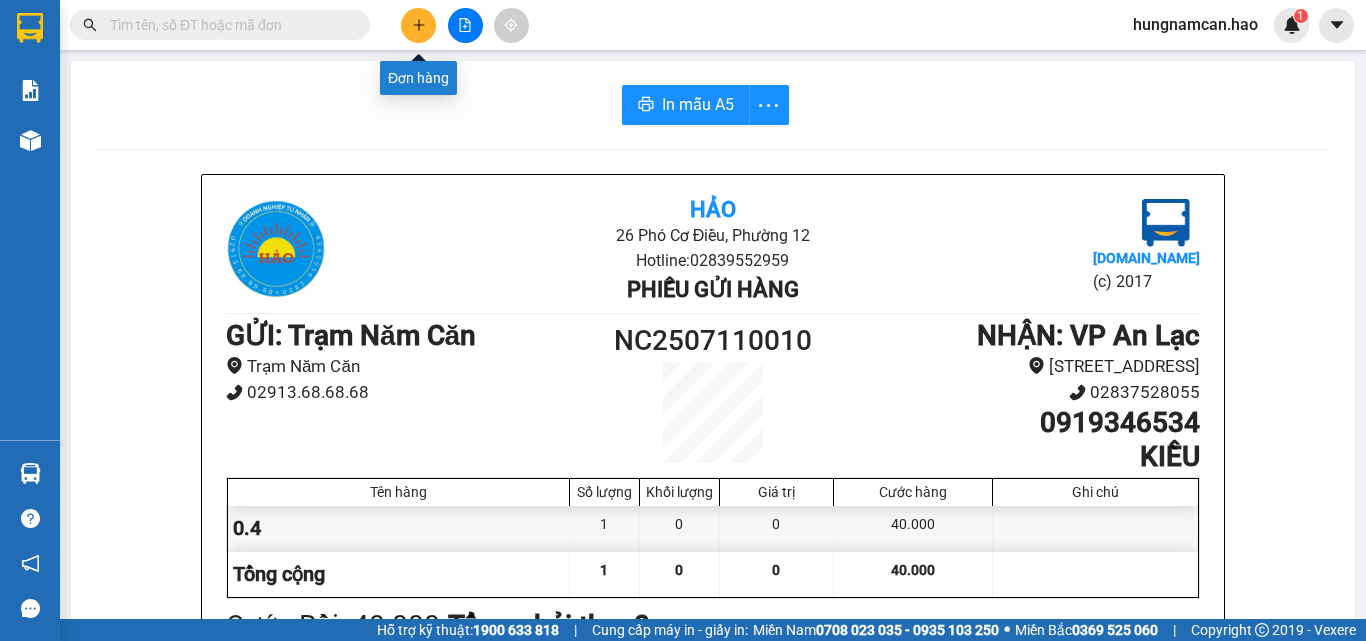 click at bounding box center (418, 25) 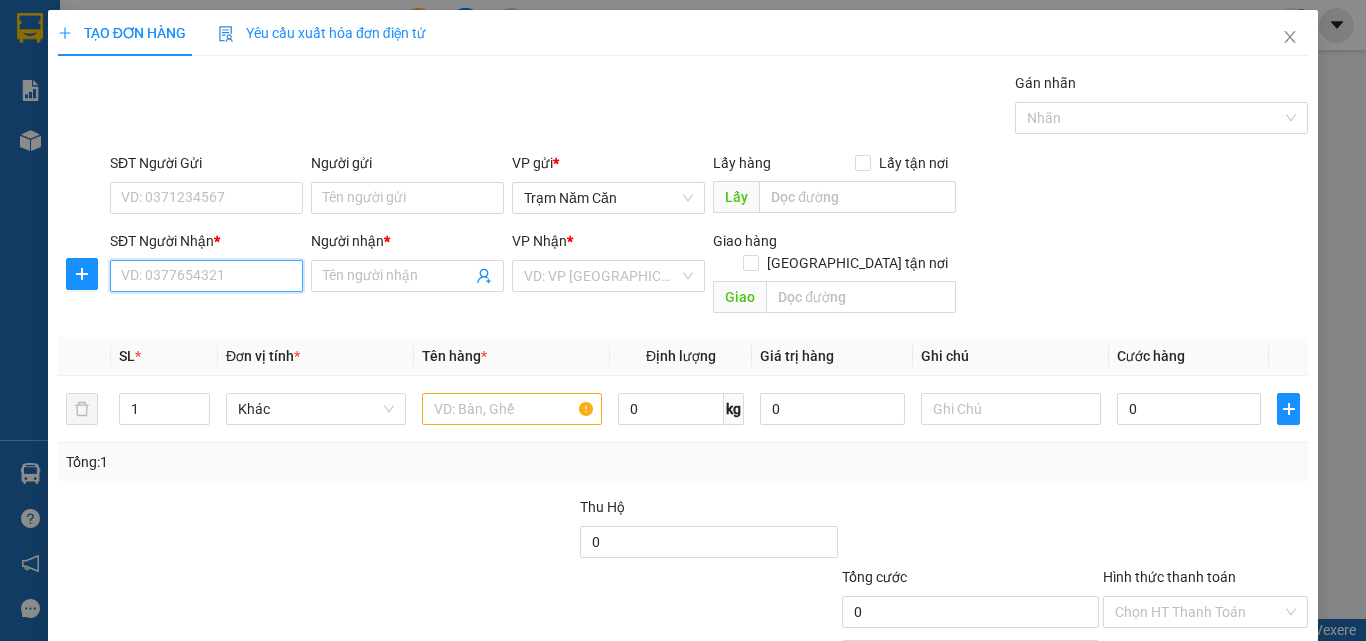 click on "SĐT Người Nhận  *" at bounding box center (206, 276) 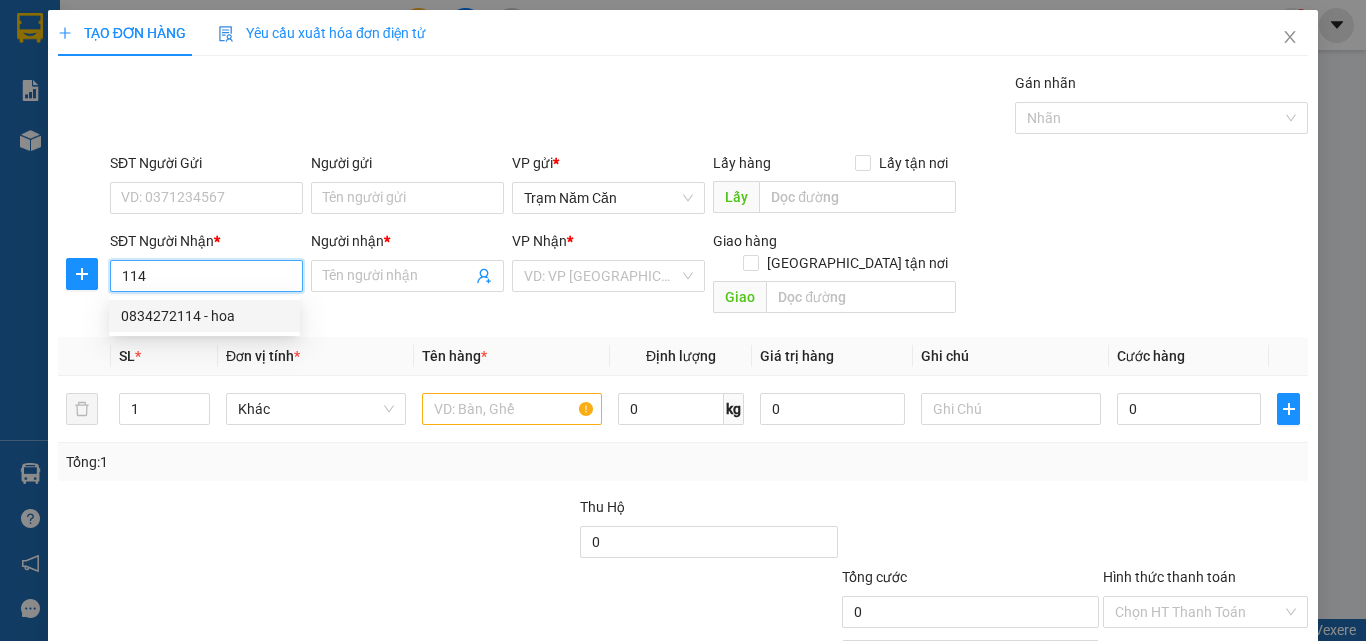 click on "0834272114 - hoa" at bounding box center (204, 316) 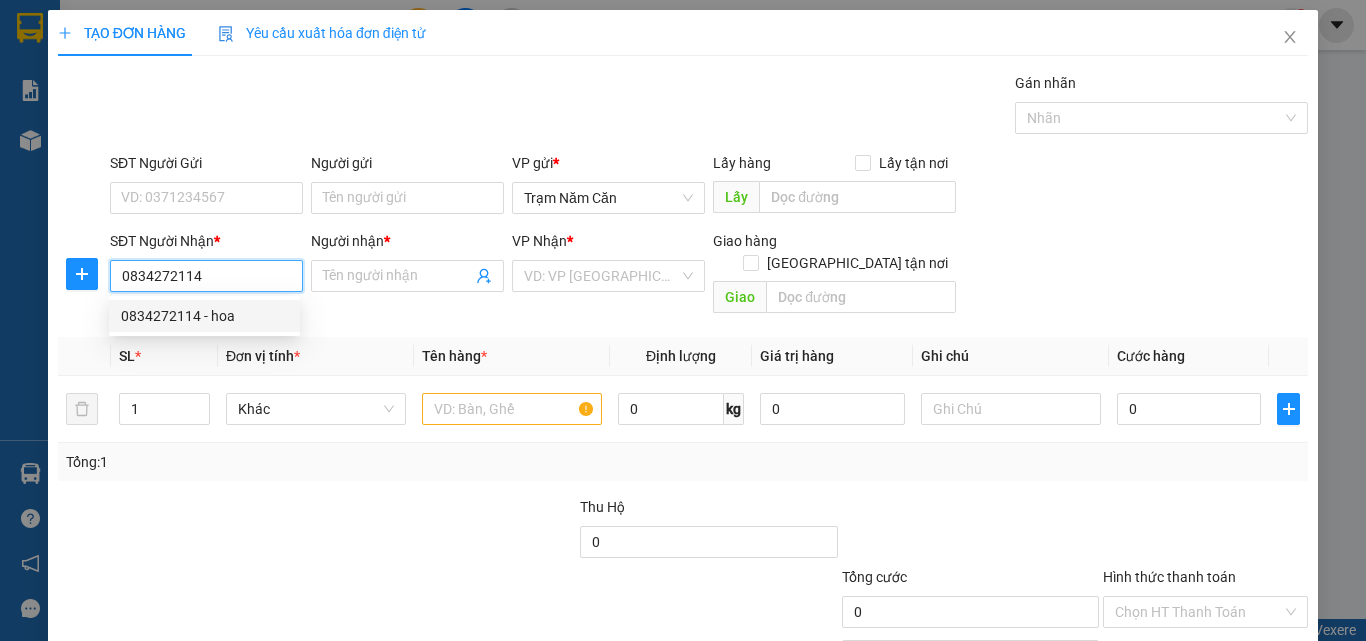 type on "hoa" 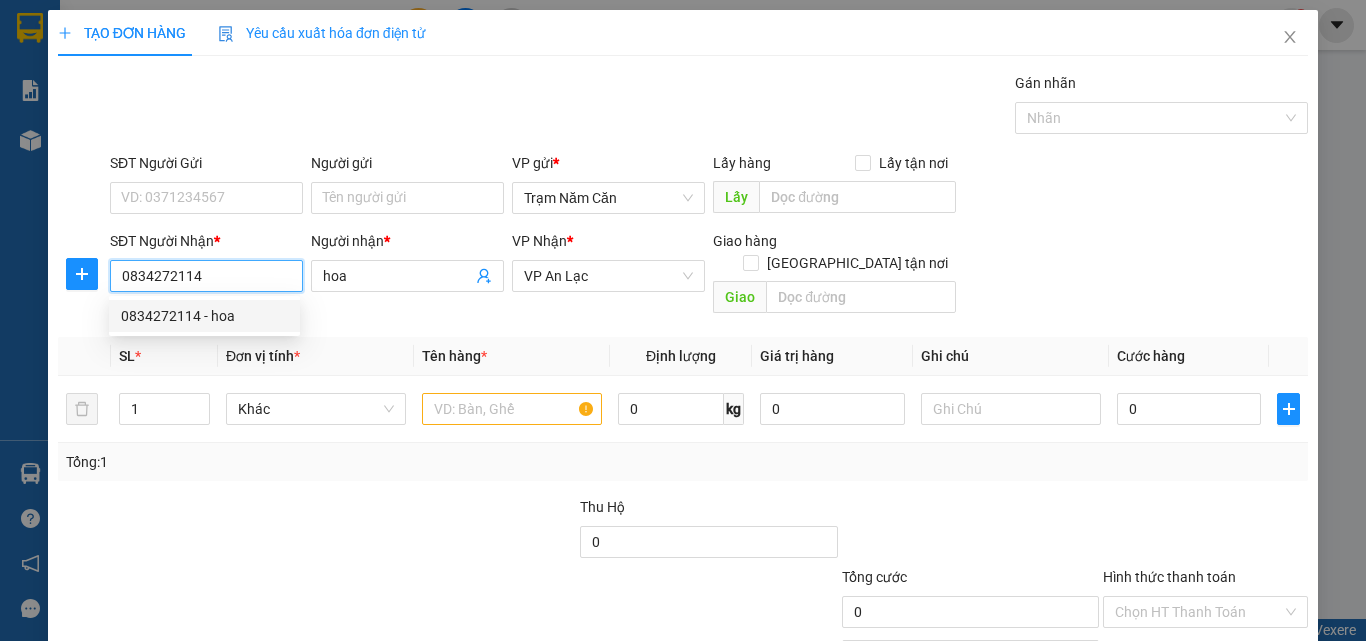type on "60.000" 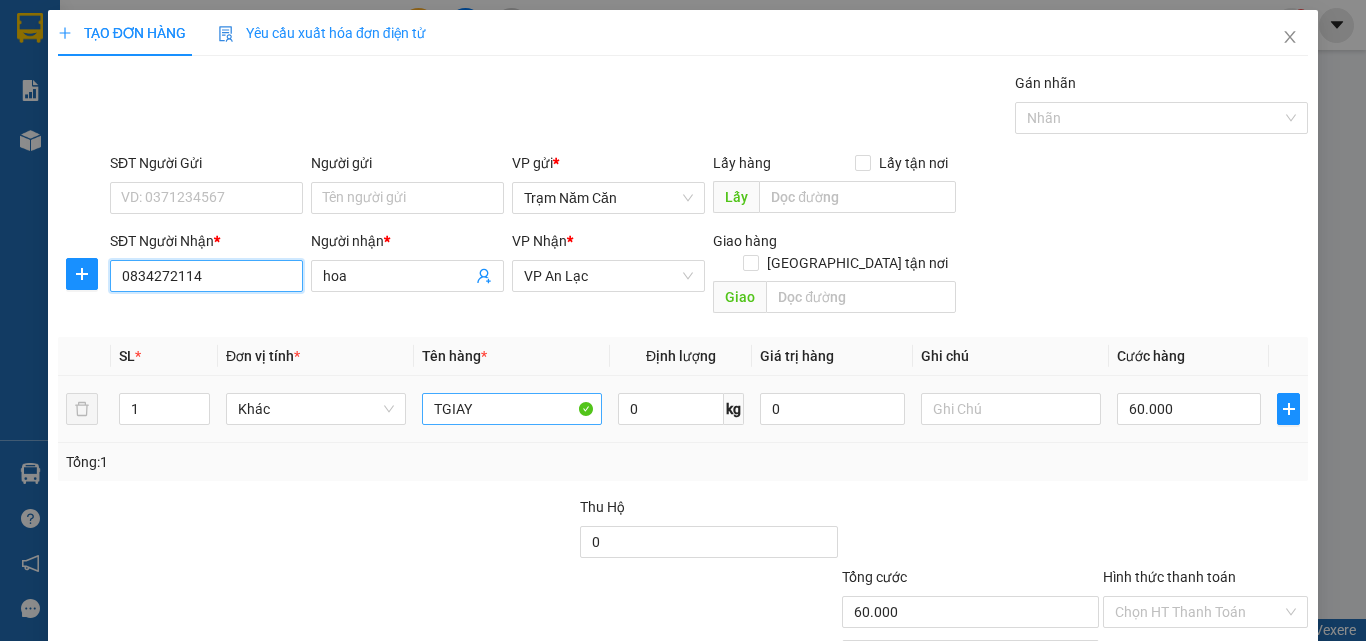 type on "0834272114" 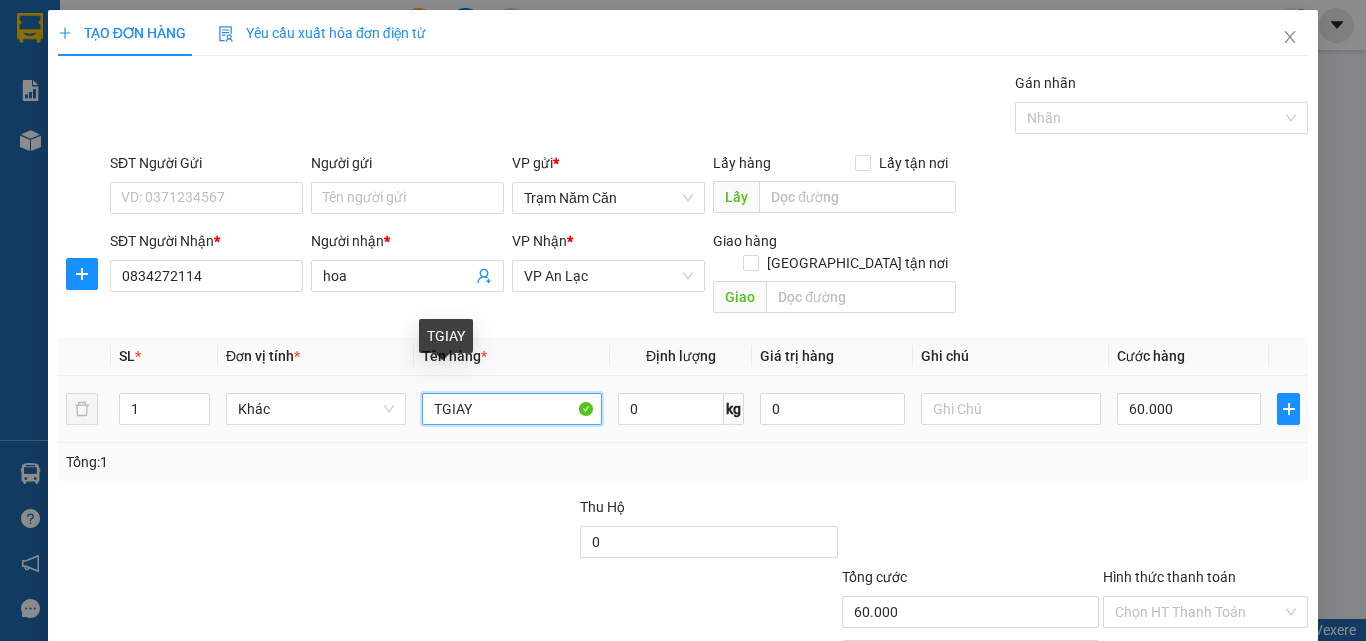 click on "TGIAY" at bounding box center (512, 409) 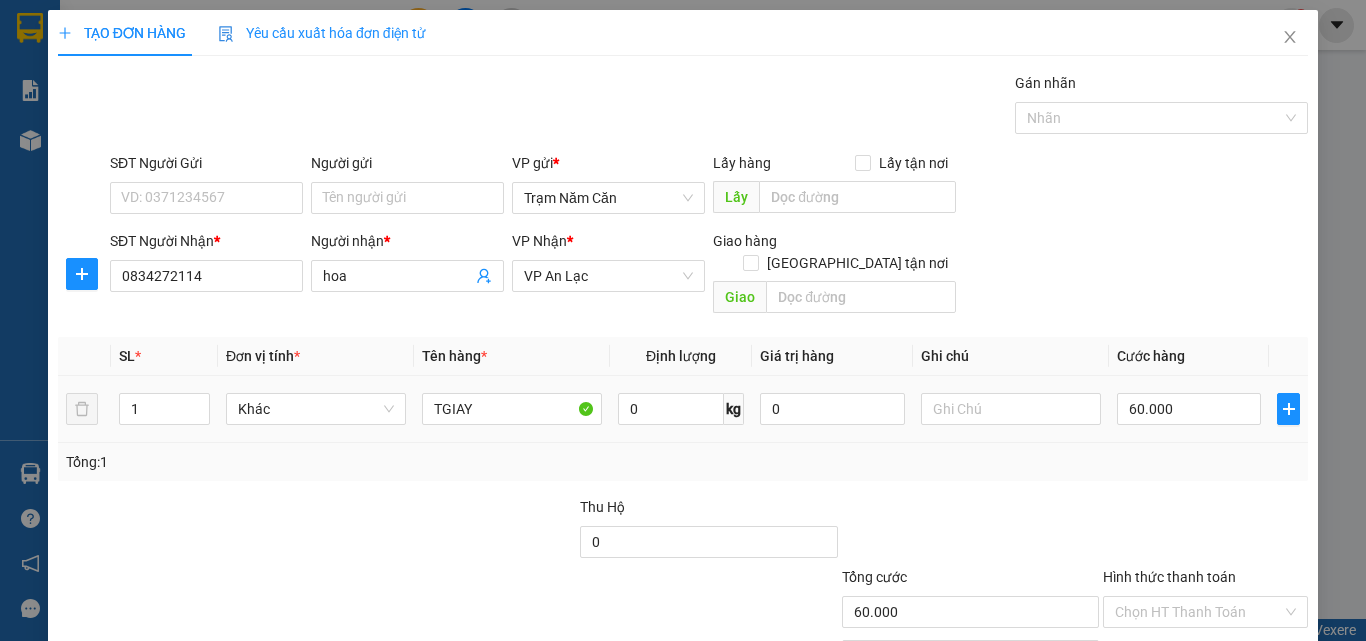 click on "60.000" at bounding box center (1189, 409) 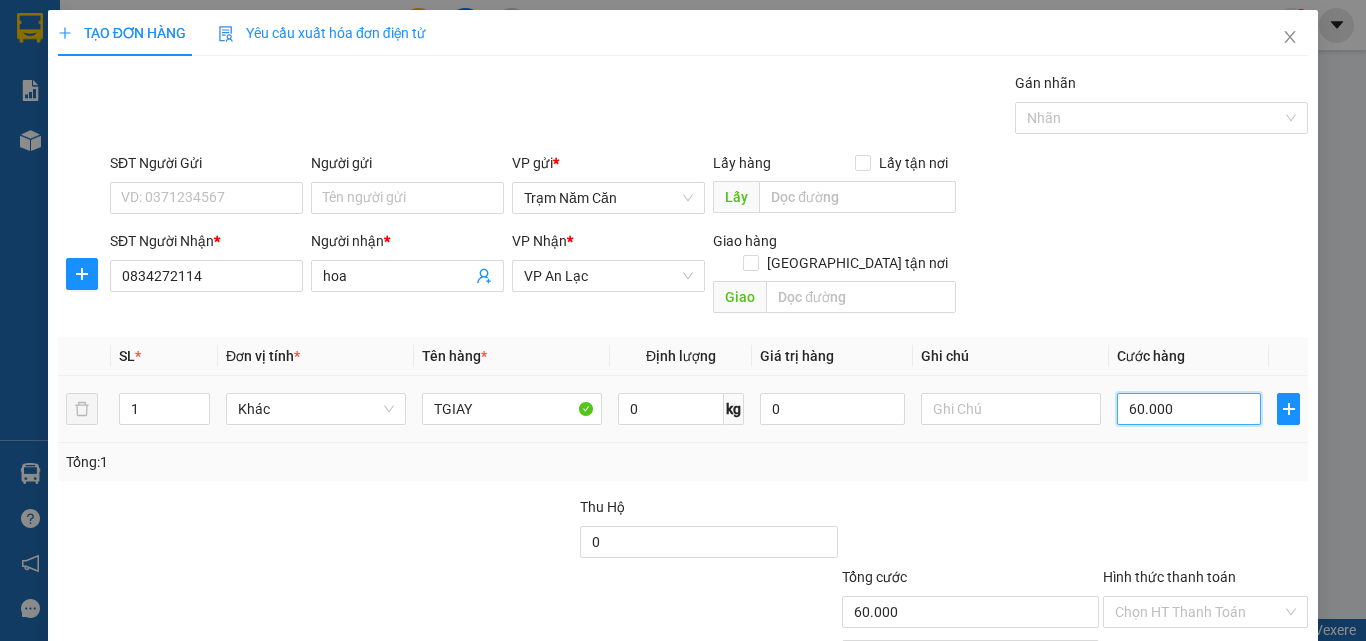 click on "60.000" at bounding box center [1189, 409] 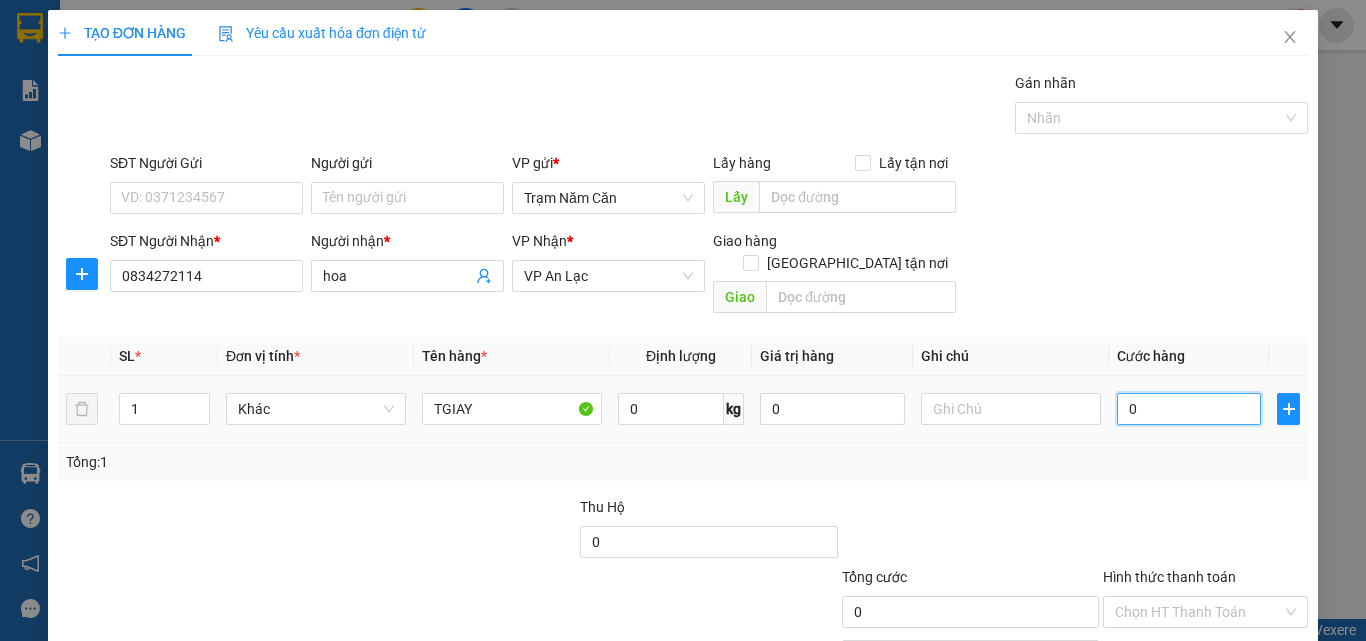 type on "03" 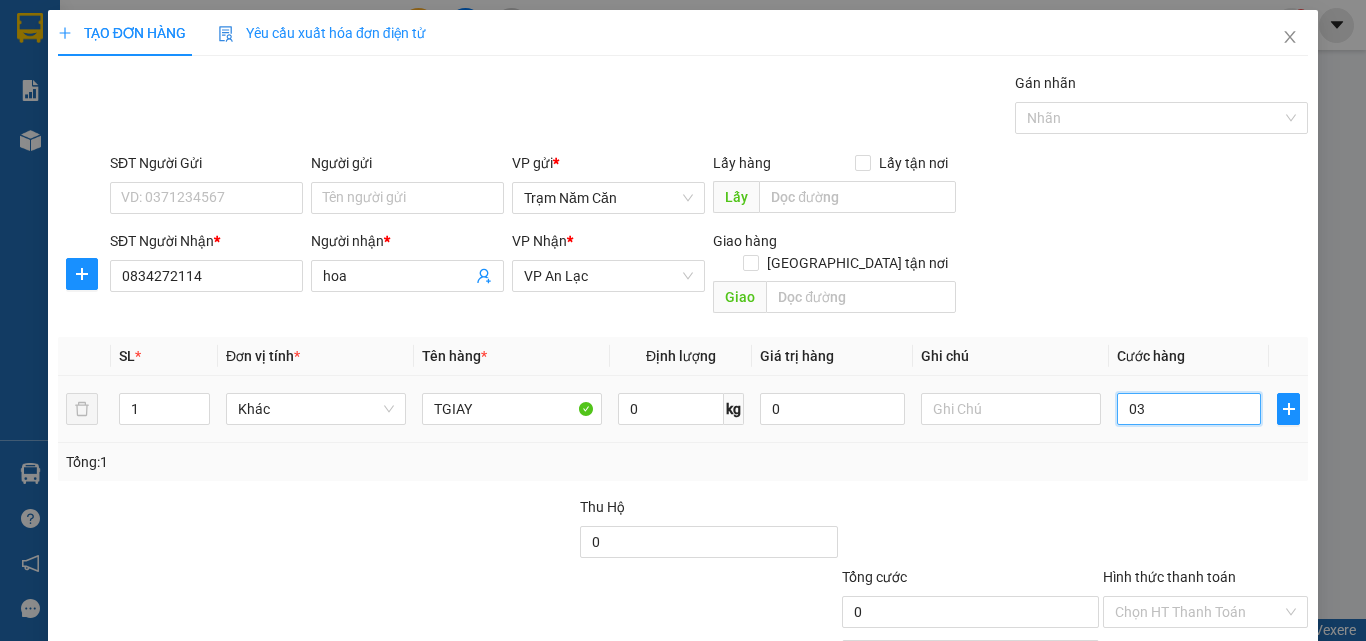 type on "3" 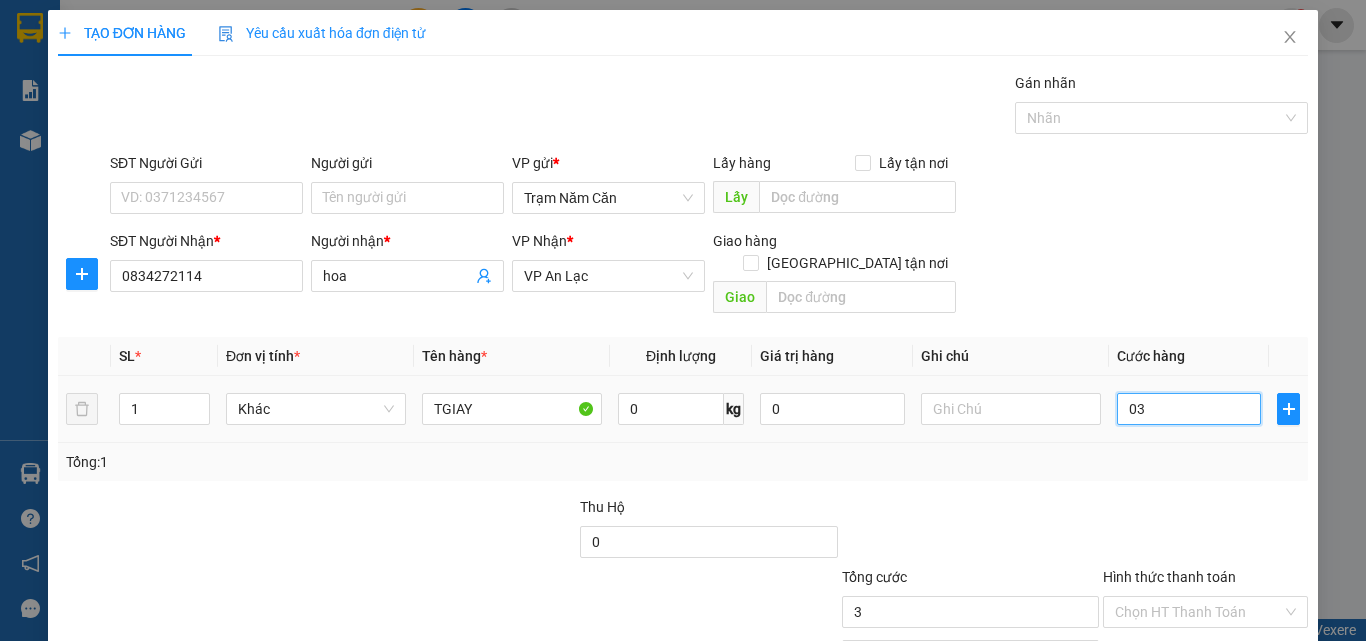 type on "030" 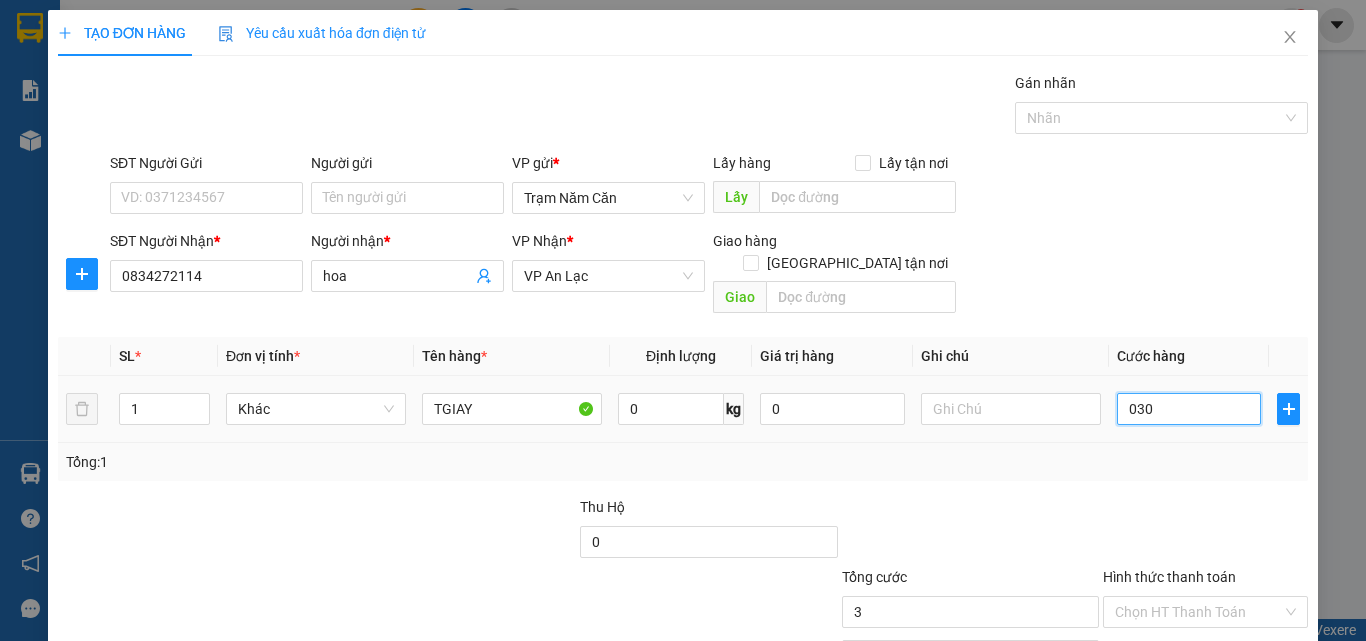 type on "30" 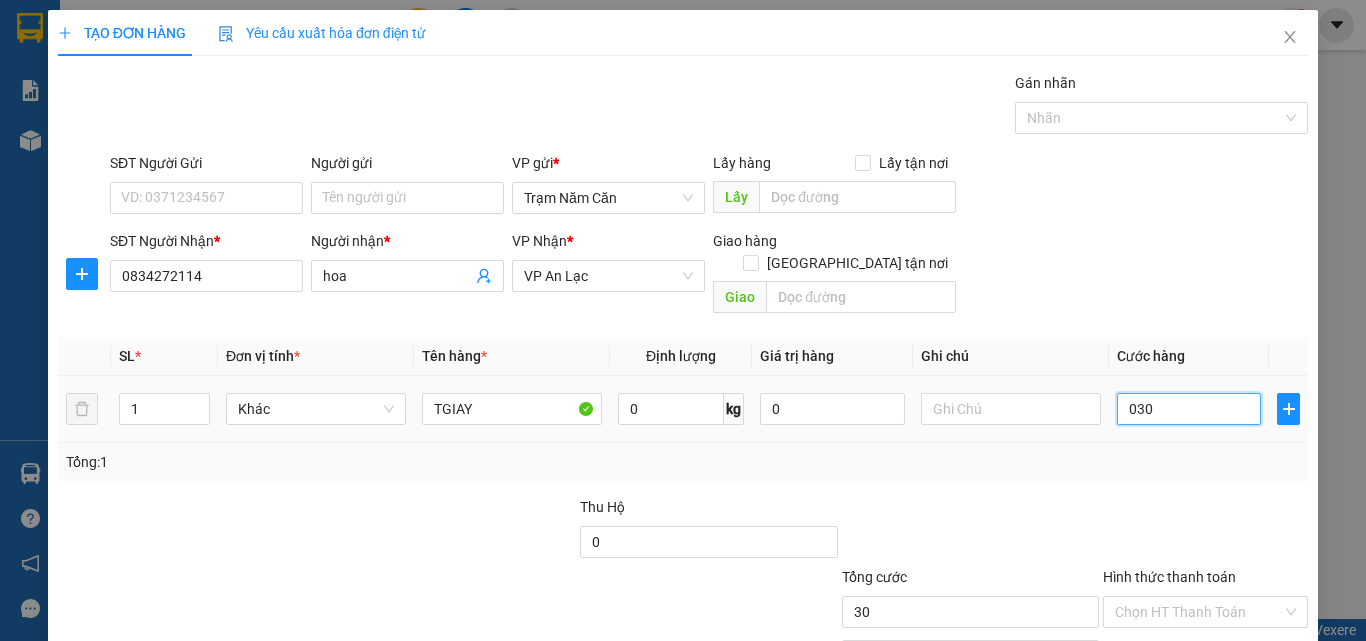 type on "300" 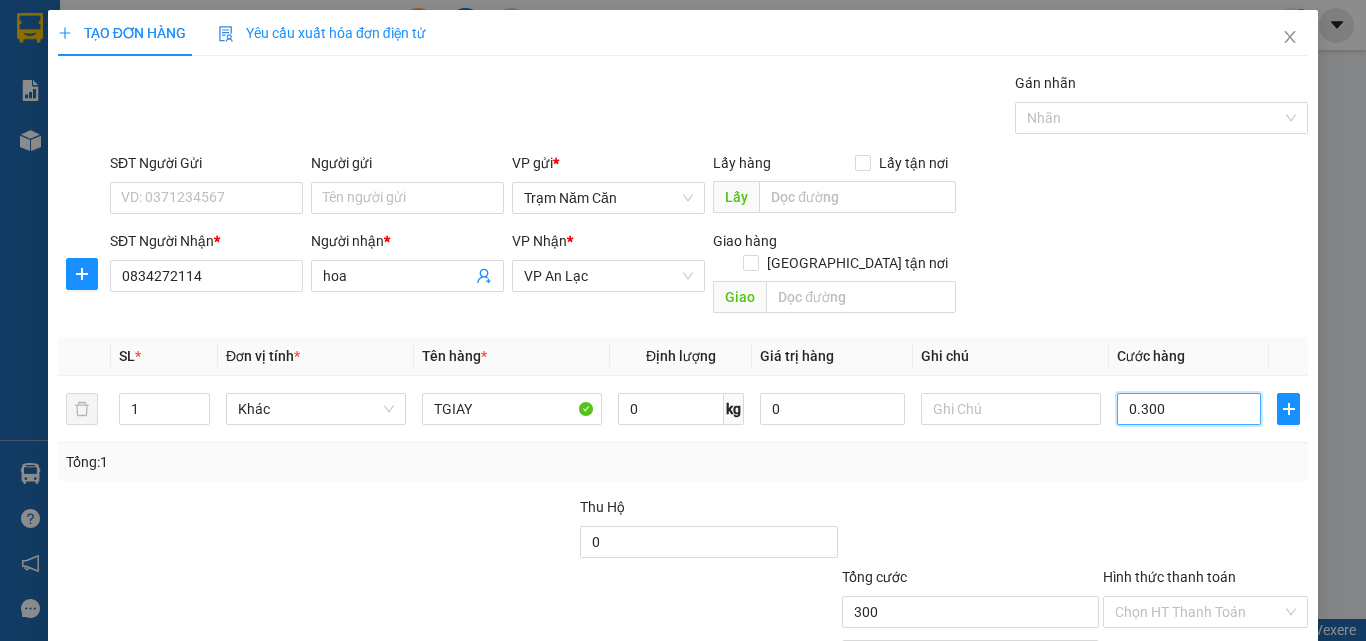 type on "0.300" 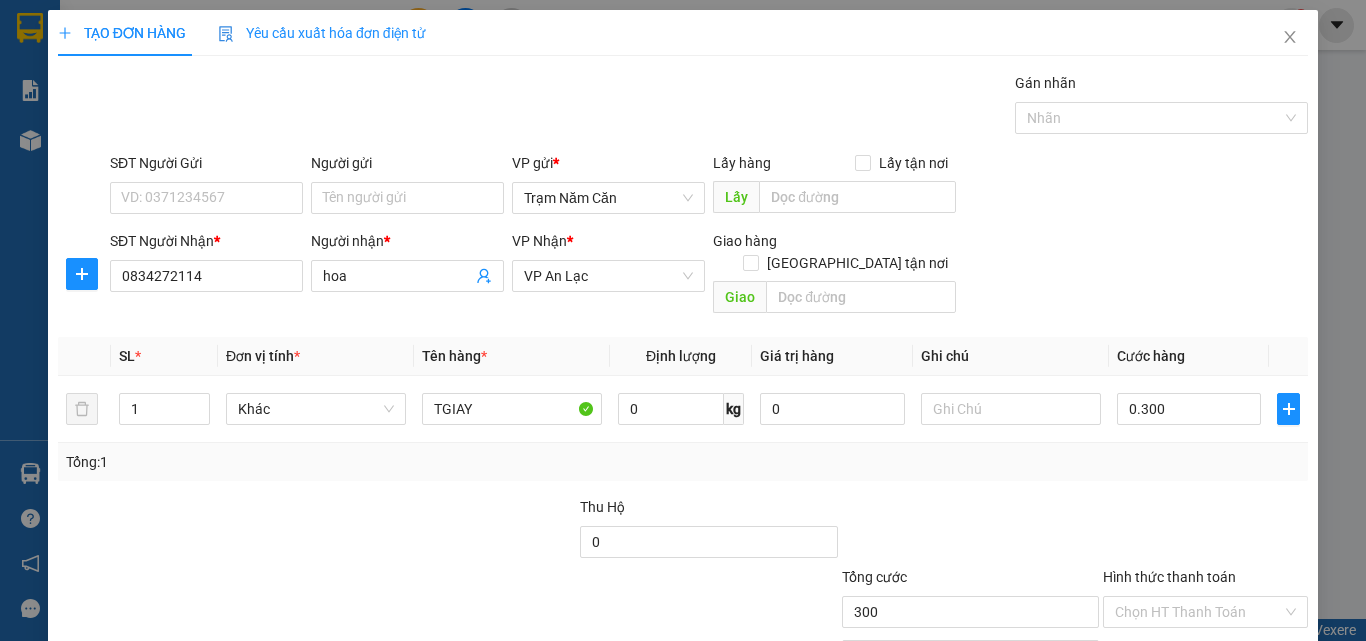 type on "300.000" 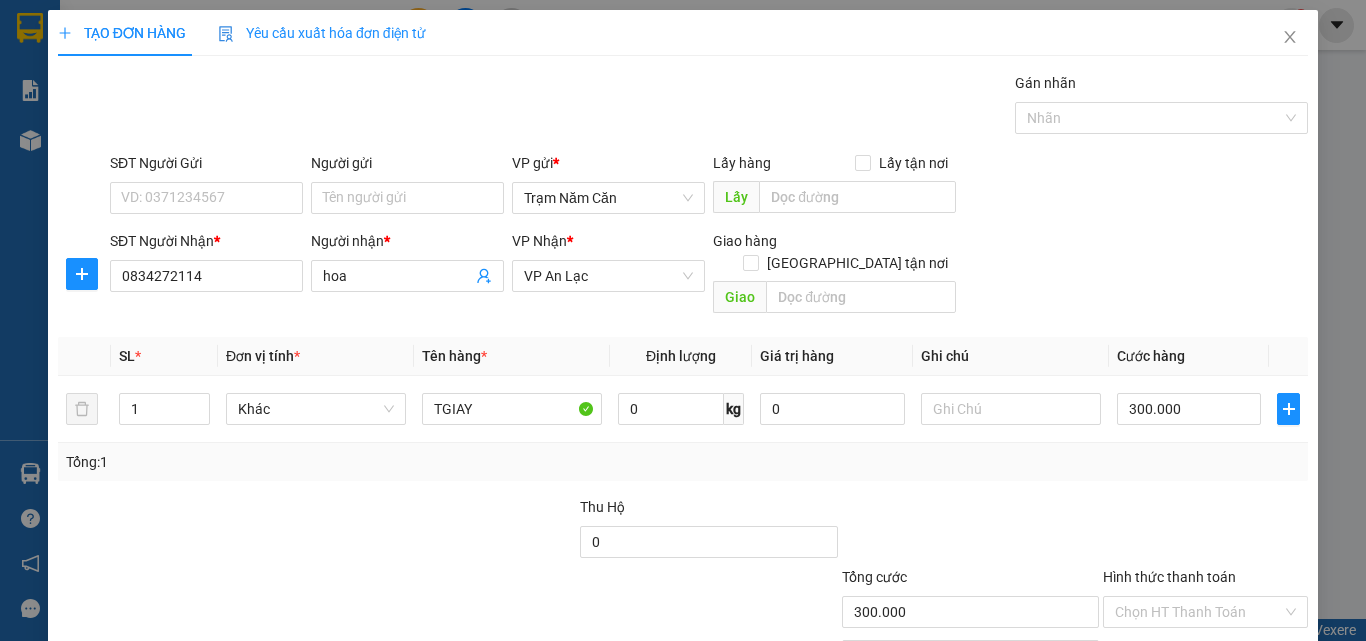 click on "Tổng:  1" at bounding box center [683, 462] 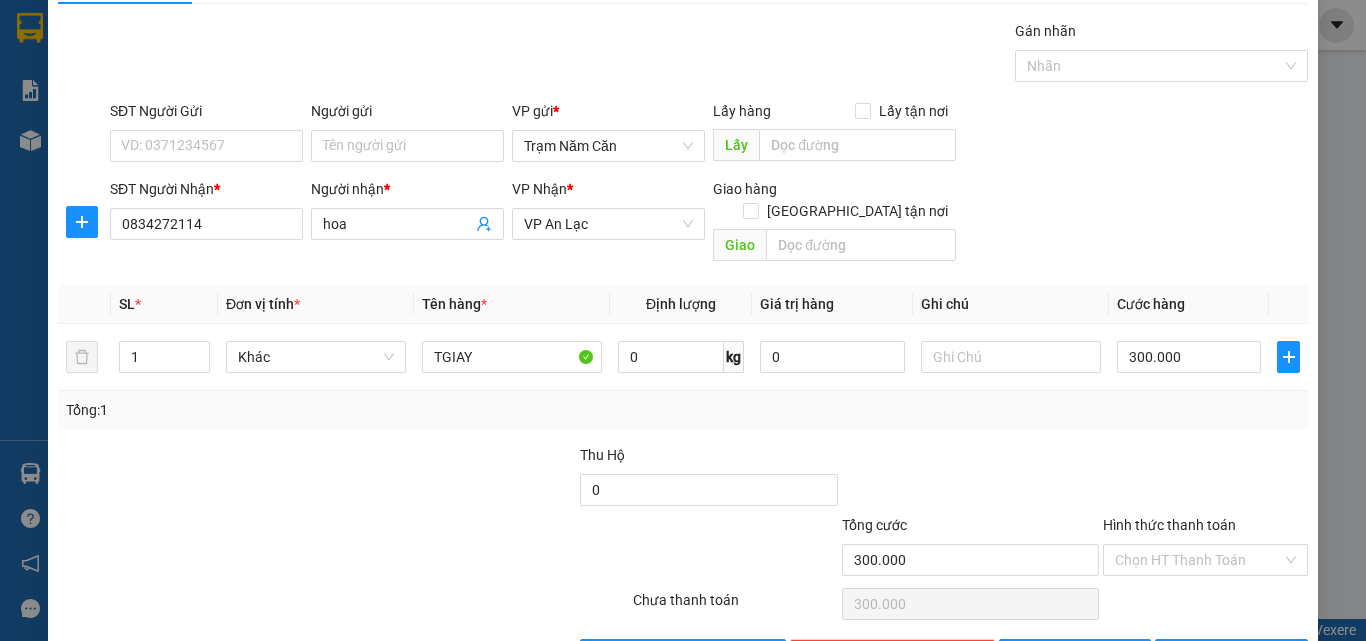 scroll, scrollTop: 99, scrollLeft: 0, axis: vertical 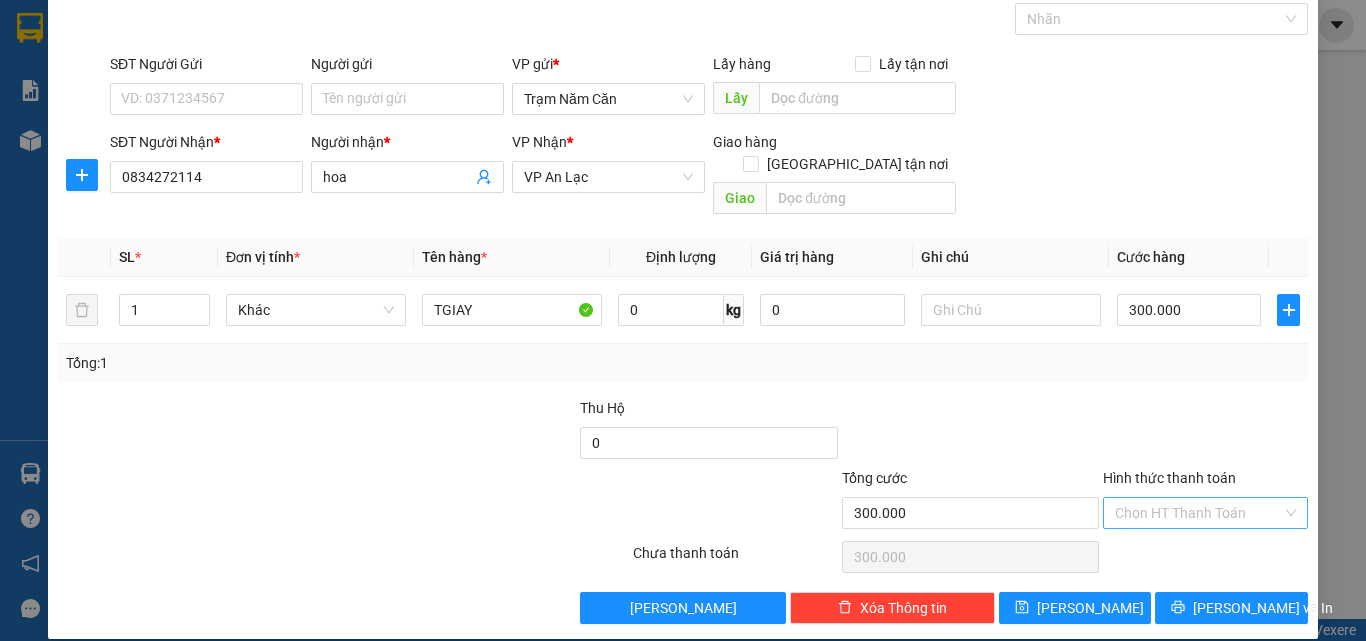 click on "Hình thức thanh toán" at bounding box center [1198, 513] 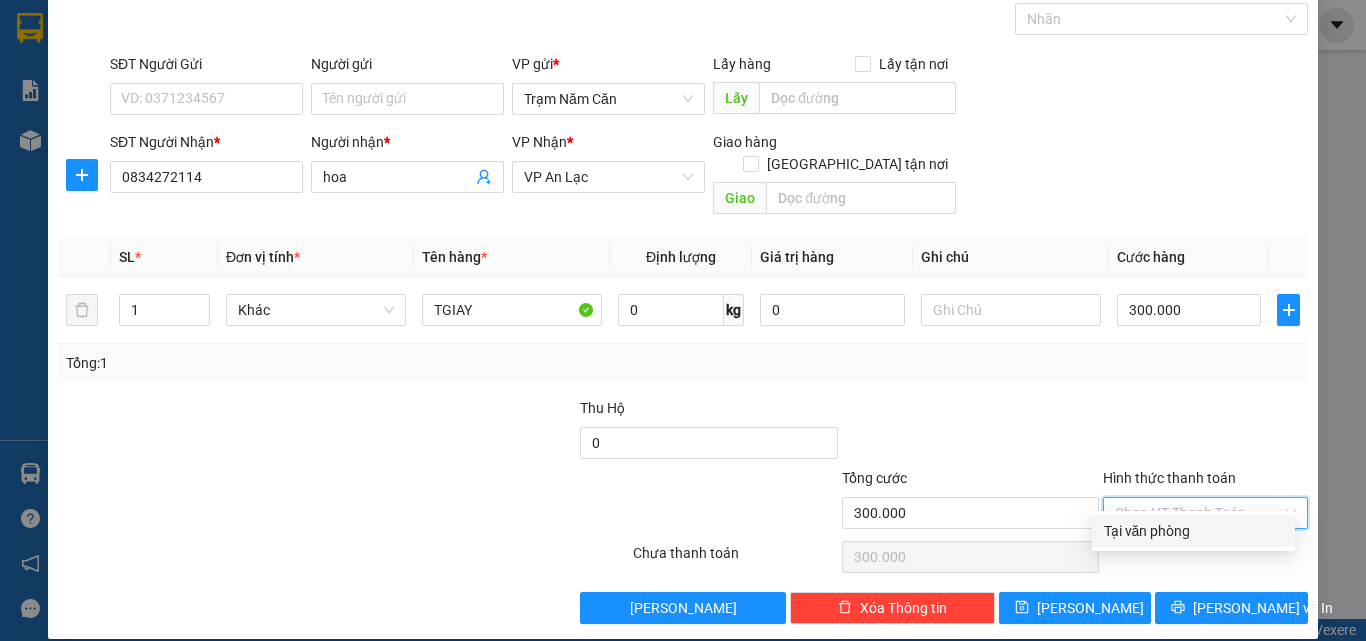 click on "Tại văn phòng" at bounding box center [1193, 531] 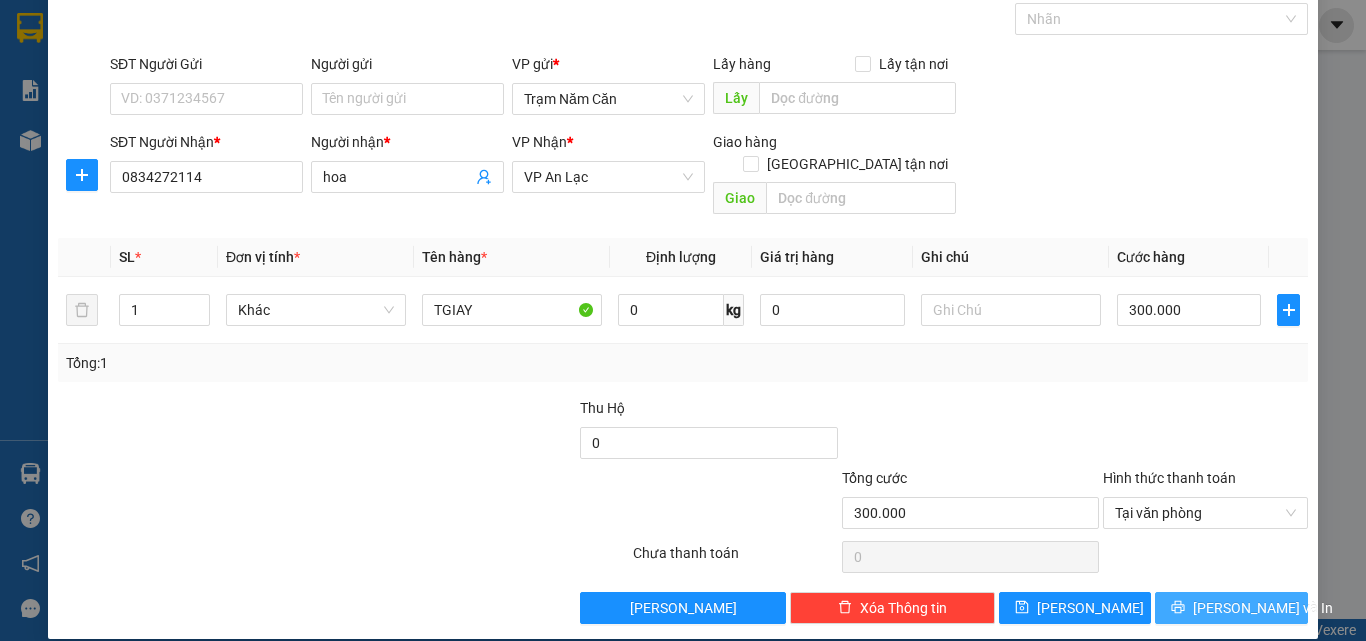 click on "[PERSON_NAME] và In" at bounding box center (1231, 608) 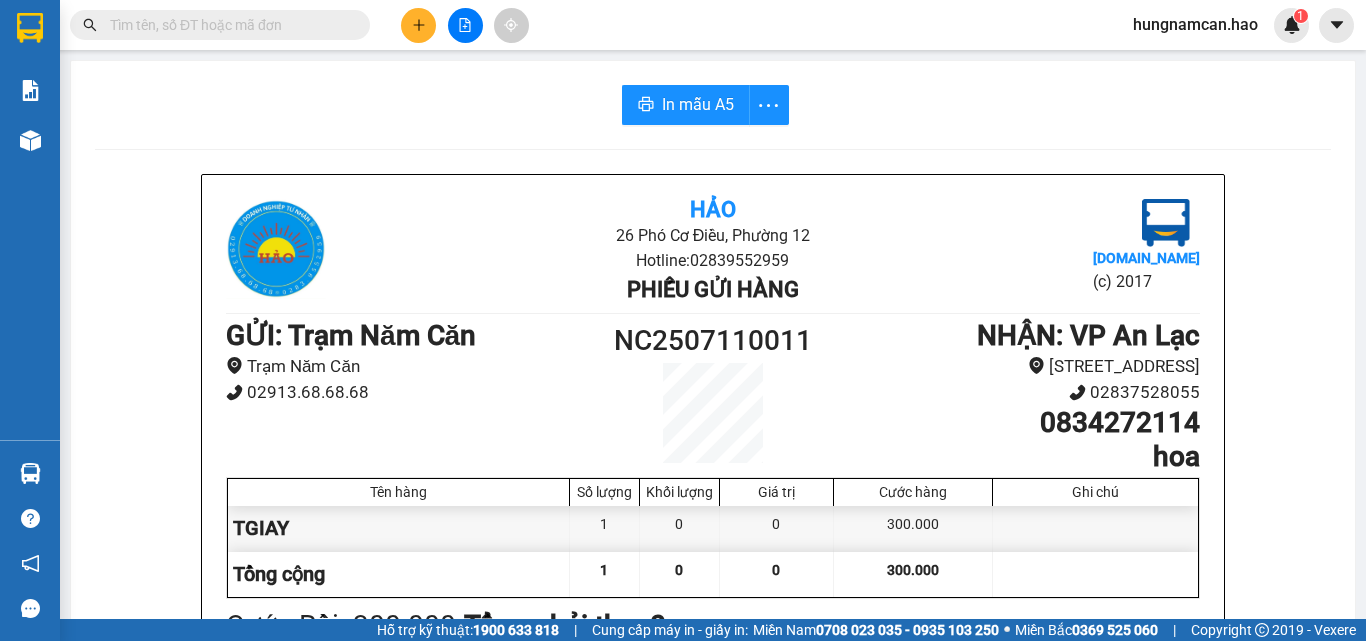 click 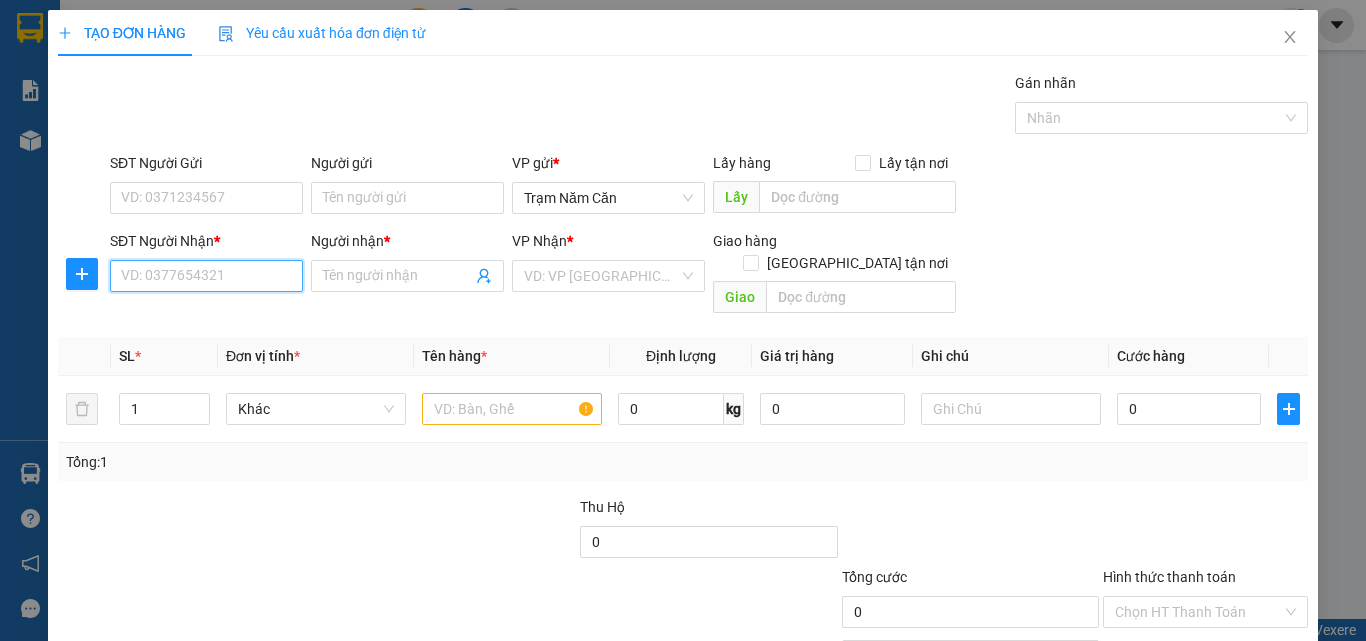 click on "SĐT Người Nhận  *" at bounding box center (206, 276) 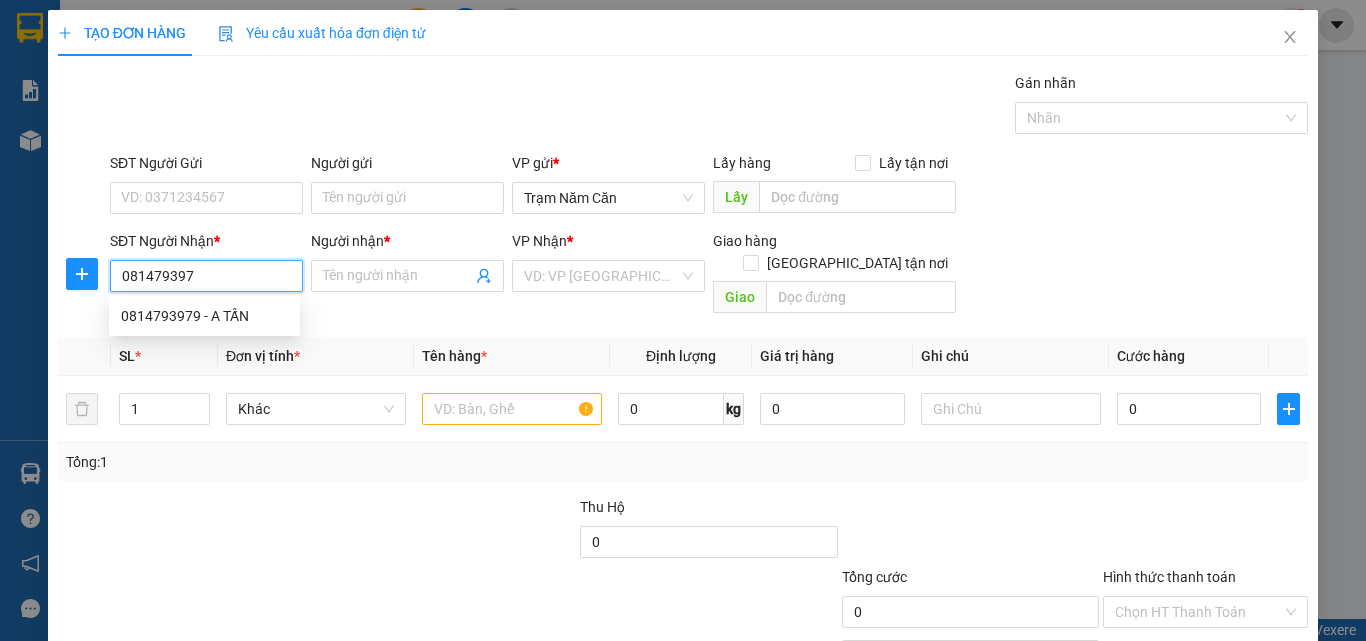 type on "0814793979" 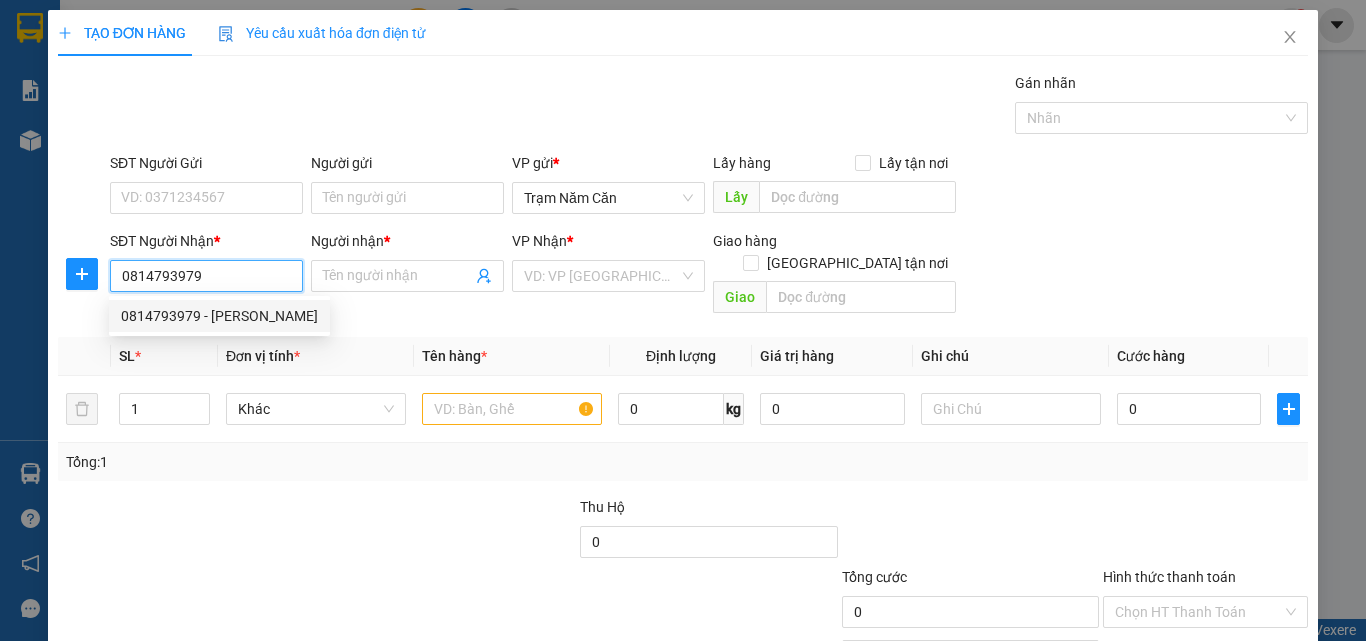 click on "0814793979 - TẤN" at bounding box center [219, 316] 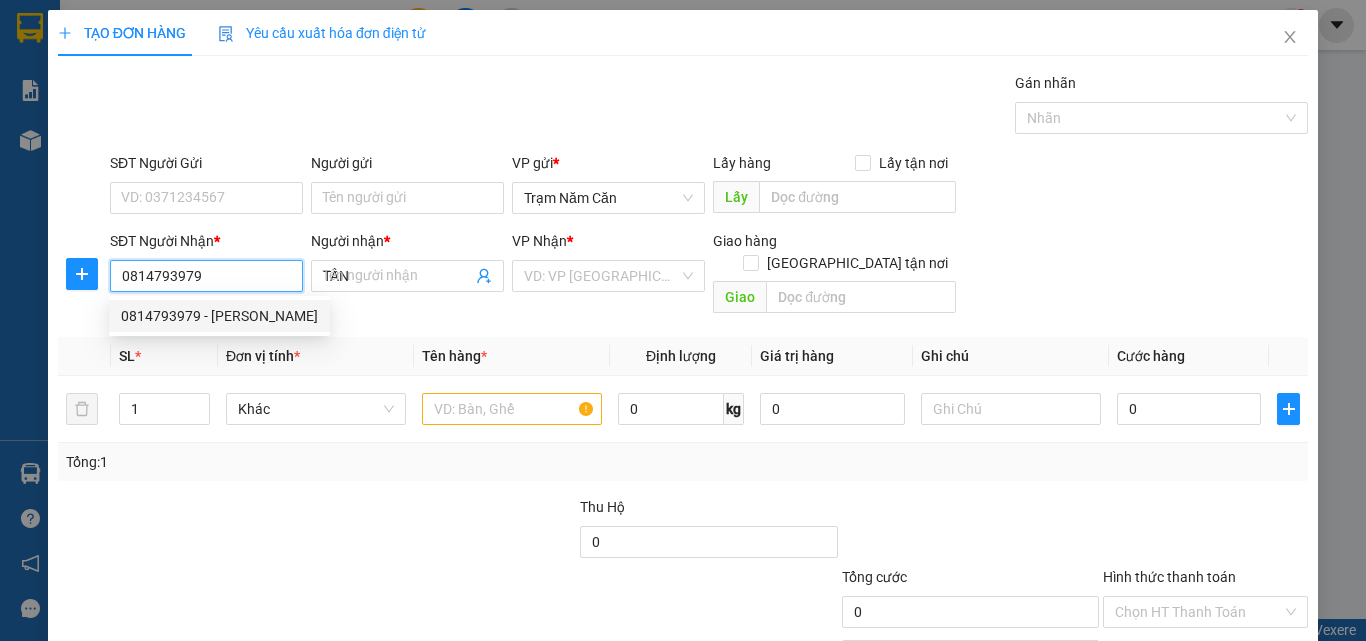 type on "50.000" 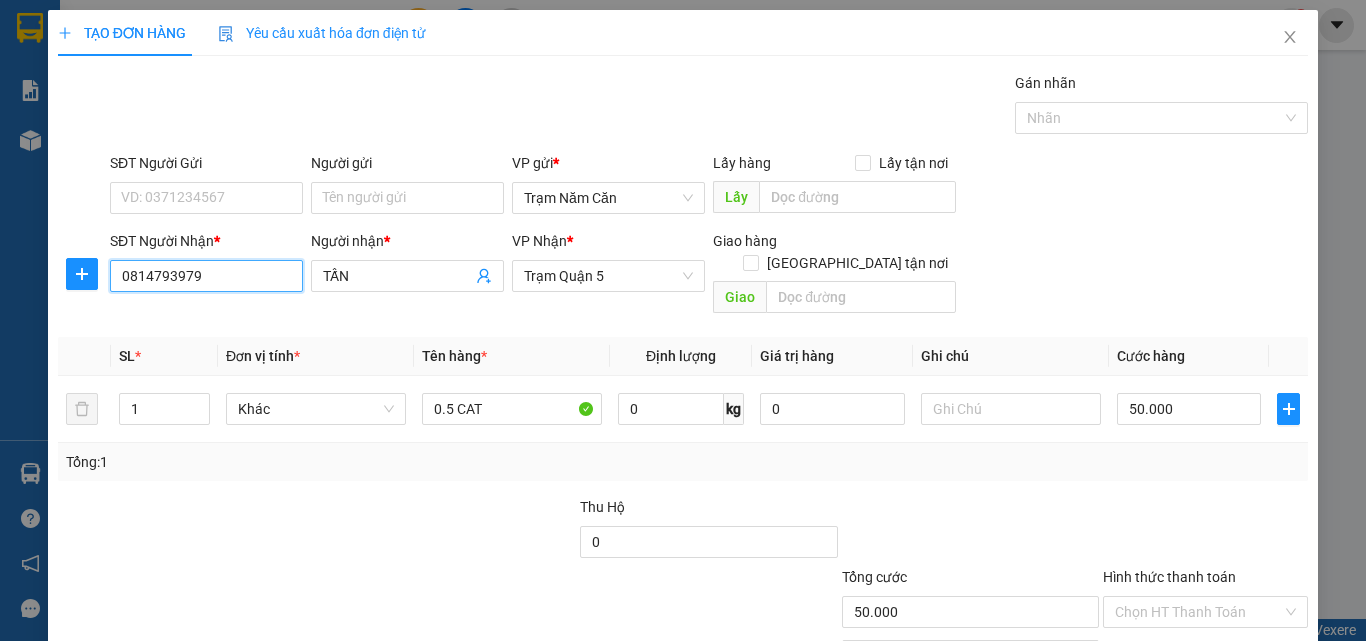 scroll, scrollTop: 99, scrollLeft: 0, axis: vertical 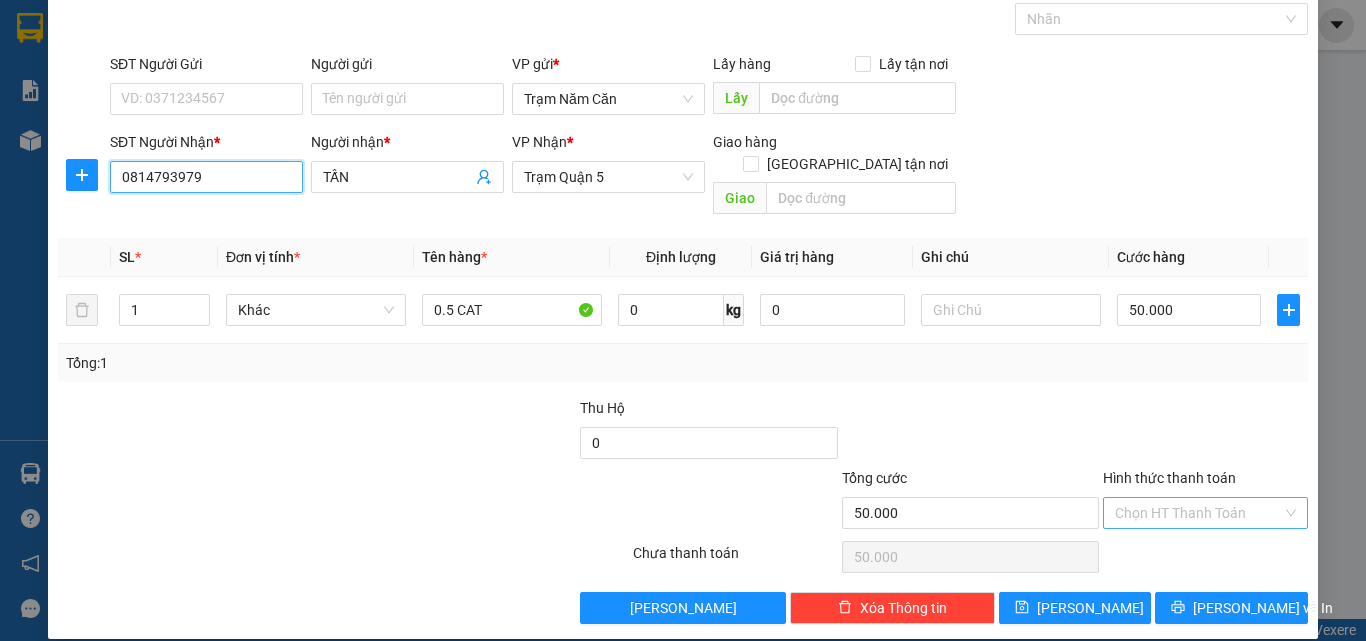 type on "0814793979" 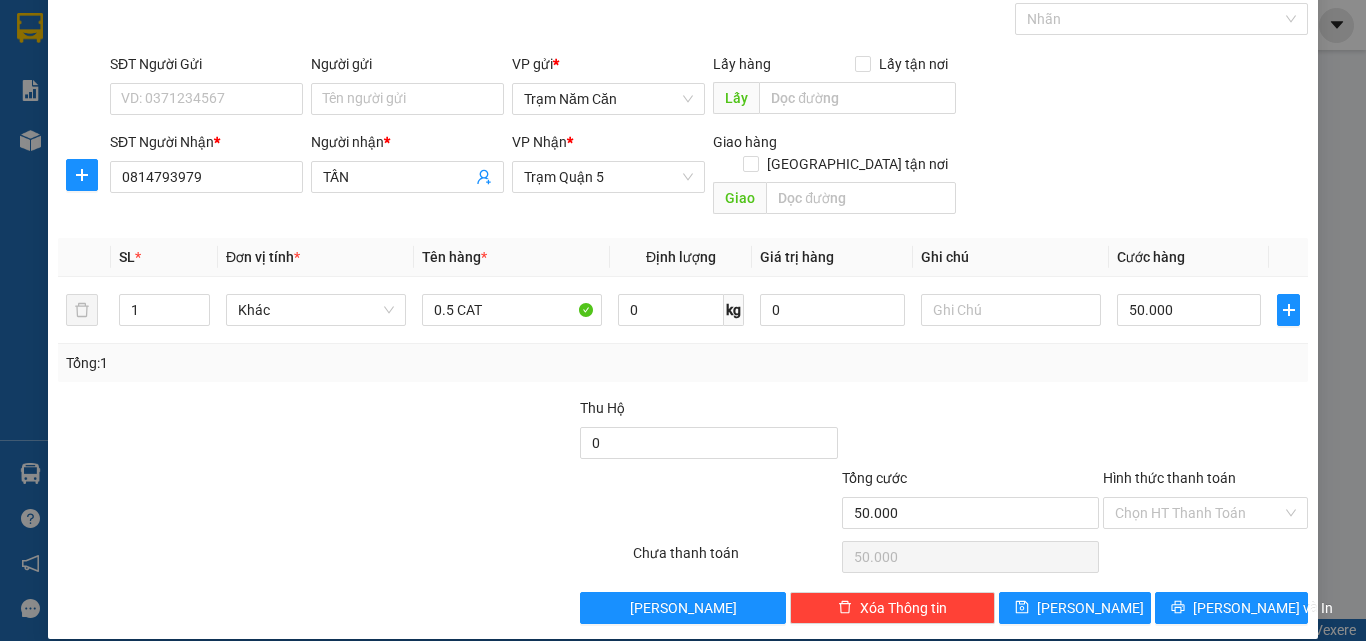 drag, startPoint x: 1192, startPoint y: 494, endPoint x: 1190, endPoint y: 507, distance: 13.152946 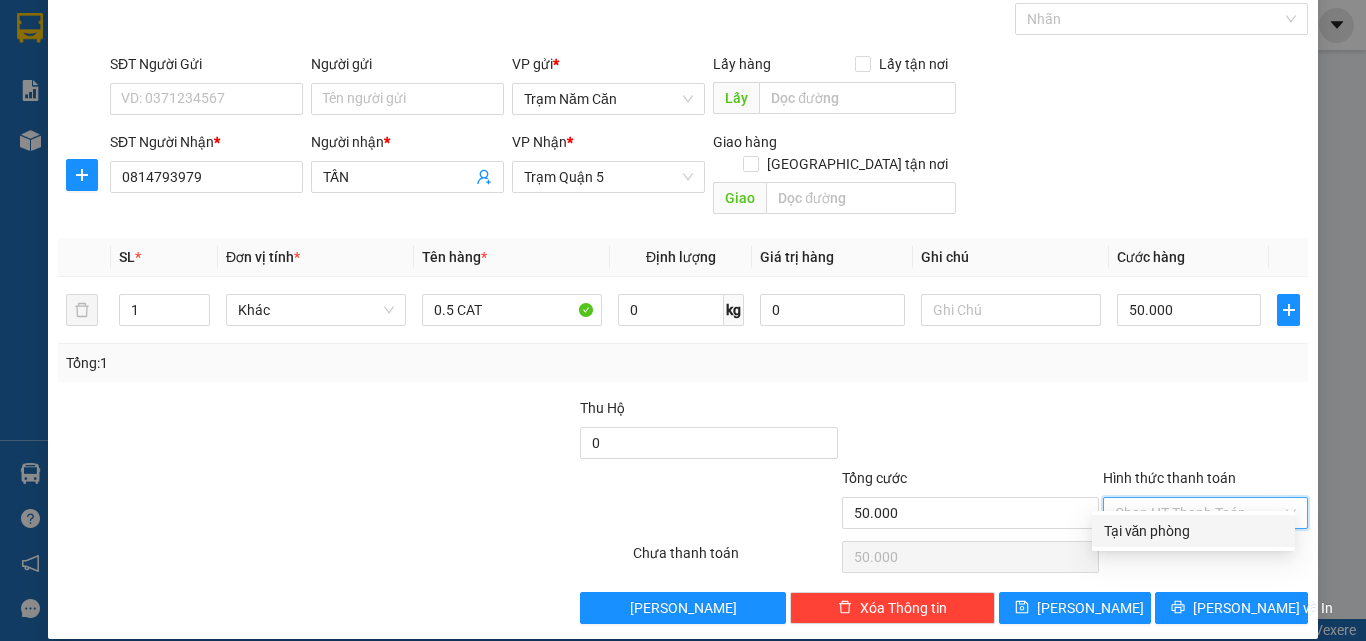 click on "Tại văn phòng" at bounding box center [1193, 531] 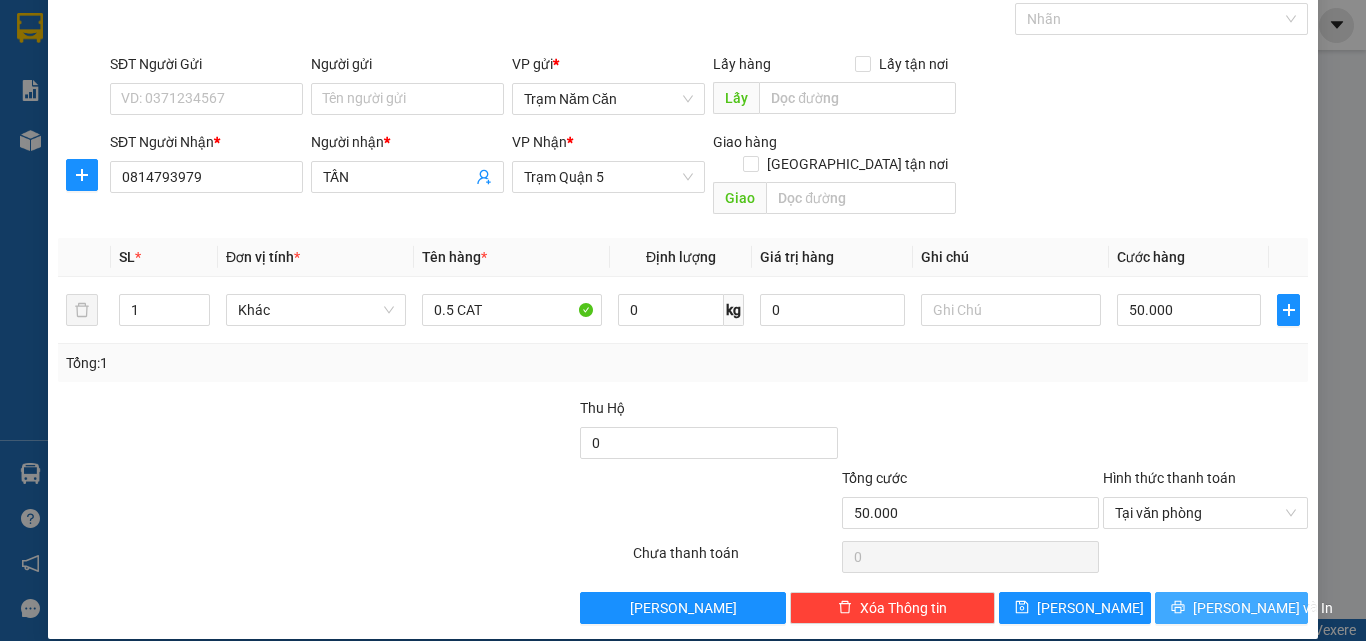 click on "[PERSON_NAME] và In" at bounding box center (1231, 608) 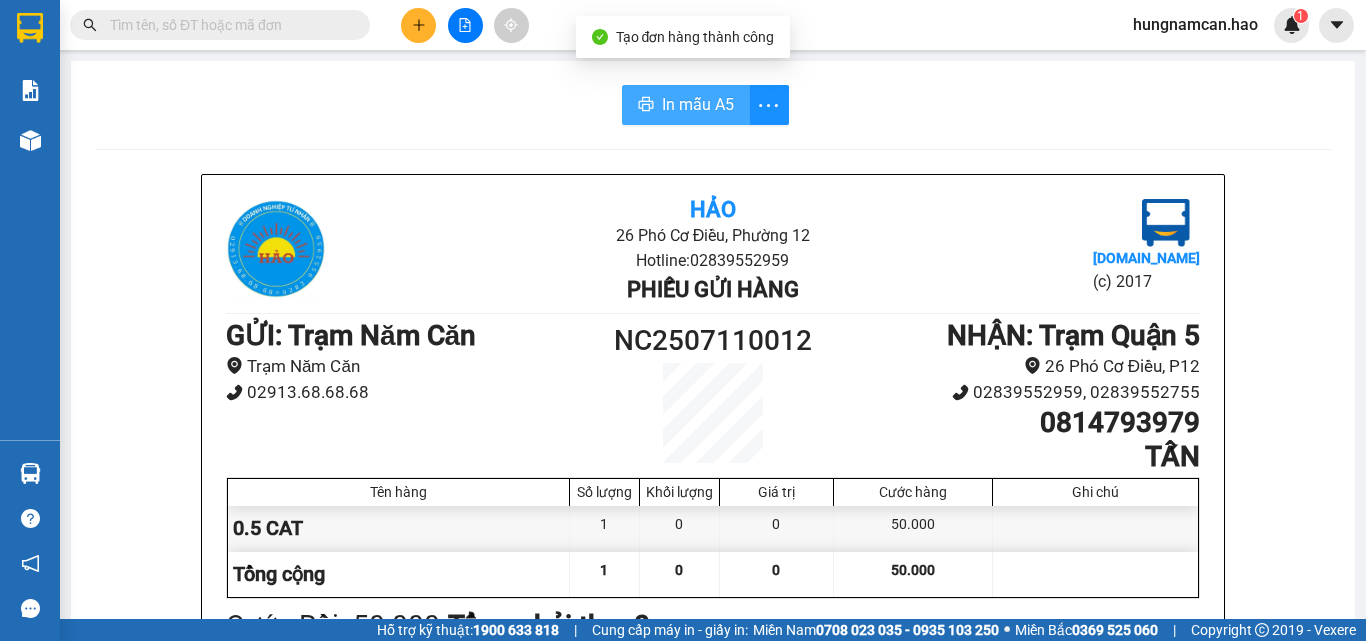 drag, startPoint x: 632, startPoint y: 103, endPoint x: 651, endPoint y: 103, distance: 19 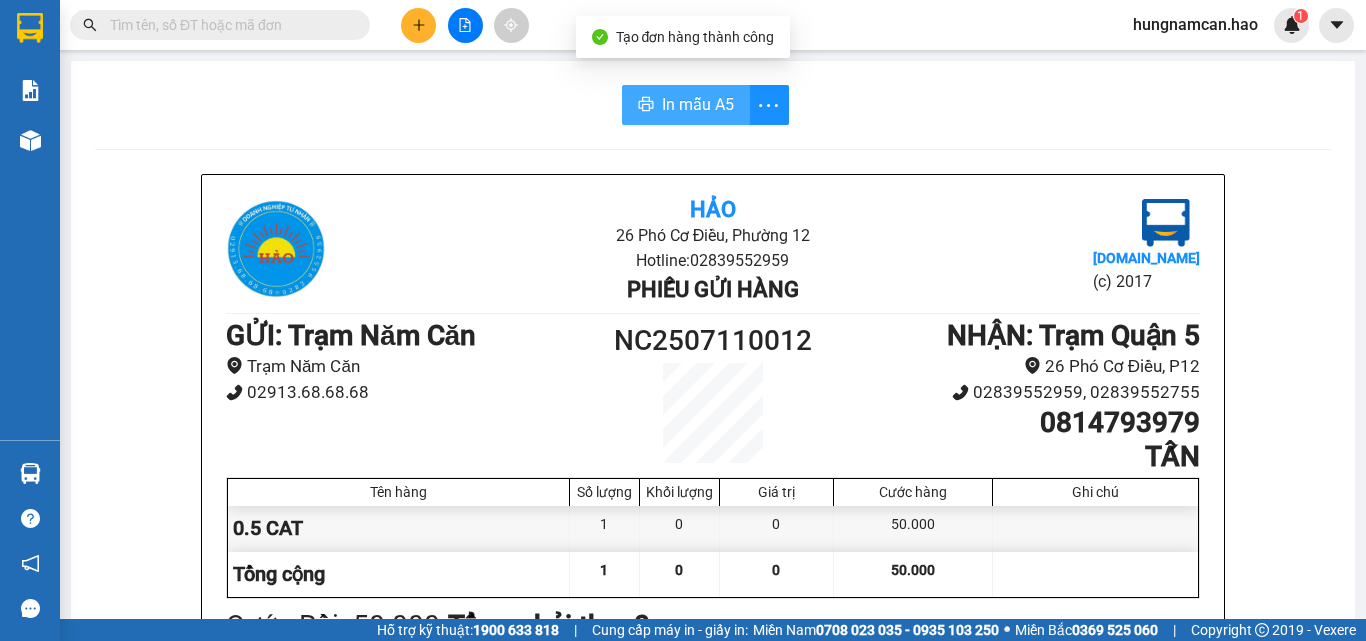 scroll, scrollTop: 0, scrollLeft: 0, axis: both 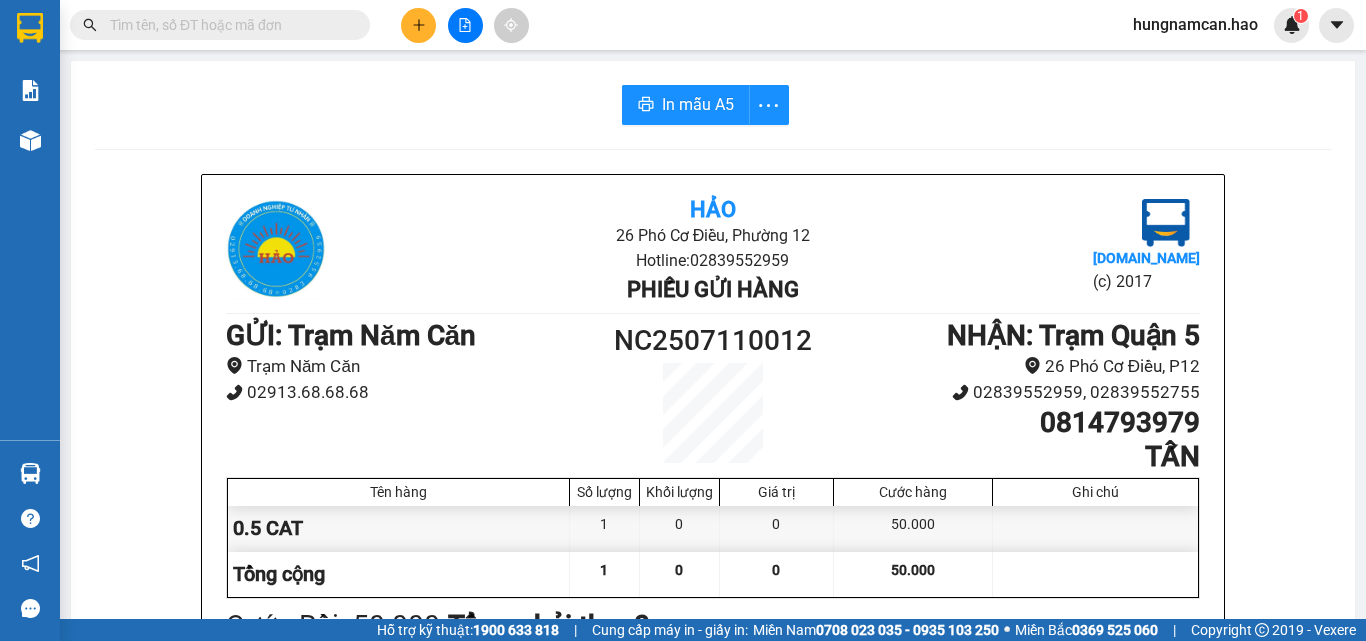 click at bounding box center [418, 25] 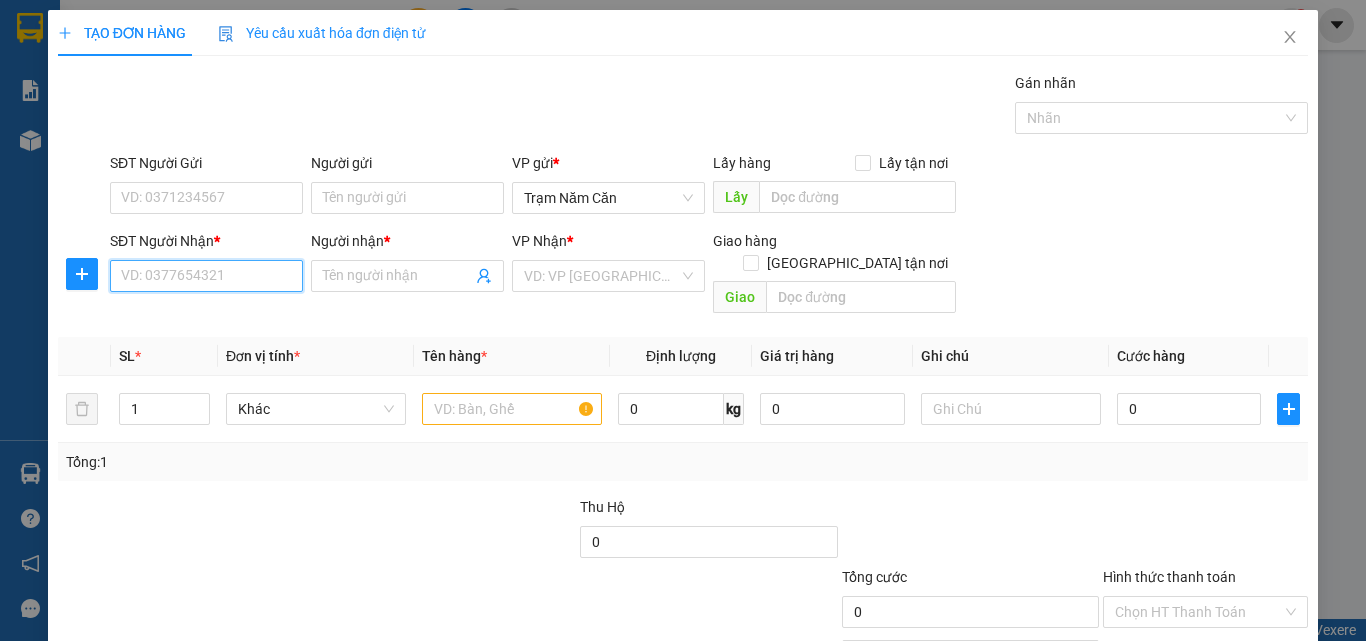 click on "SĐT Người Nhận  *" at bounding box center [206, 276] 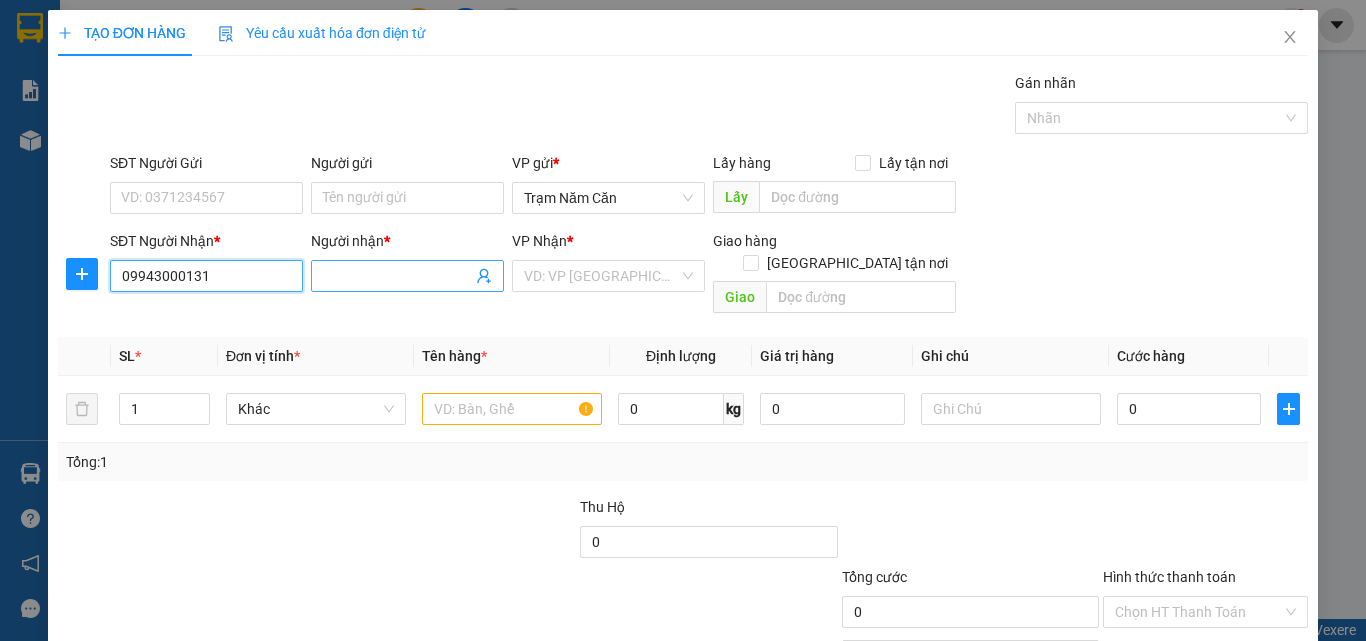 type on "09943000131" 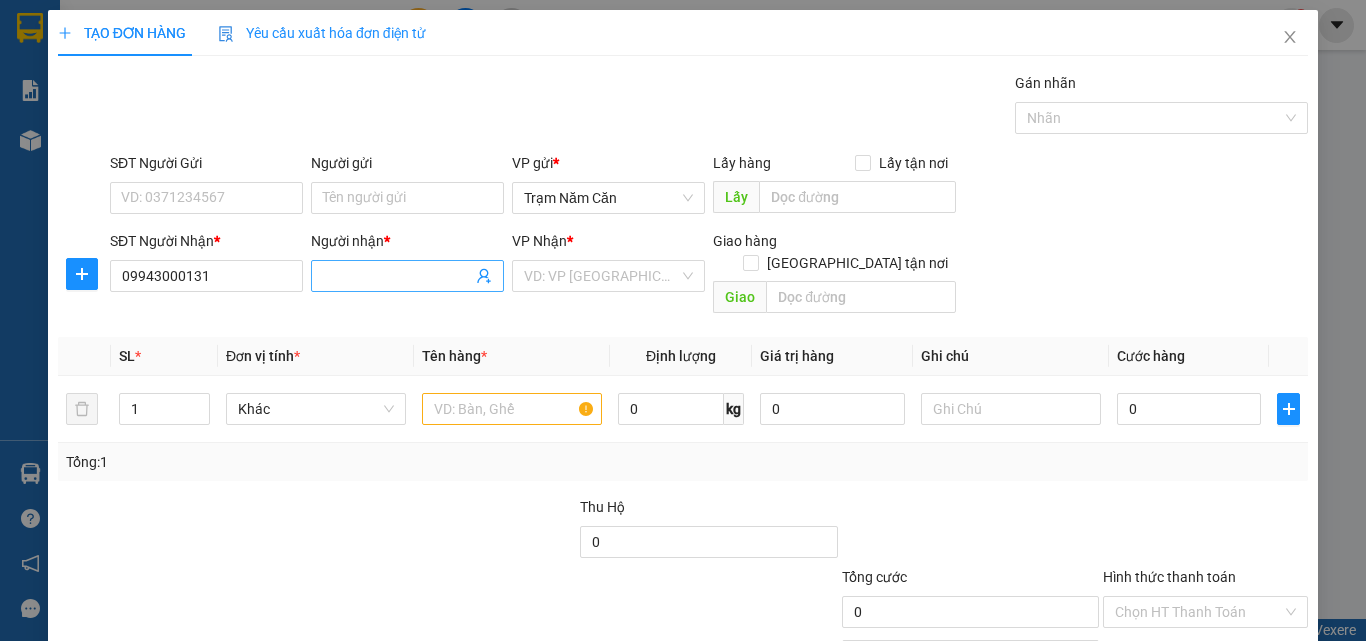 click at bounding box center (407, 276) 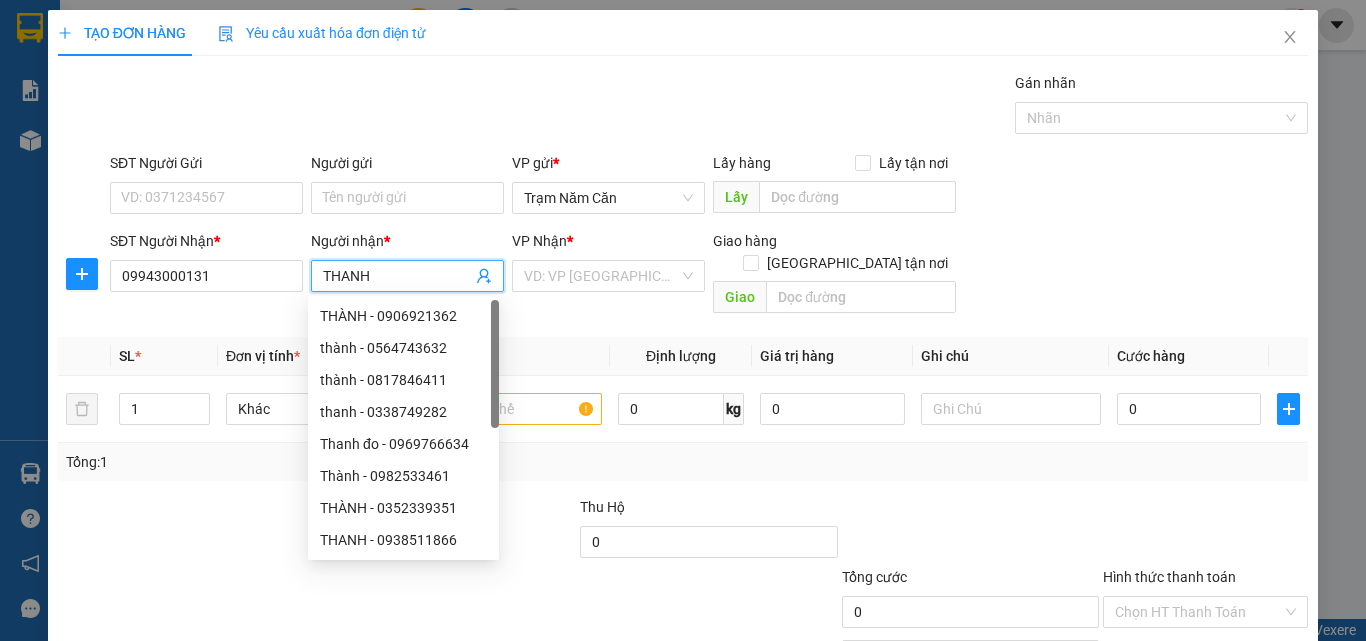 type on "THANH" 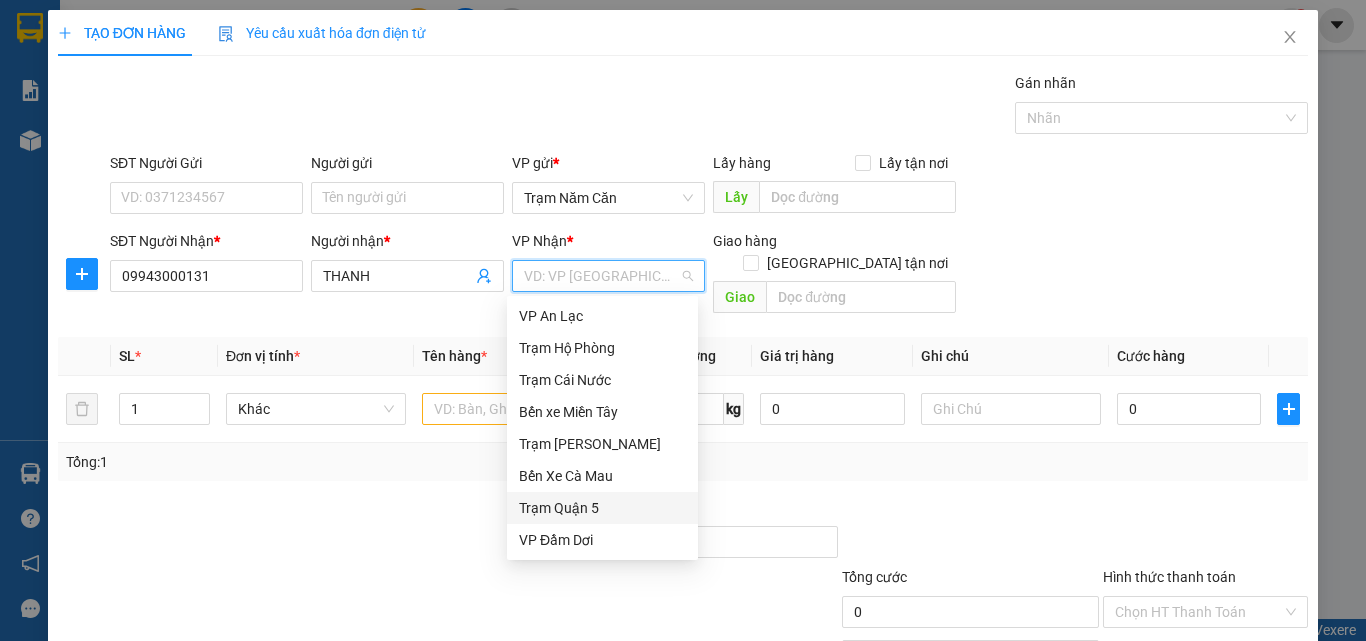 click on "Trạm Quận 5" at bounding box center (602, 508) 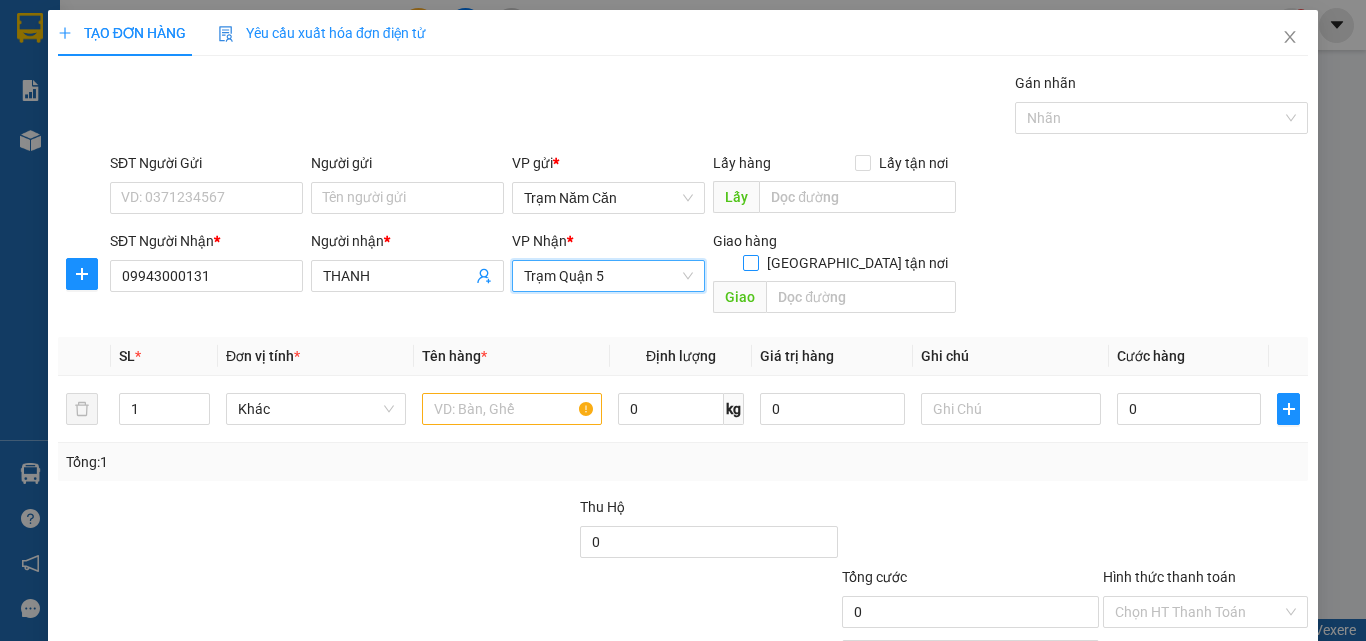 click at bounding box center [751, 263] 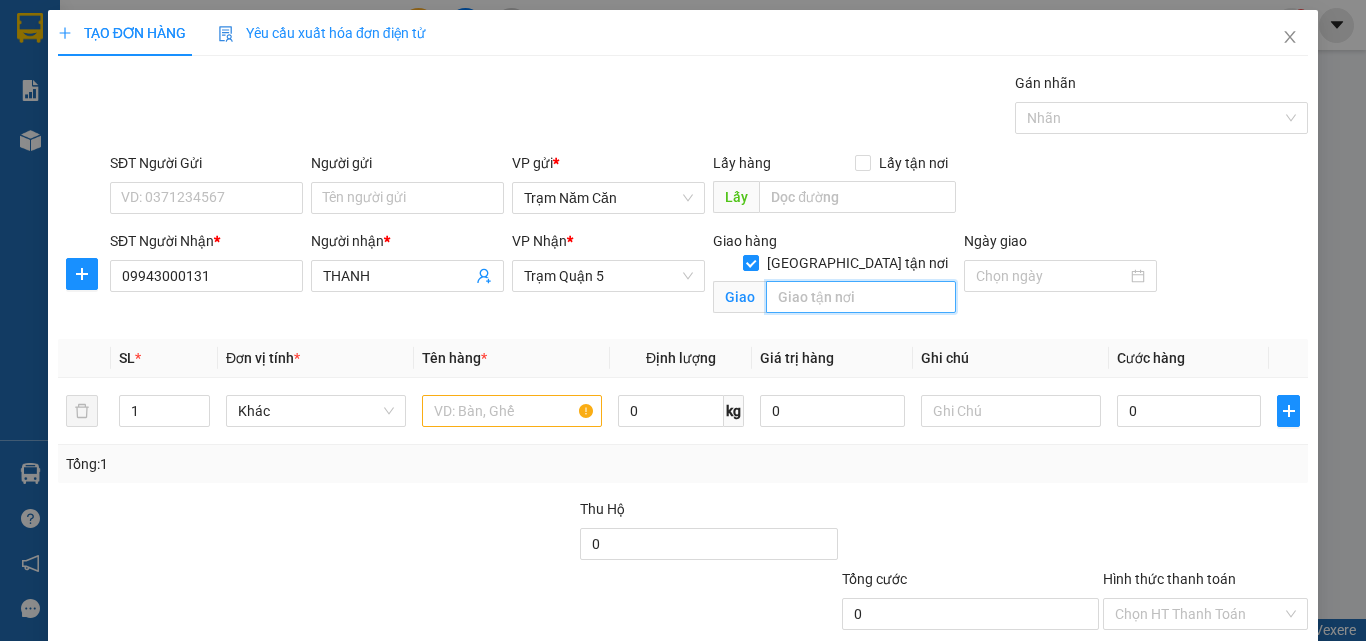 click at bounding box center [861, 297] 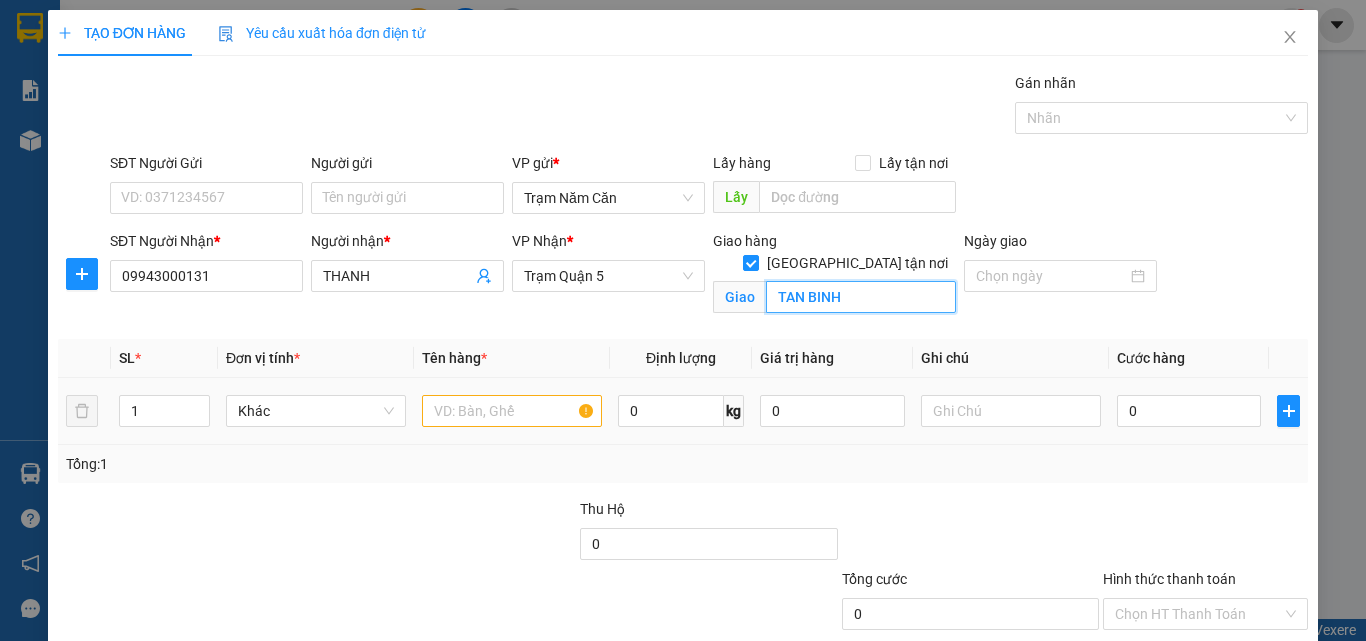 type on "TAN BINH" 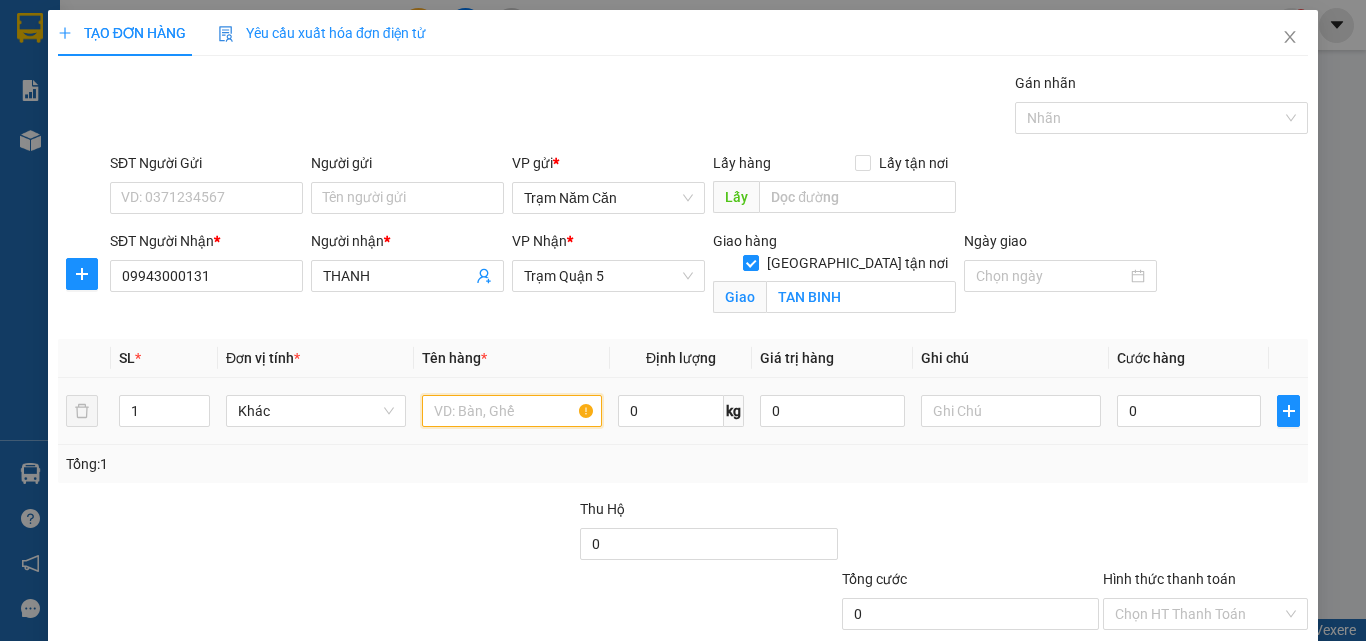 click at bounding box center [512, 411] 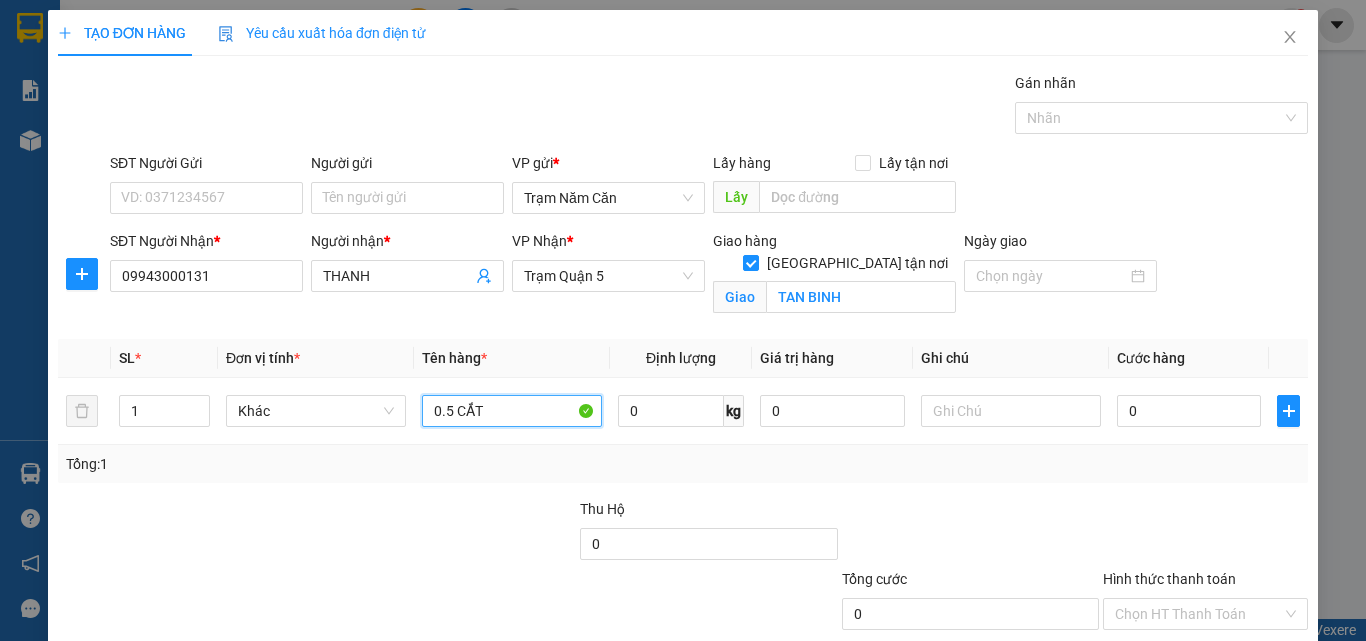type on "0.5 CẮT" 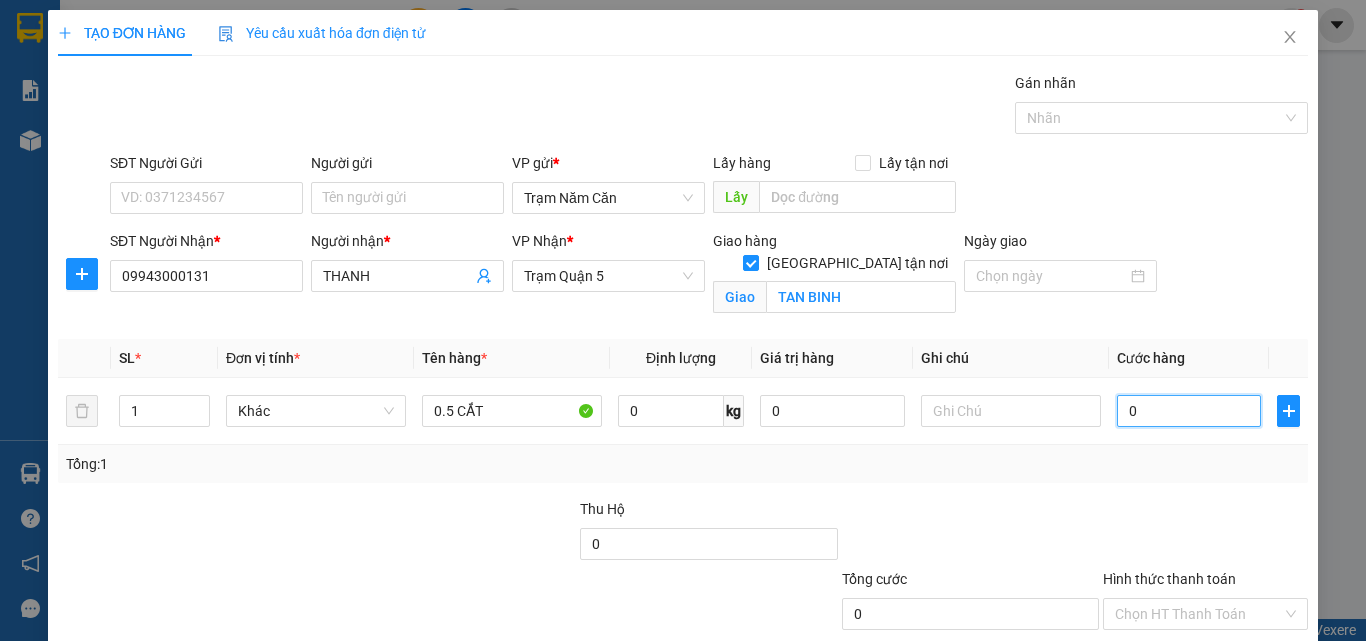type on "04" 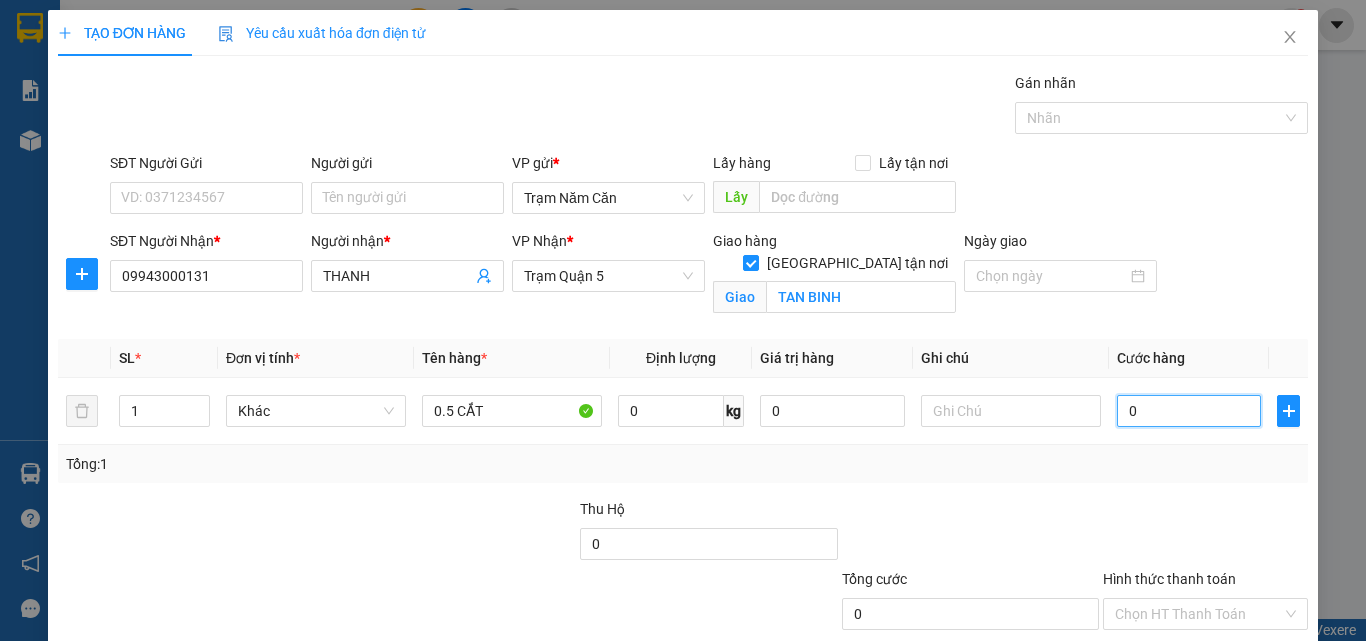type on "4" 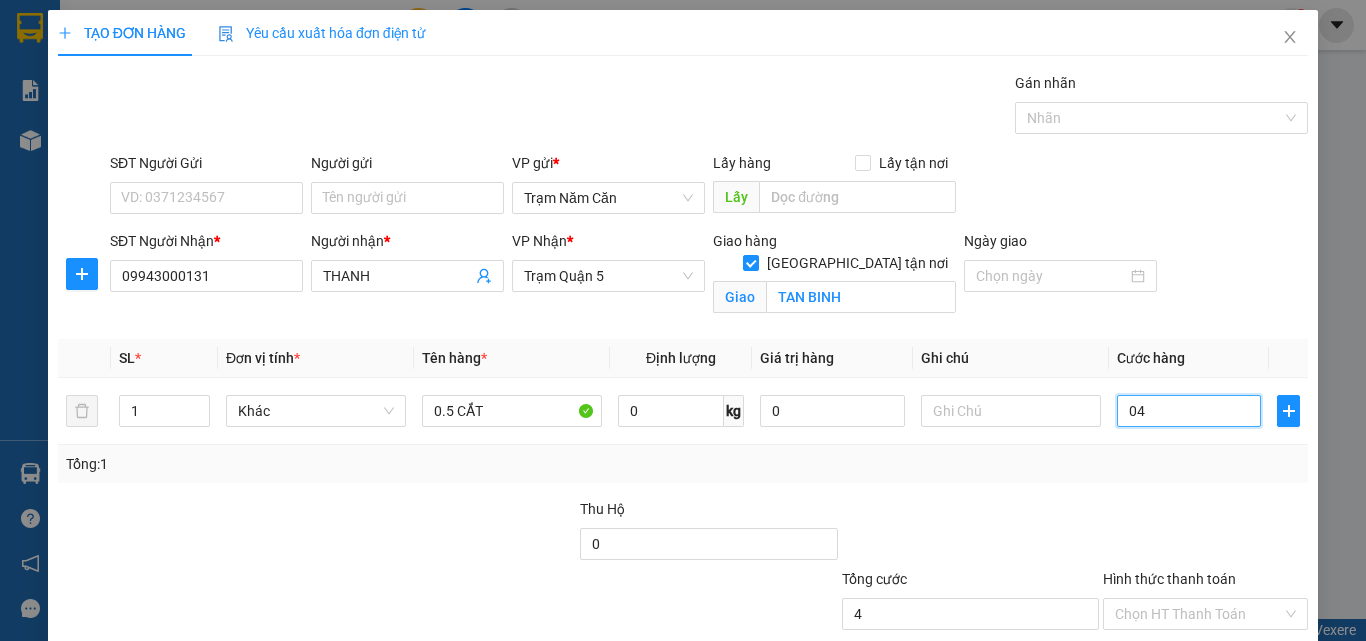 type on "040" 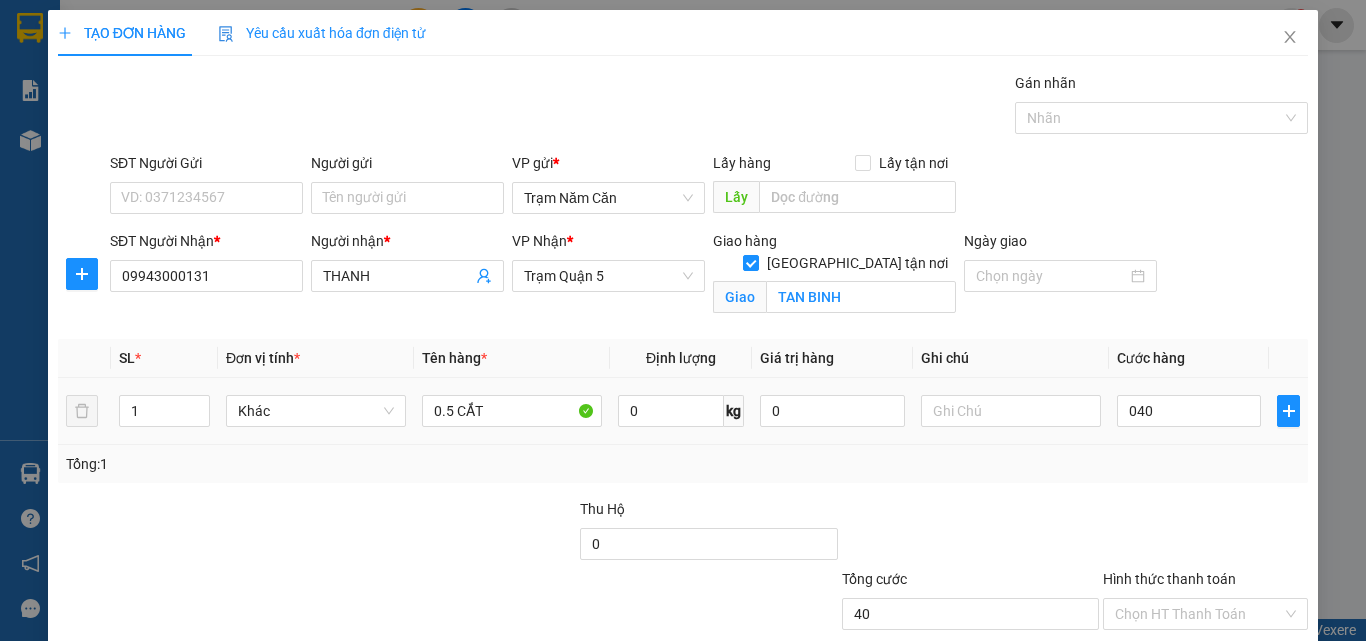 type on "40.000" 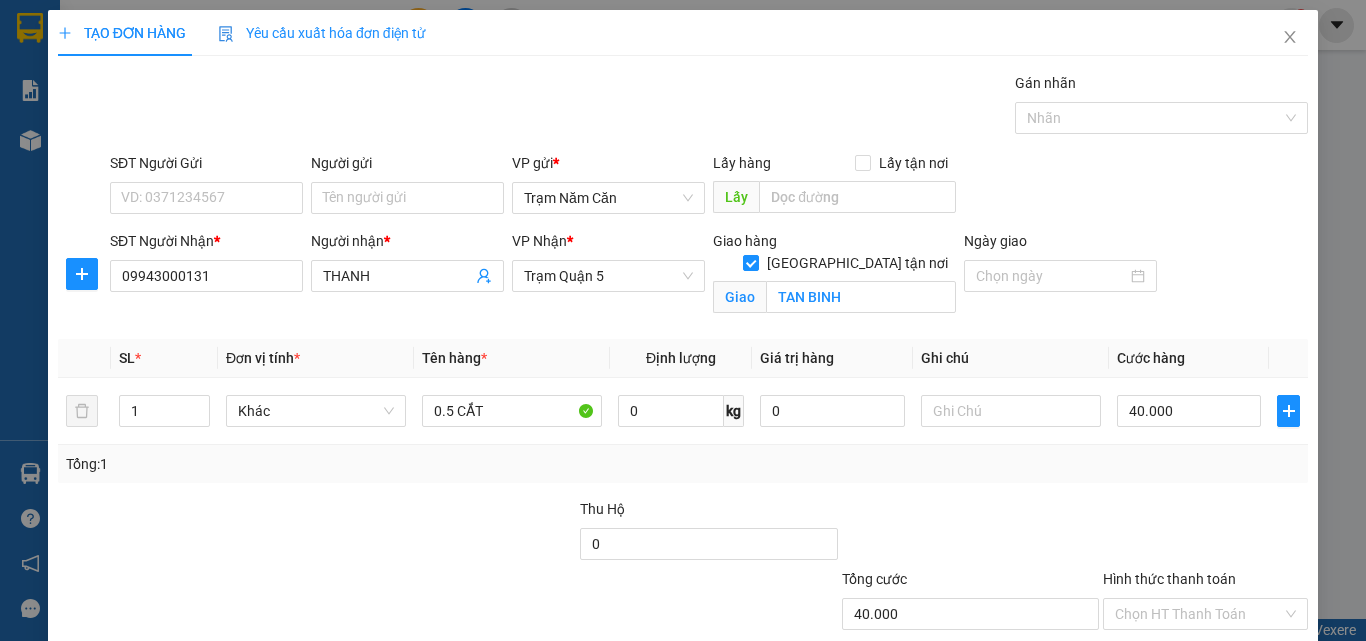 click on "Transit Pickup Surcharge Ids Transit Deliver Surcharge Ids Transit Deliver Surcharge Transit Deliver Surcharge Gán nhãn   Nhãn SĐT Người Gửi VD: 0371234567 Người gửi Tên người gửi VP gửi  * Trạm Năm Căn Lấy hàng Lấy tận nơi Lấy SĐT Người Nhận  * 09943000131 Người nhận  * THANH VP Nhận  * Trạm Quận 5 Giao hàng Giao tận nơi Giao TAN BINH Ngày giao SL  * Đơn vị tính  * Tên hàng  * Định lượng Giá trị hàng Ghi chú Cước hàng                   1 Khác 0.5 CẮT 0 kg 0 40.000 Tổng:  1 Thu Hộ 0 Tổng cước 40.000 Hình thức thanh toán Chọn HT Thanh Toán Số tiền thu trước 0 Chưa thanh toán 40.000 Chọn HT Thanh Toán Lưu nháp Xóa Thông tin Lưu Lưu và In" at bounding box center (683, 398) 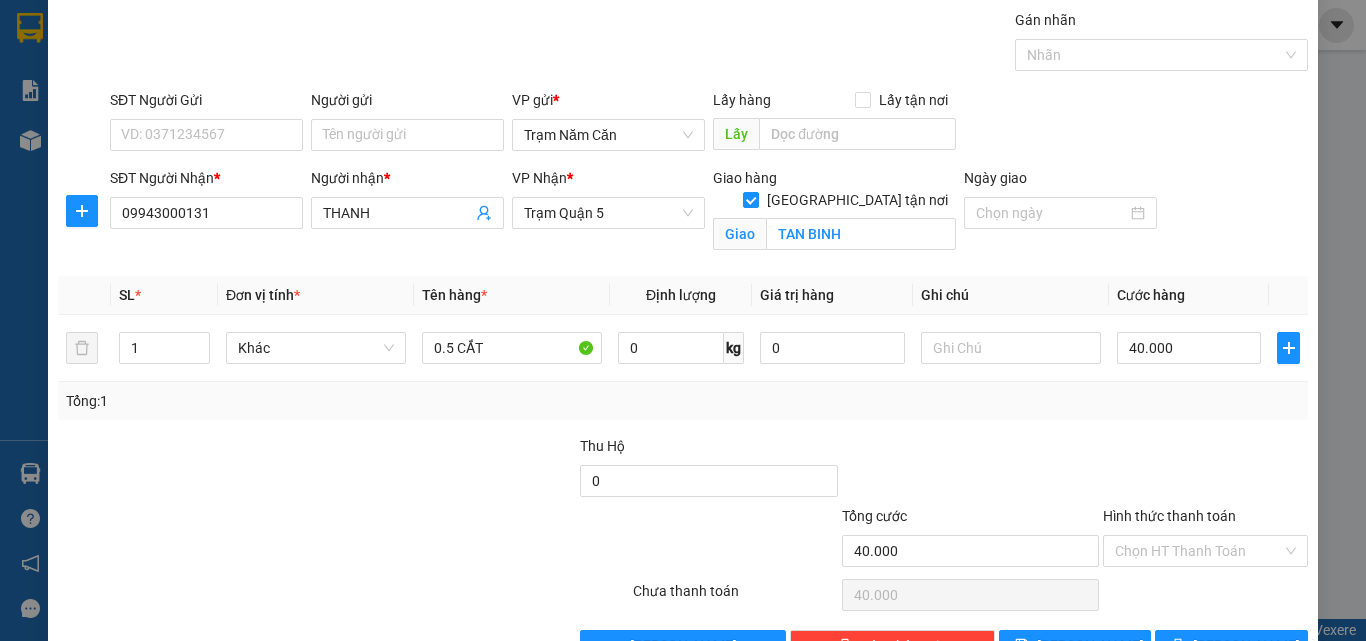 scroll, scrollTop: 123, scrollLeft: 0, axis: vertical 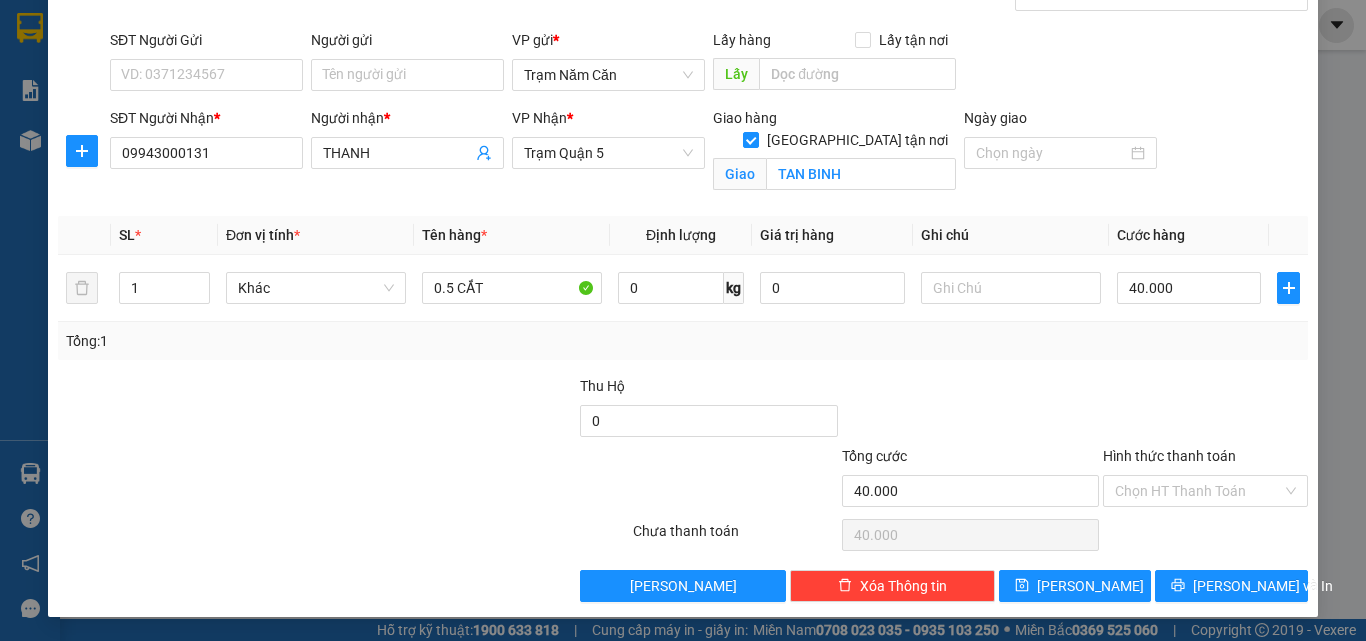 click on "TẠO ĐƠN HÀNG Yêu cầu xuất hóa đơn điện tử Transit Pickup Surcharge Ids Transit Deliver Surcharge Ids Transit Deliver Surcharge Transit Deliver Surcharge Gán nhãn   Nhãn SĐT Người Gửi VD: 0371234567 Người gửi Tên người gửi VP gửi  * Trạm Năm Căn Lấy hàng Lấy tận nơi Lấy SĐT Người Nhận  * 09943000131 Người nhận  * THANH VP Nhận  * Trạm Quận 5 Giao hàng Giao tận nơi Giao TAN BINH Ngày giao SL  * Đơn vị tính  * Tên hàng  * Định lượng Giá trị hàng Ghi chú Cước hàng                   1 Khác 0.5 CẮT 0 kg 0 40.000 Tổng:  1 Thu Hộ 0 Tổng cước 40.000 Hình thức thanh toán Chọn HT Thanh Toán Số tiền thu trước 0 Chưa thanh toán 40.000 Chọn HT Thanh Toán Lưu nháp Xóa Thông tin Lưu Lưu và In" at bounding box center [683, 252] 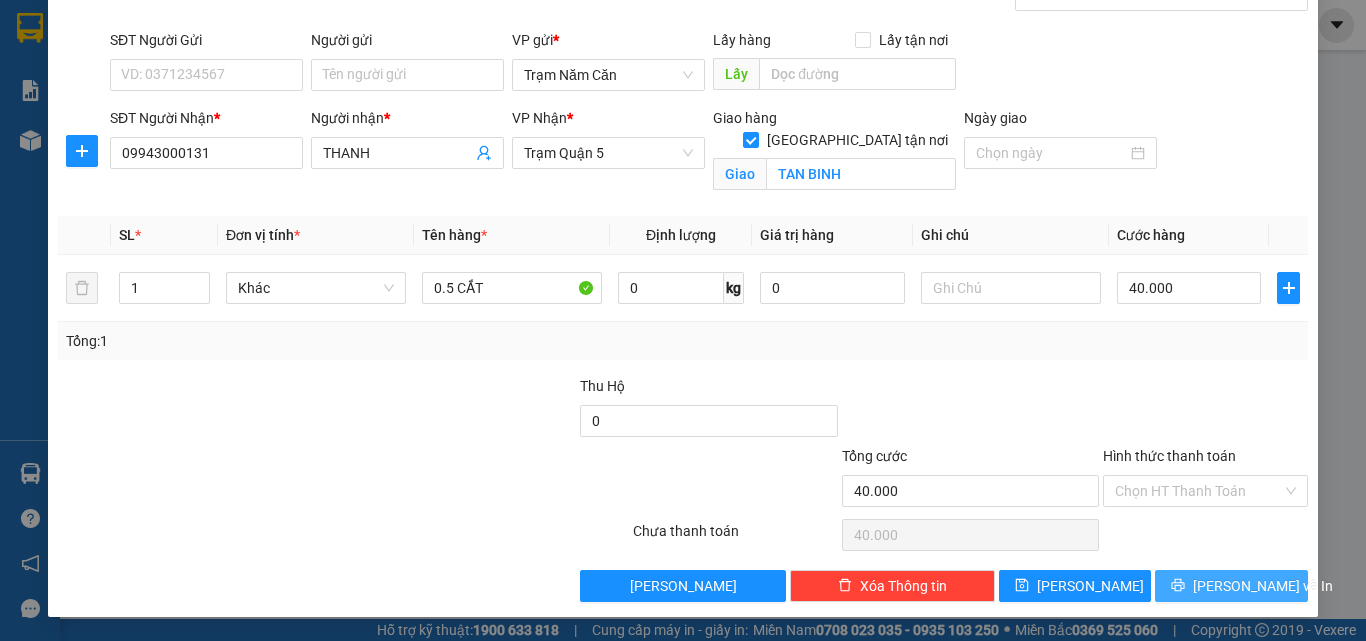 click on "[PERSON_NAME] và In" at bounding box center [1263, 586] 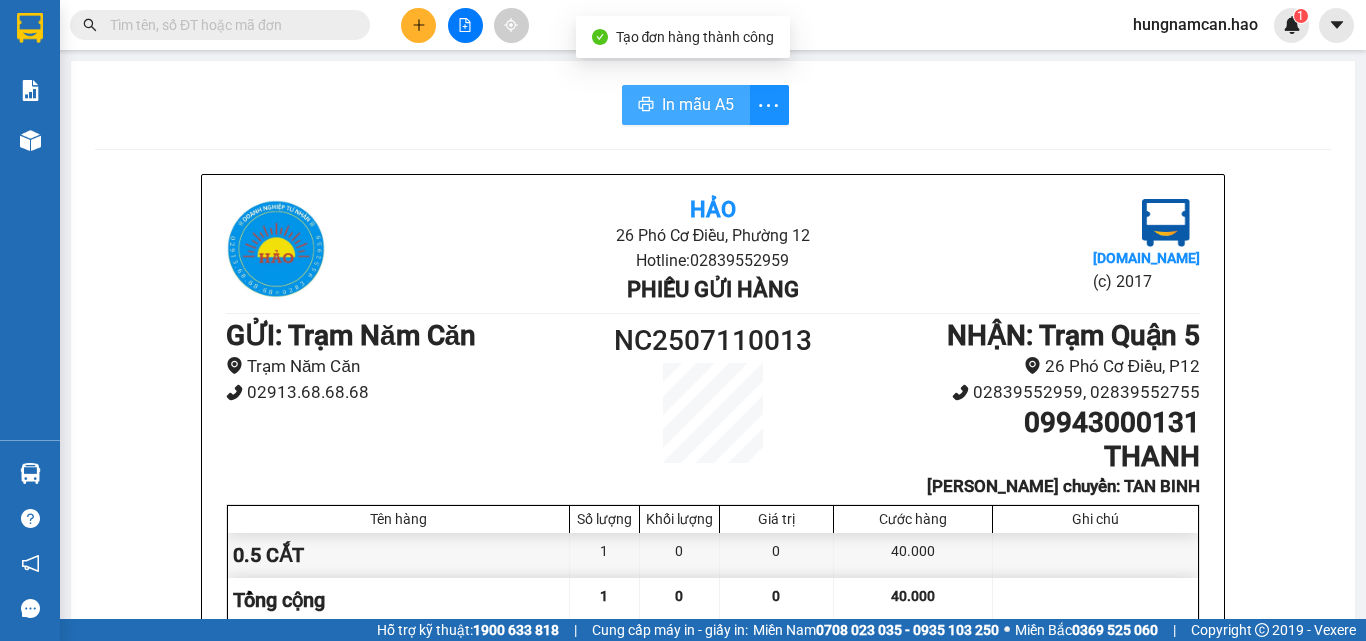 click on "In mẫu A5" at bounding box center (698, 104) 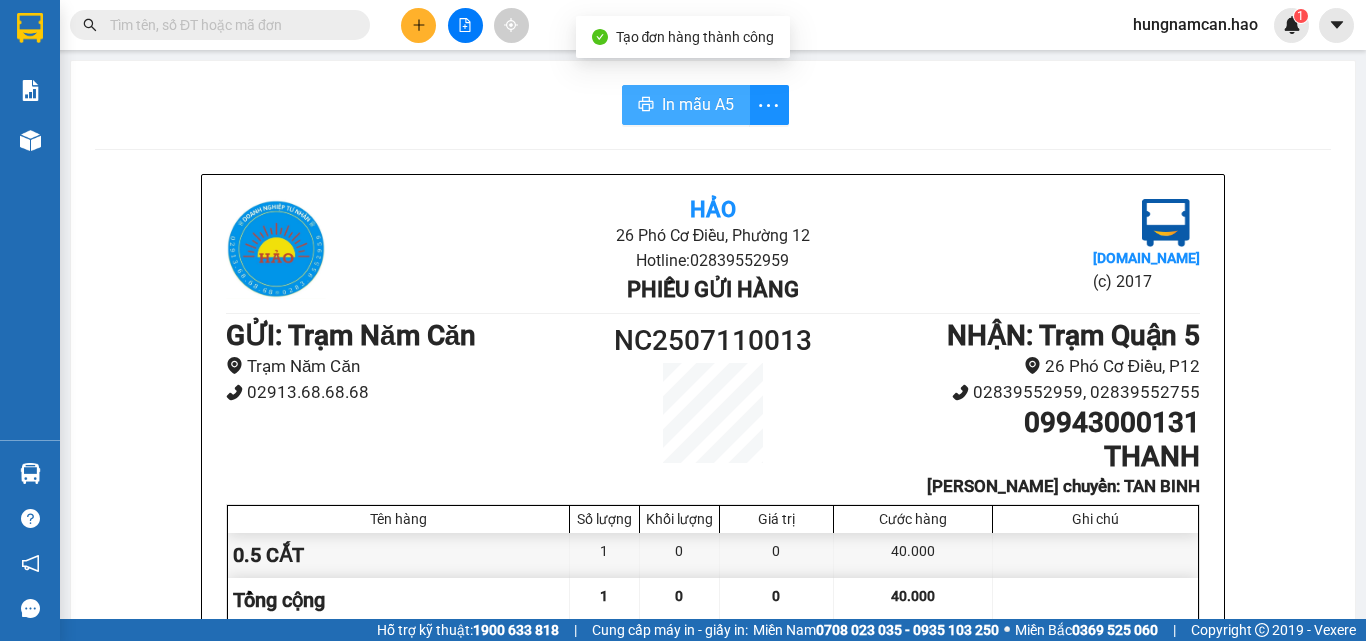 scroll, scrollTop: 0, scrollLeft: 0, axis: both 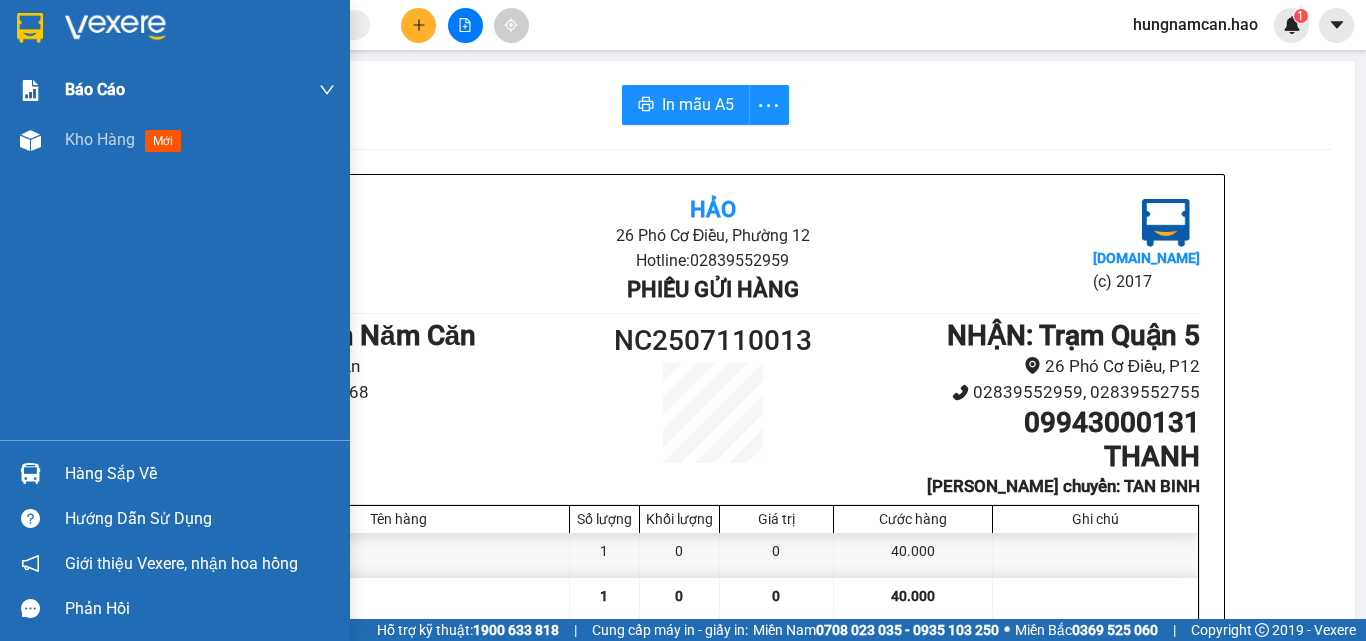 drag, startPoint x: 36, startPoint y: 150, endPoint x: 277, endPoint y: 91, distance: 248.11691 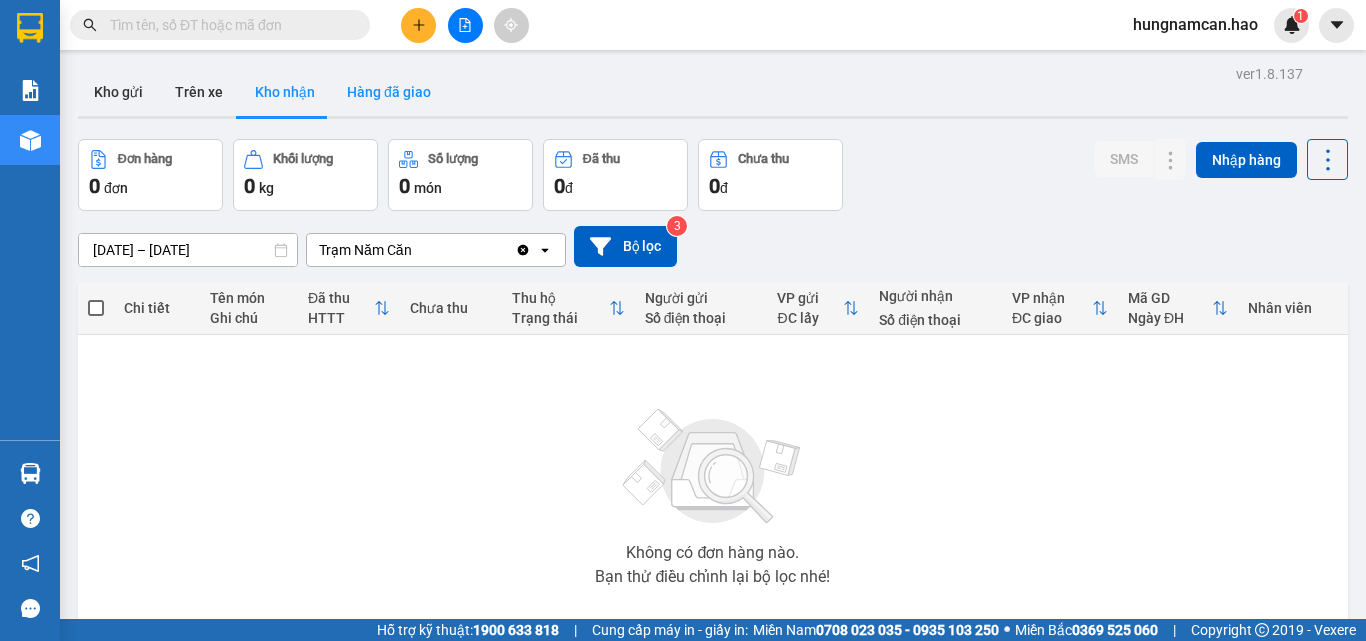 click on "Hàng đã giao" at bounding box center (389, 92) 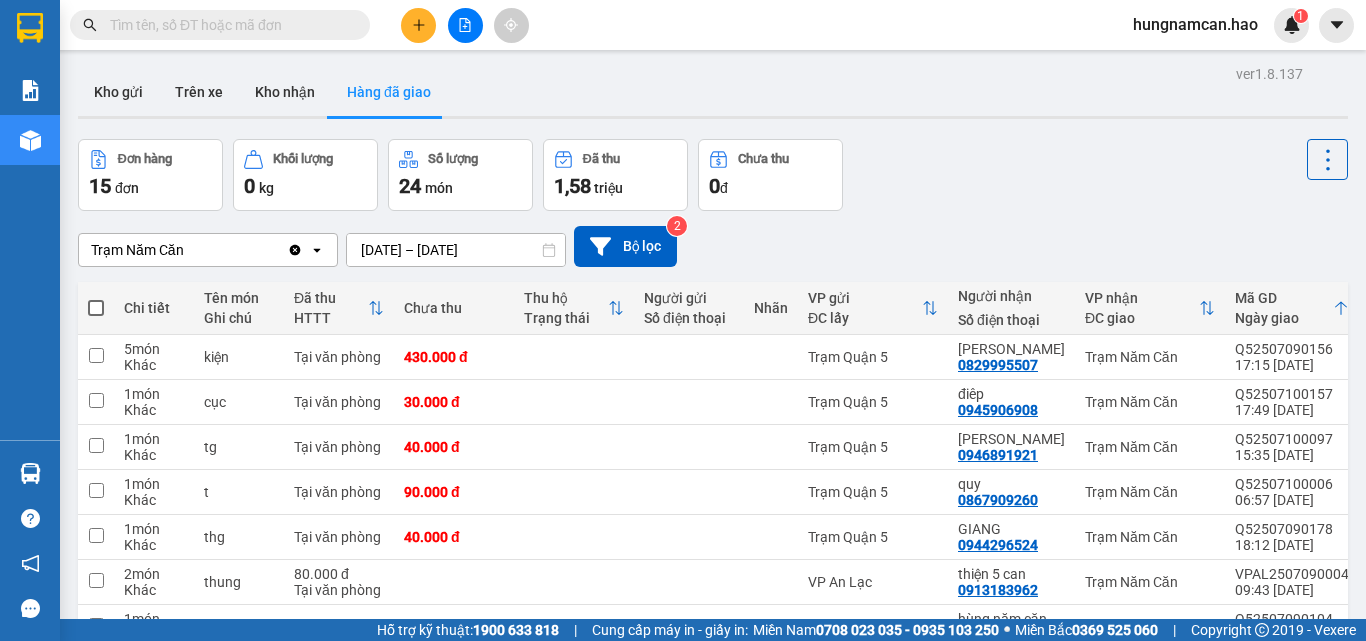 click on "Kết quả tìm kiếm ( 0 )  Bộ lọc  Thuộc VP này Ngày tạo đơn gần nhất No Data hungnamcan.hao 1" at bounding box center [683, 25] 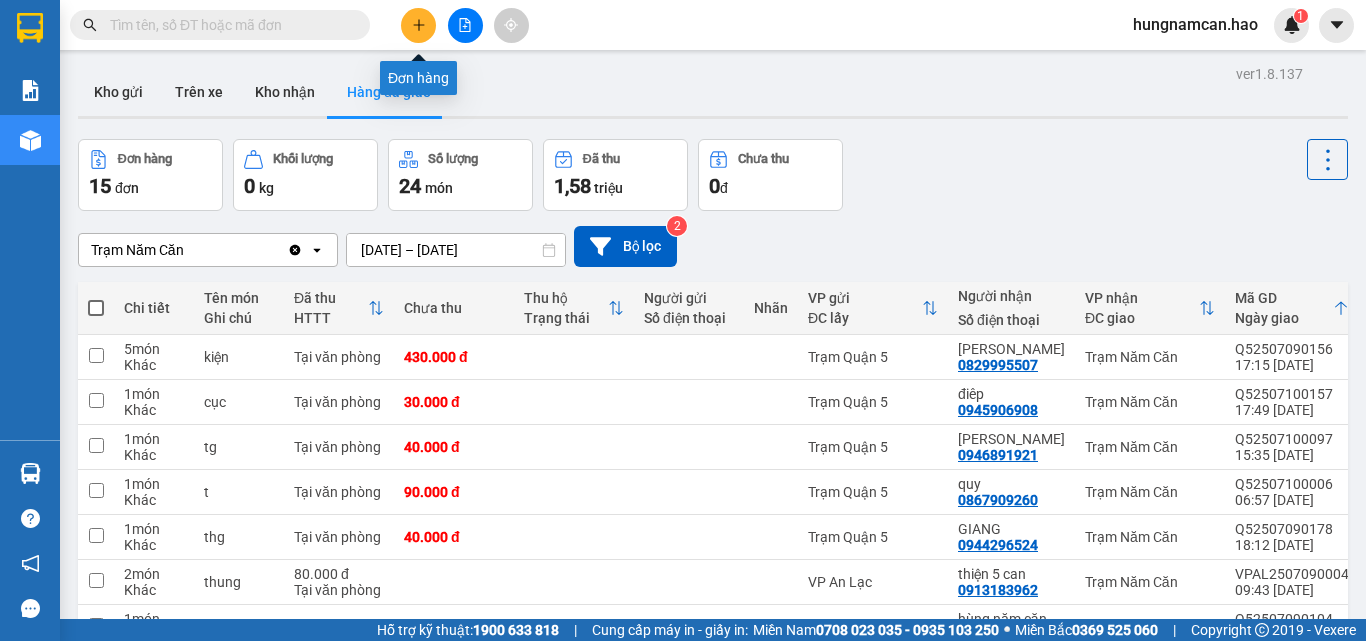 click 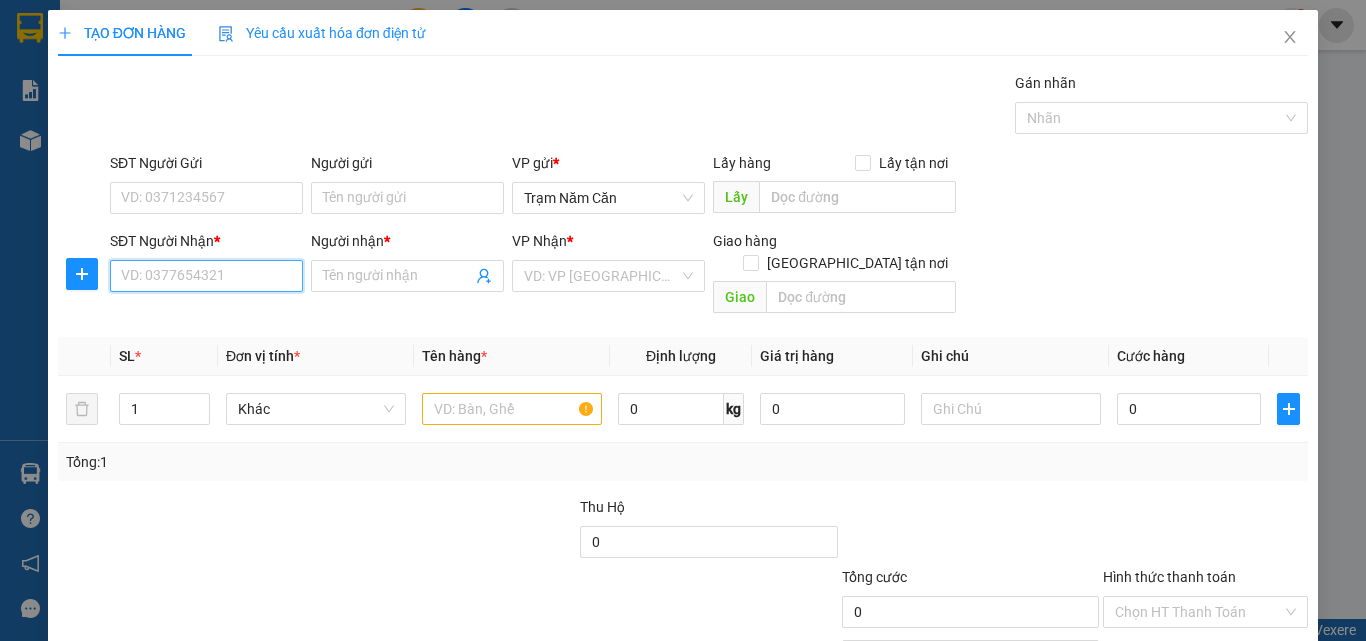 click on "SĐT Người Nhận  *" at bounding box center [206, 276] 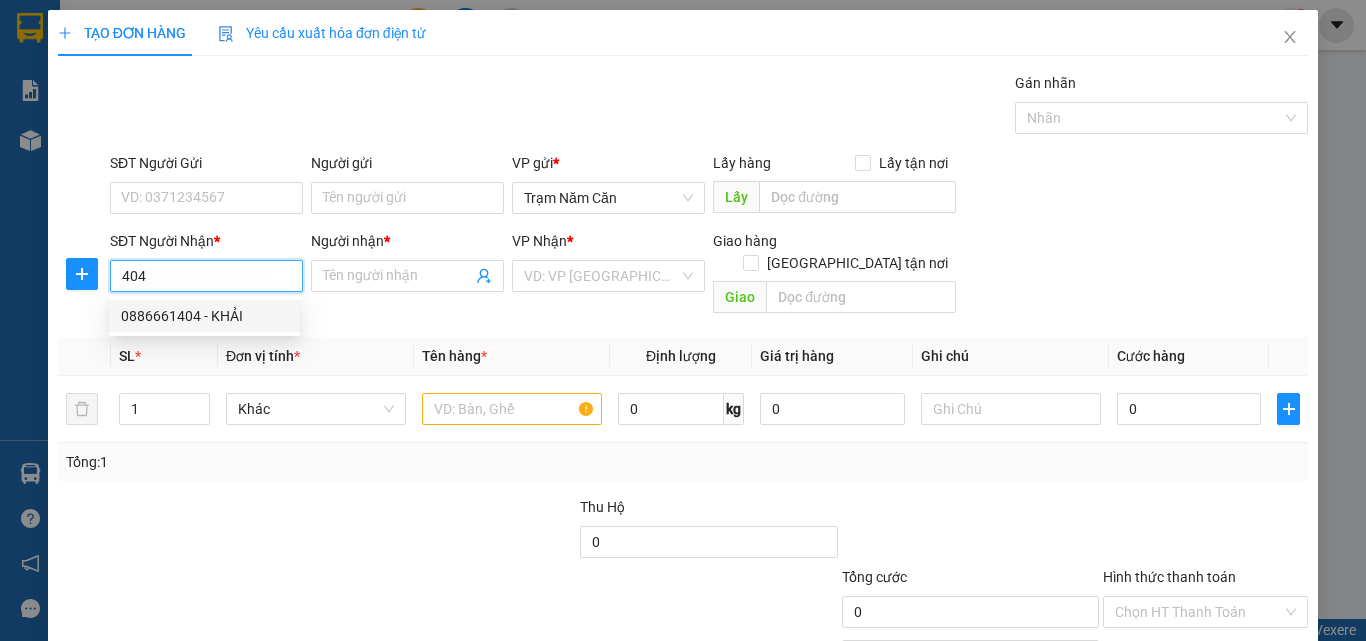 click on "0886661404 - KHẢI" at bounding box center (204, 316) 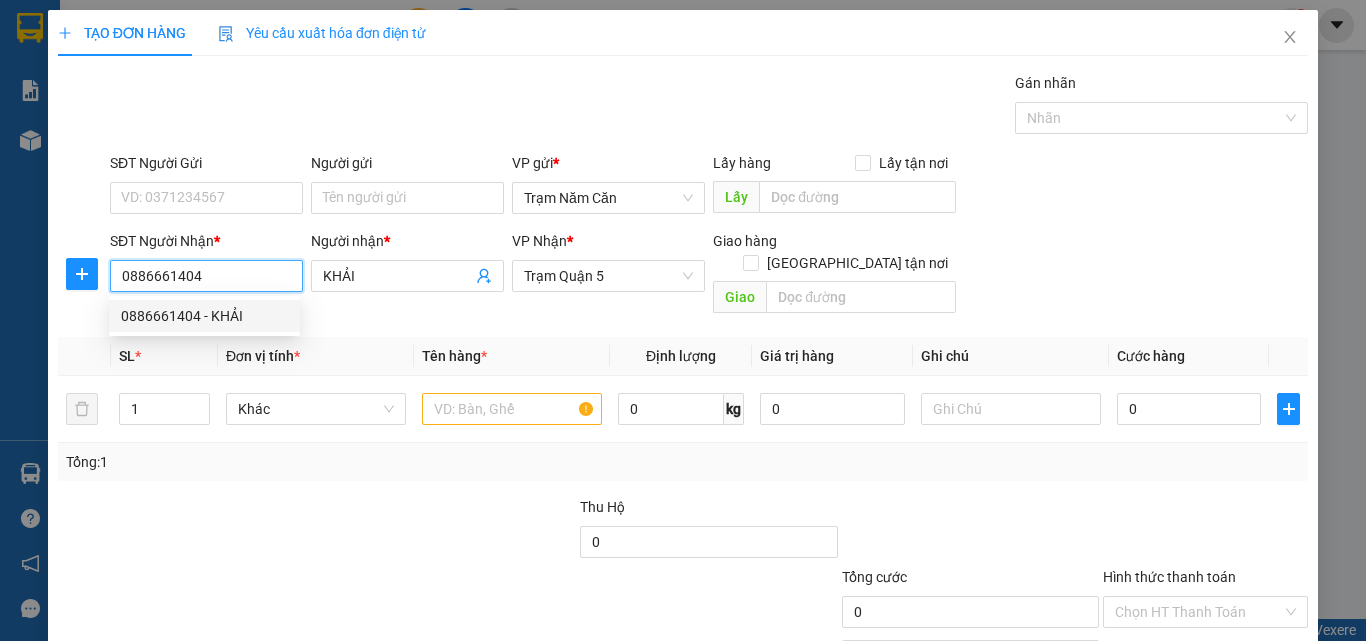 type on "60.000" 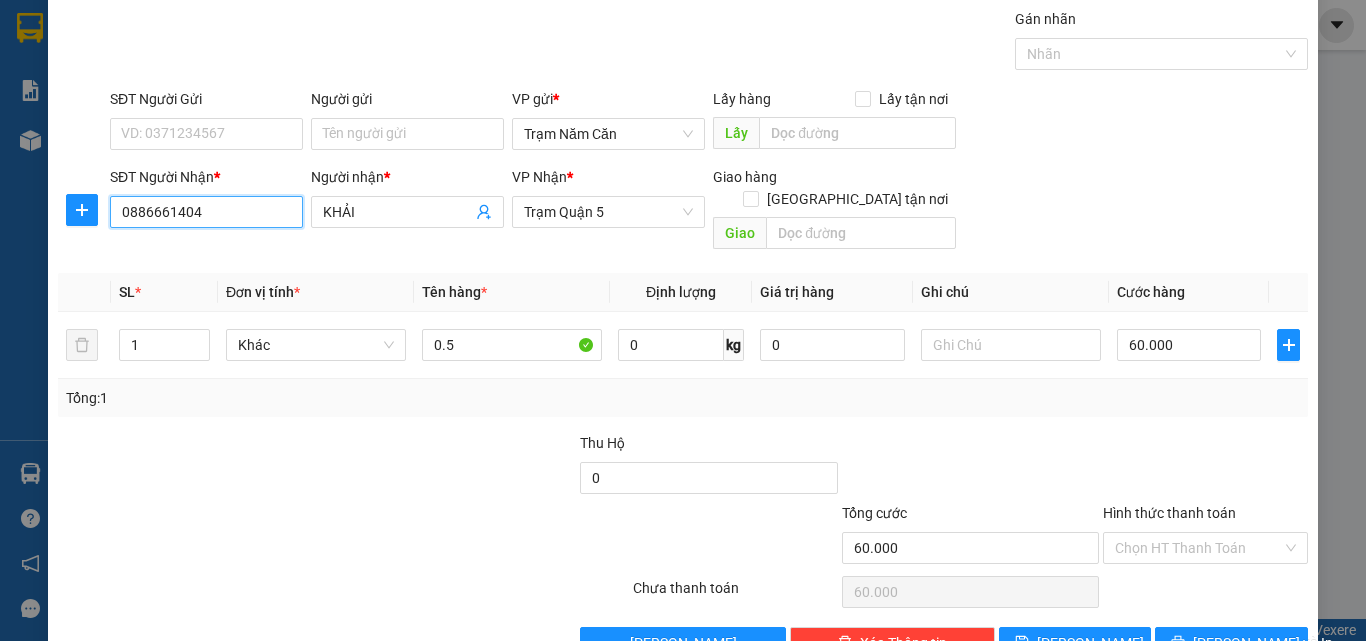 scroll, scrollTop: 99, scrollLeft: 0, axis: vertical 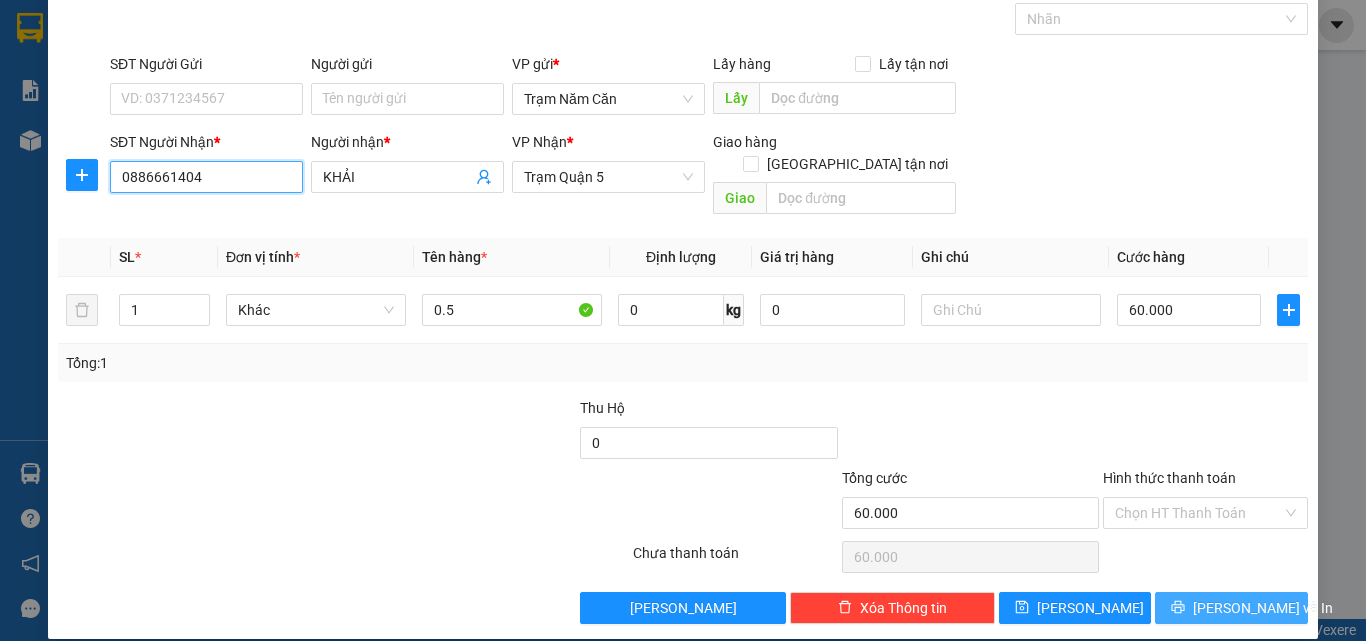 type on "0886661404" 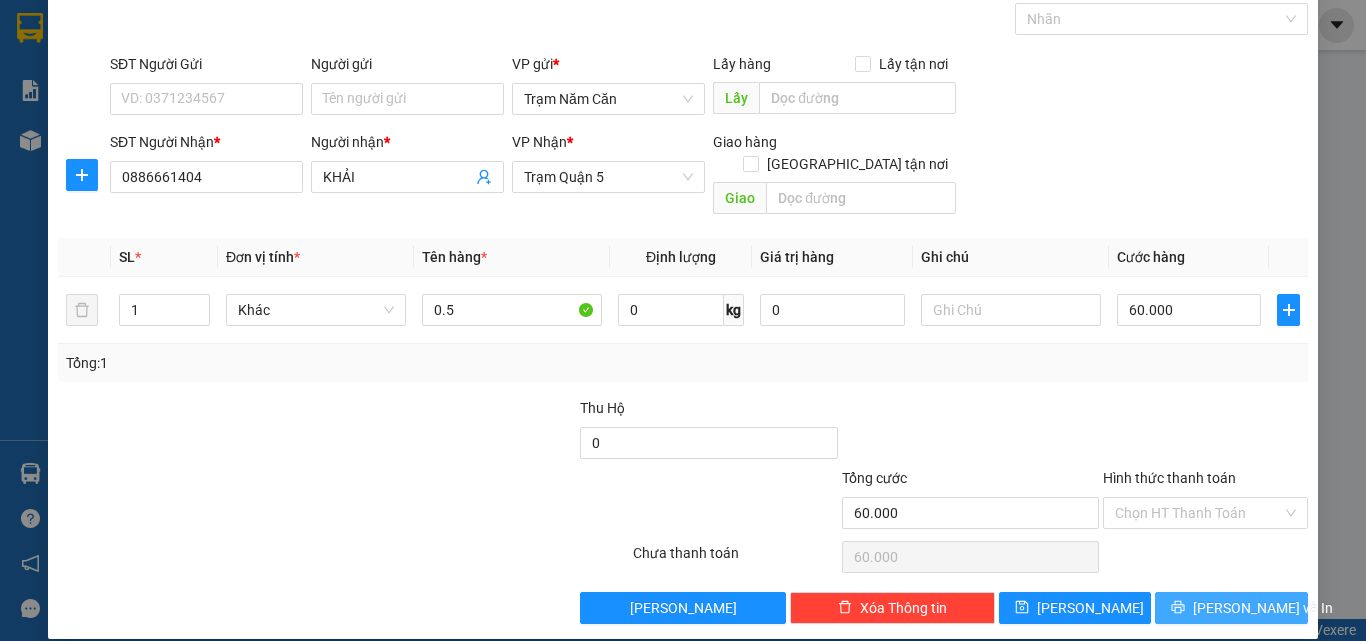 click on "[PERSON_NAME] và In" at bounding box center (1231, 608) 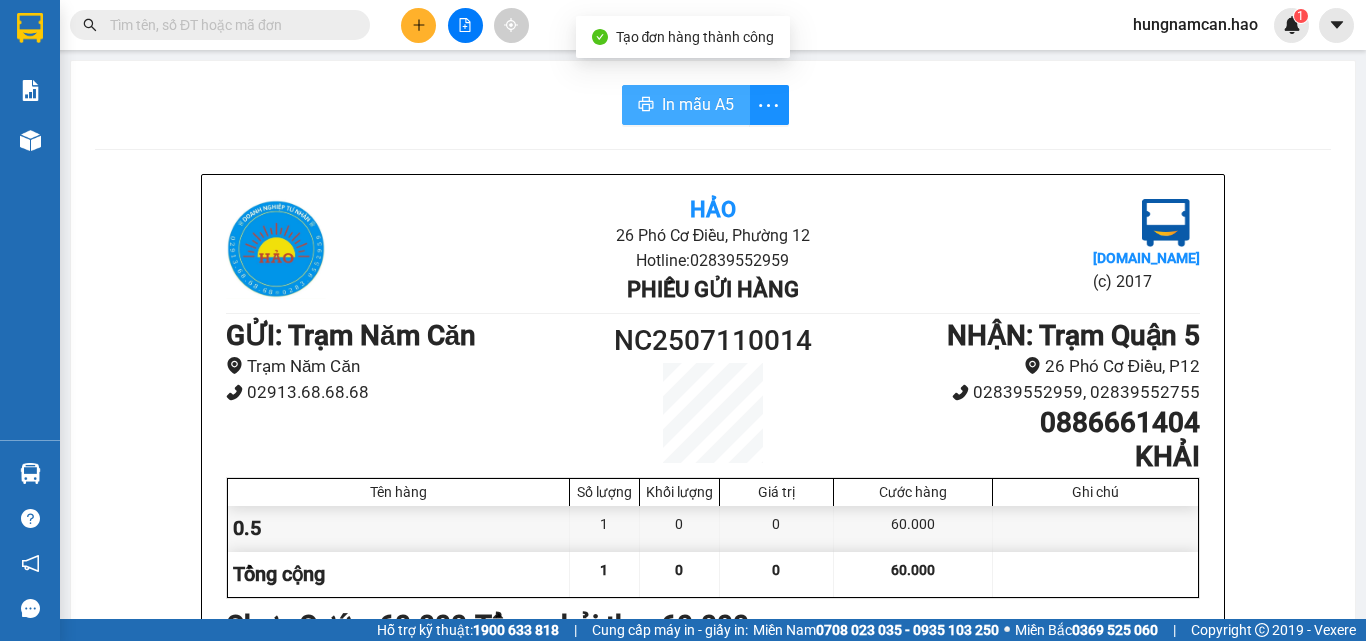 click on "In mẫu A5" at bounding box center [698, 104] 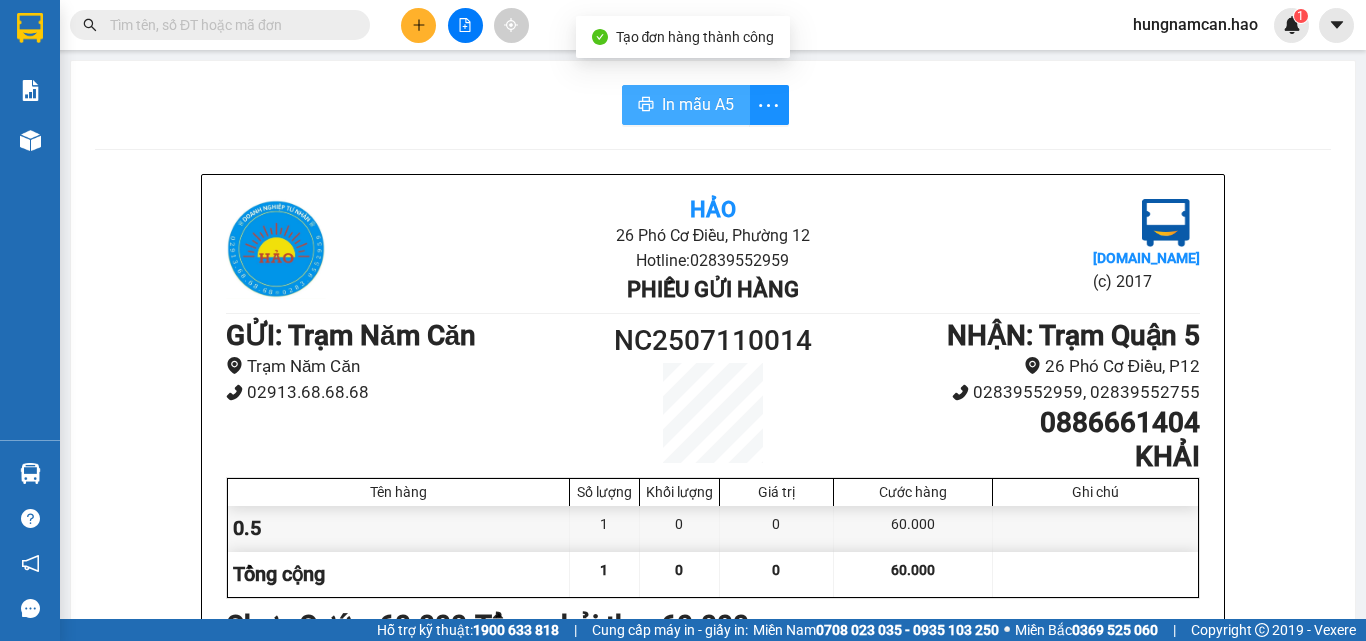 scroll, scrollTop: 0, scrollLeft: 0, axis: both 